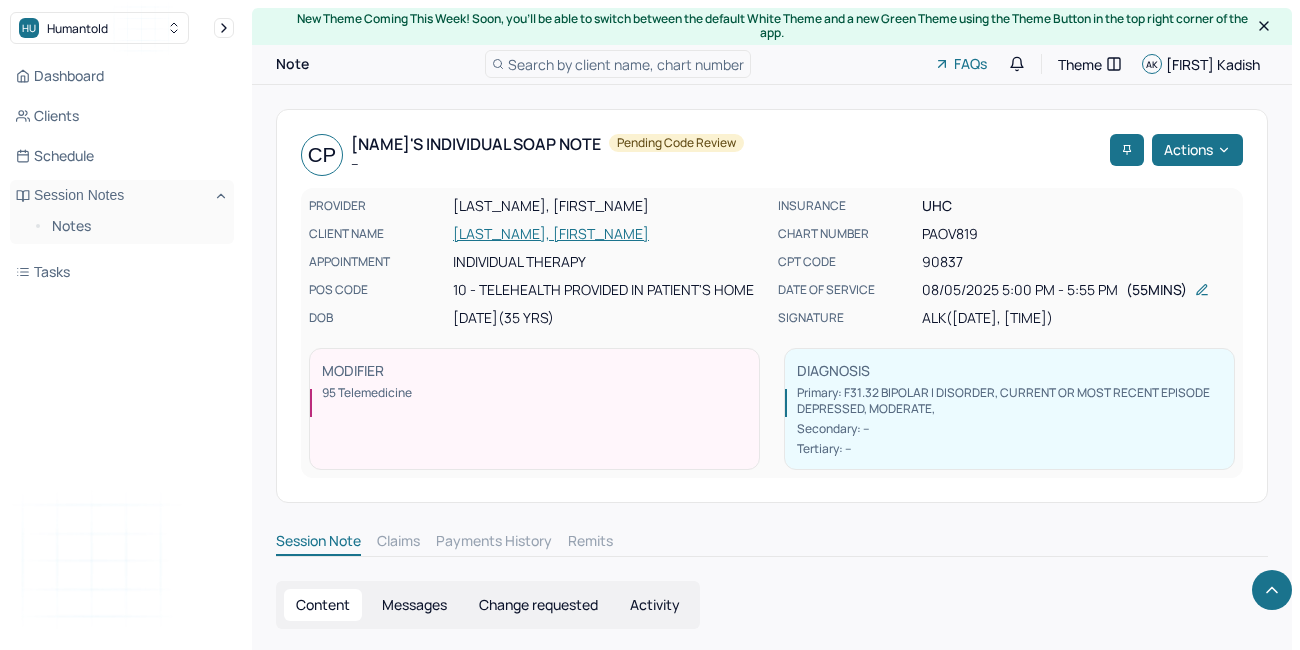 scroll, scrollTop: 659, scrollLeft: 0, axis: vertical 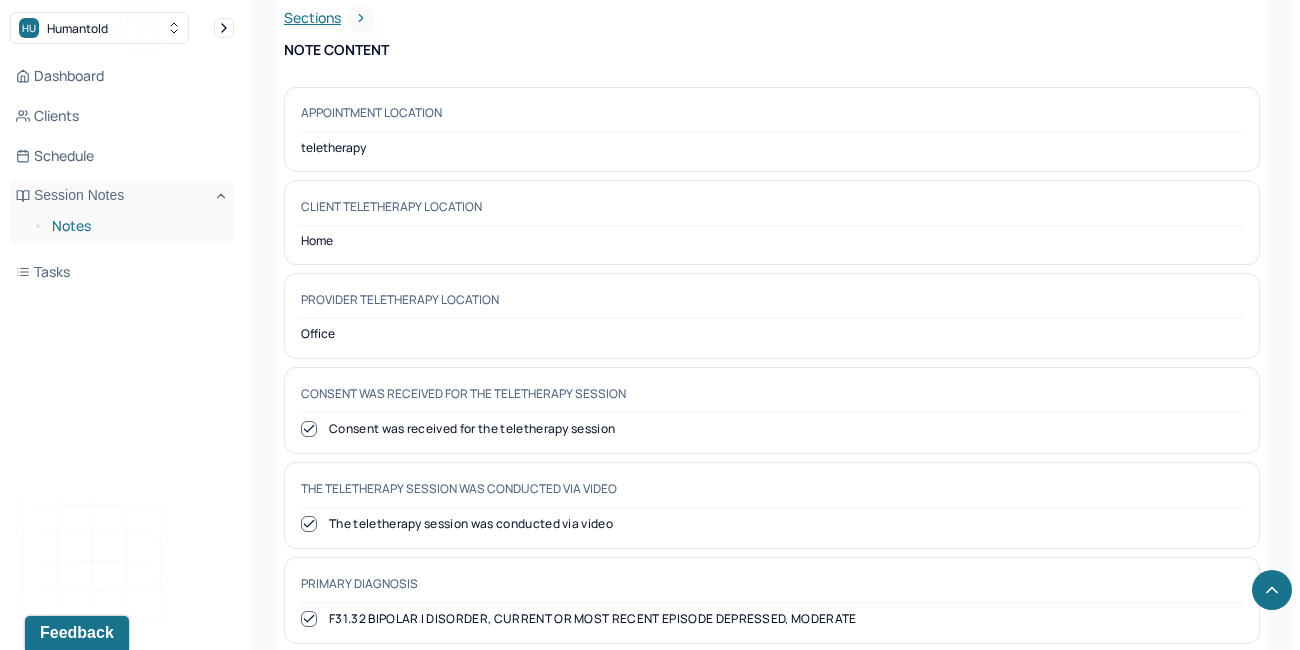click on "Notes" at bounding box center [135, 226] 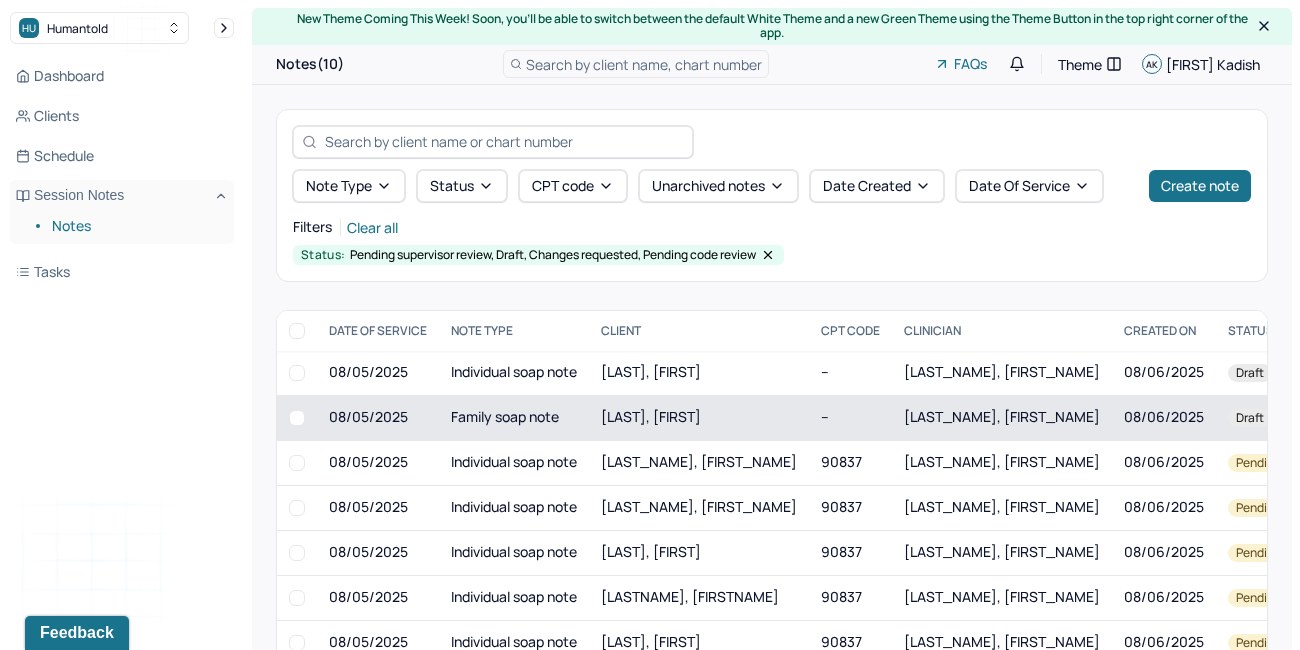 click on "[LAST], [FIRST]" at bounding box center [699, 417] 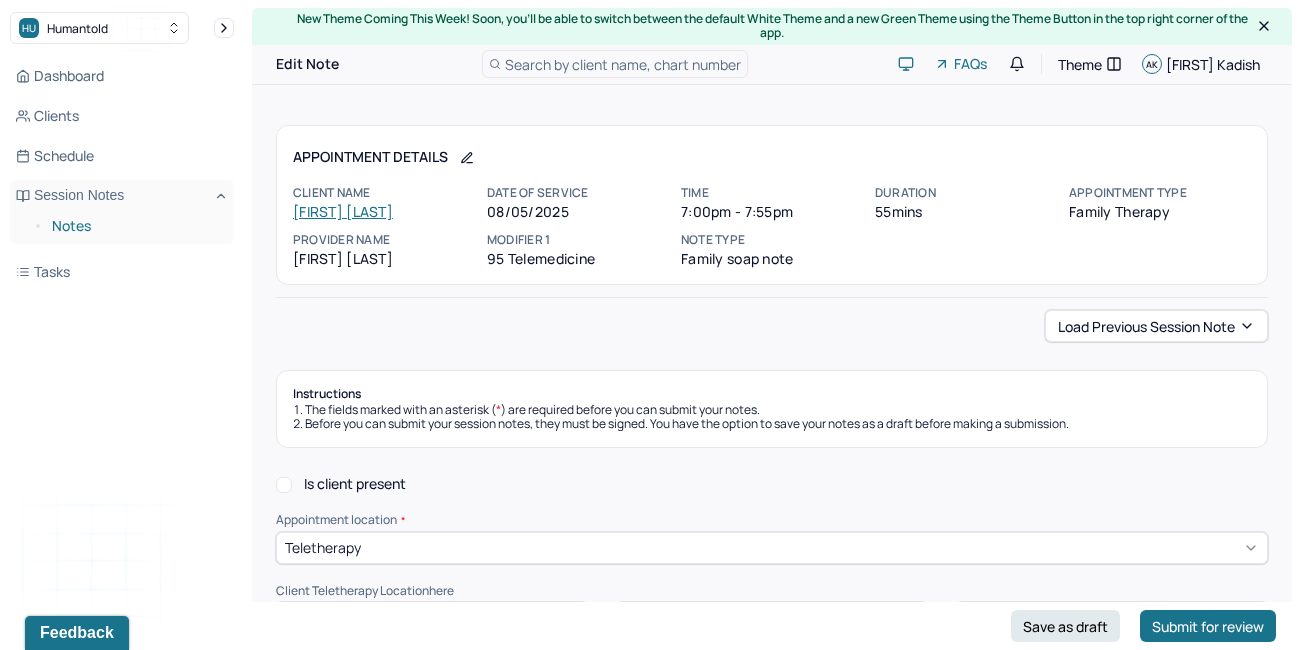 click on "Notes" at bounding box center (135, 226) 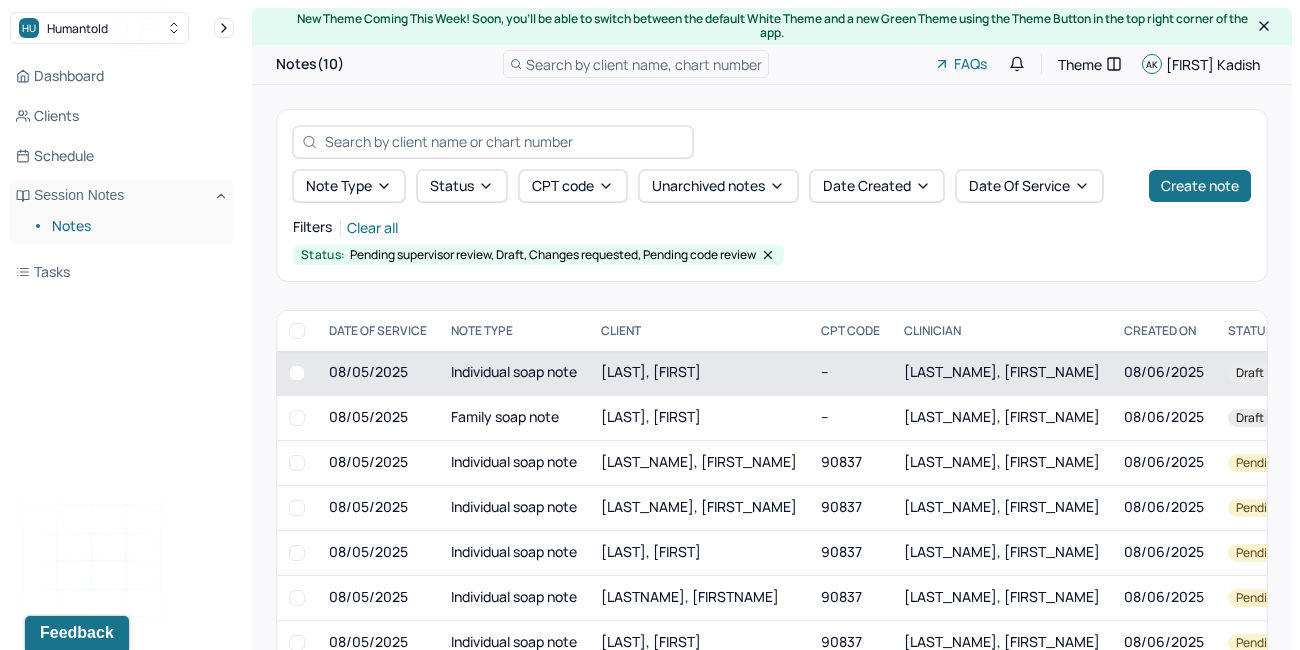click on "Individual soap note" at bounding box center [514, 373] 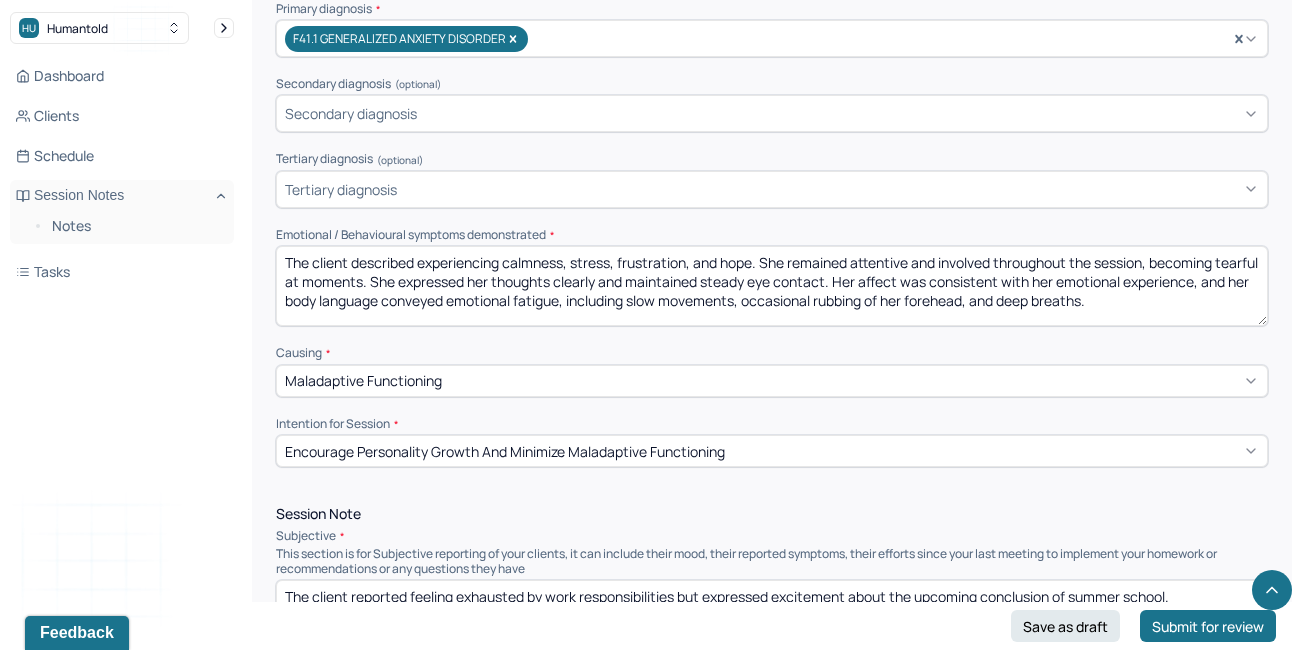 scroll, scrollTop: 774, scrollLeft: 0, axis: vertical 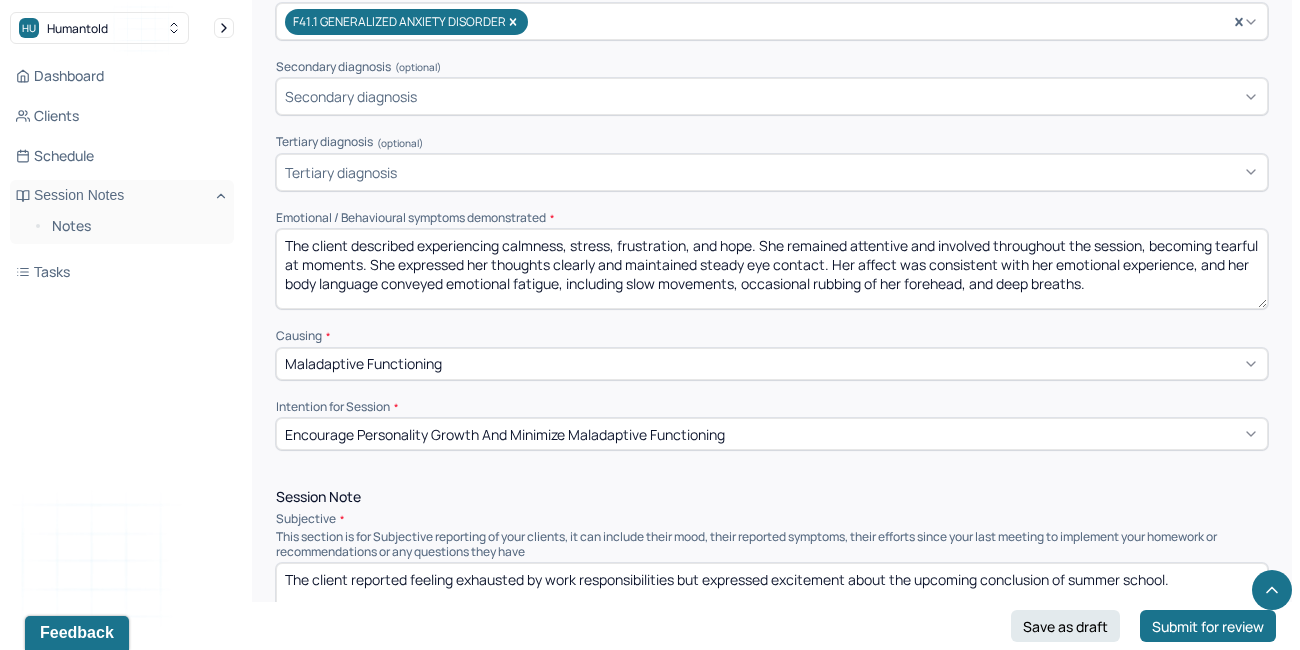 click on "The client described experiencing calmness, stress, frustration, and hope. She remained attentive and involved throughout the session, becoming tearful at moments. She expressed her thoughts clearly and maintained steady eye contact. Her affect was consistent with her emotional experience, and her body language conveyed emotional fatigue, including slow movements, occasional rubbing of her forehead, and deep breaths." at bounding box center (772, 269) 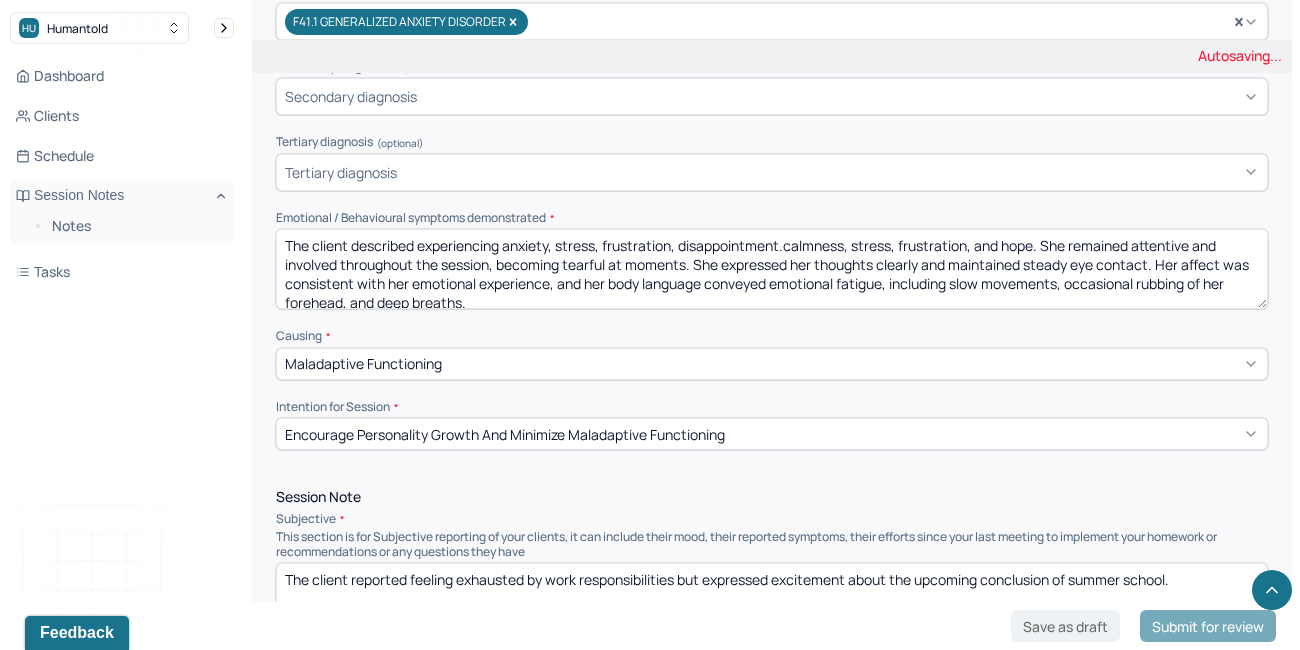 click on "The client described experiencing anxiety, stress, frustrationcalmness, stress, frustration, and hope. She remained attentive and involved throughout the session, becoming tearful at moments. She expressed her thoughts clearly and maintained steady eye contact. Her affect was consistent with her emotional experience, and her body language conveyed emotional fatigue, including slow movements, occasional rubbing of her forehead, and deep breaths." at bounding box center [772, 269] 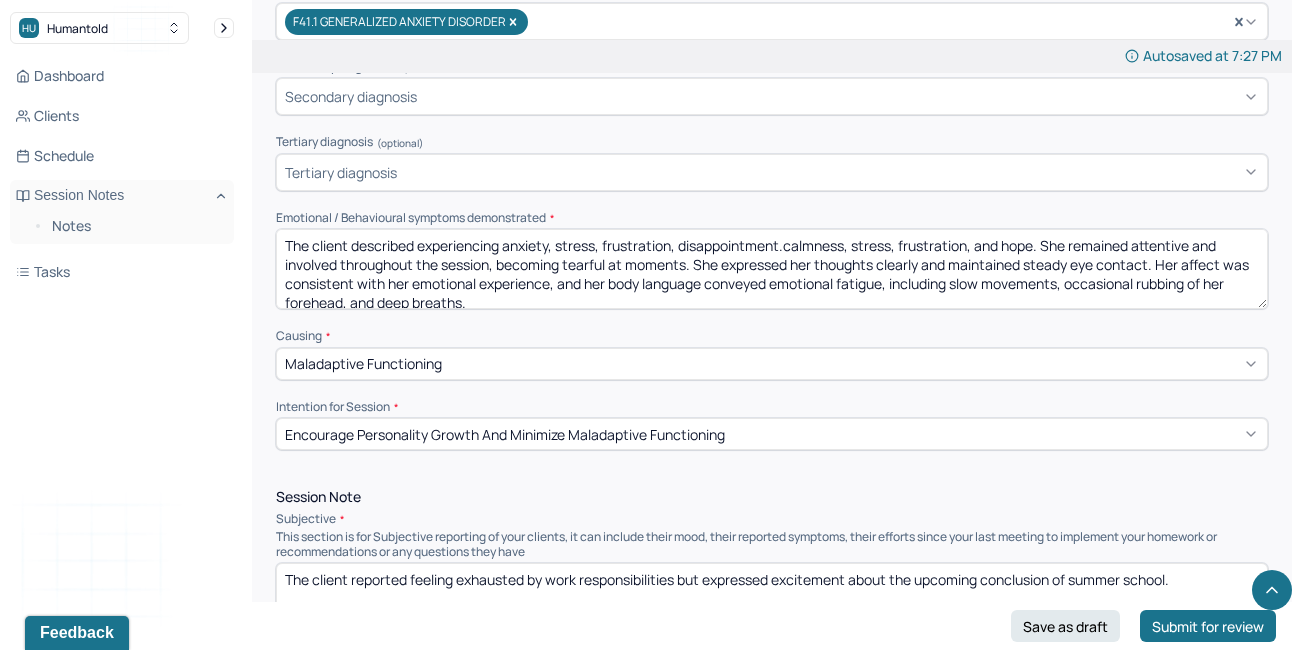 click on "The client described experiencing anxiety, stress, frustration, disappointment.calmness, stress, frustration, and hope. She remained attentive and involved throughout the session, becoming tearful at moments. She expressed her thoughts clearly and maintained steady eye contact. Her affect was consistent with her emotional experience, and her body language conveyed emotional fatigue, including slow movements, occasional rubbing of her forehead, and deep breaths." at bounding box center (772, 269) 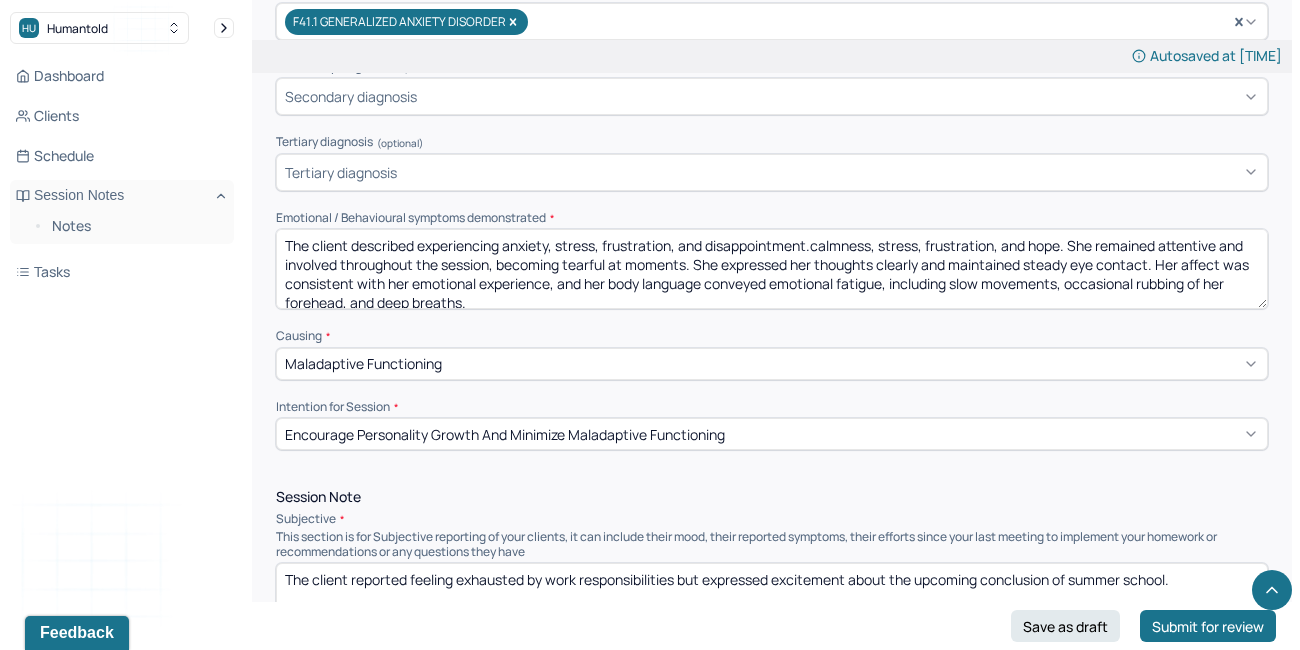 drag, startPoint x: 1071, startPoint y: 242, endPoint x: 816, endPoint y: 235, distance: 255.09605 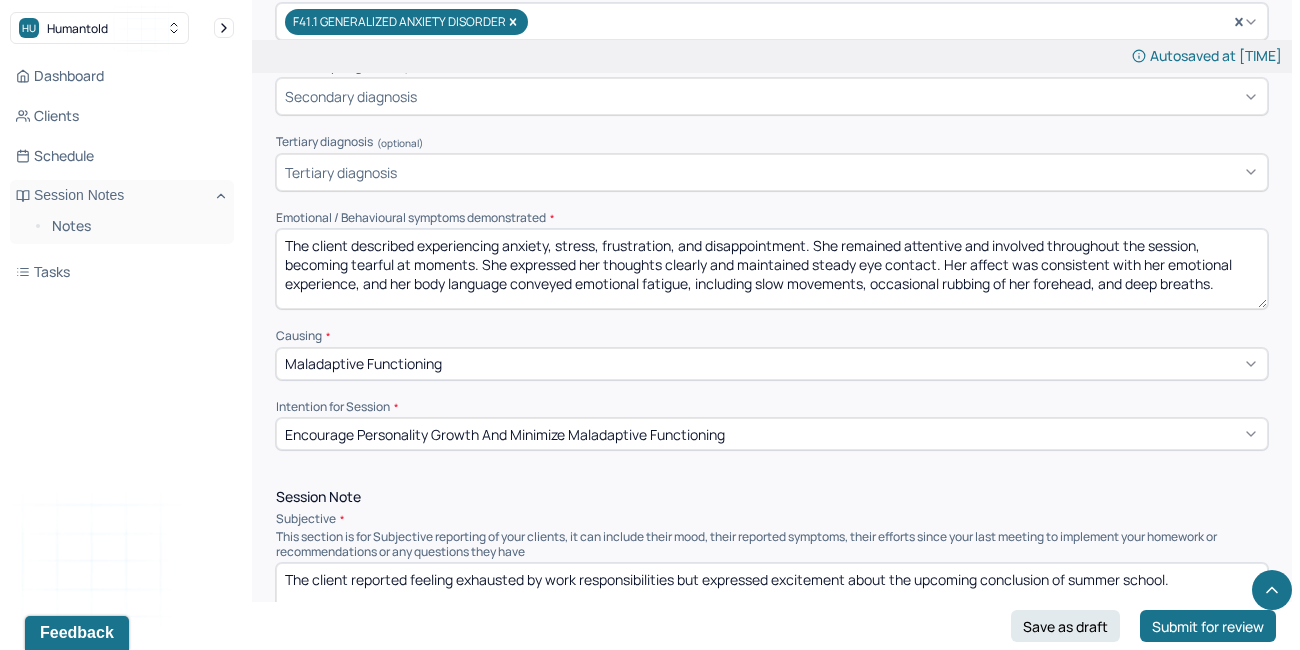 drag, startPoint x: 476, startPoint y: 261, endPoint x: 282, endPoint y: 257, distance: 194.04123 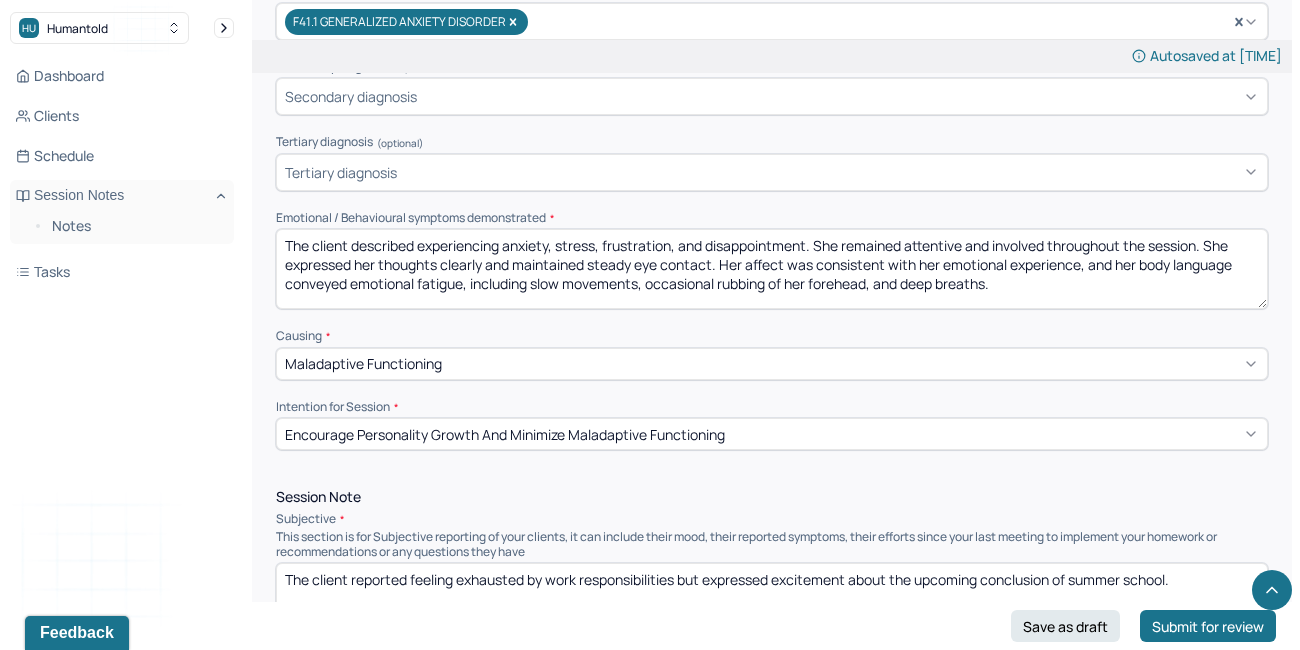 drag, startPoint x: 1040, startPoint y: 276, endPoint x: 232, endPoint y: 177, distance: 814.04236 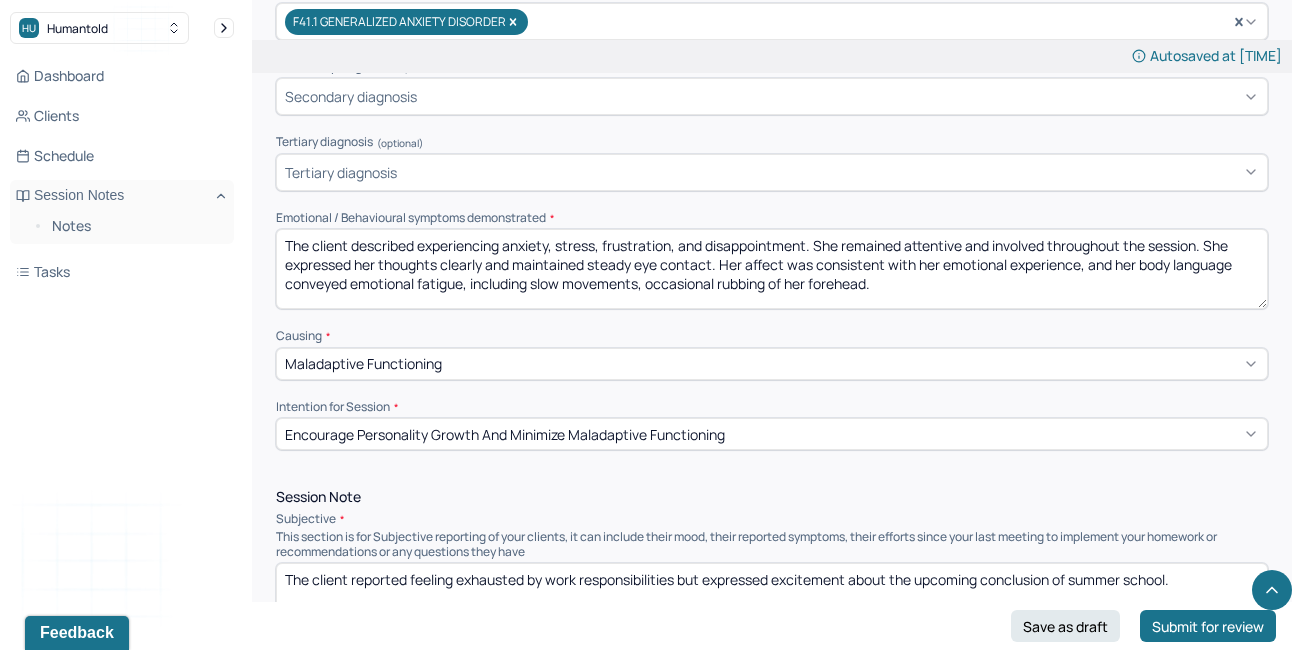 drag, startPoint x: 911, startPoint y: 278, endPoint x: 266, endPoint y: 184, distance: 651.8136 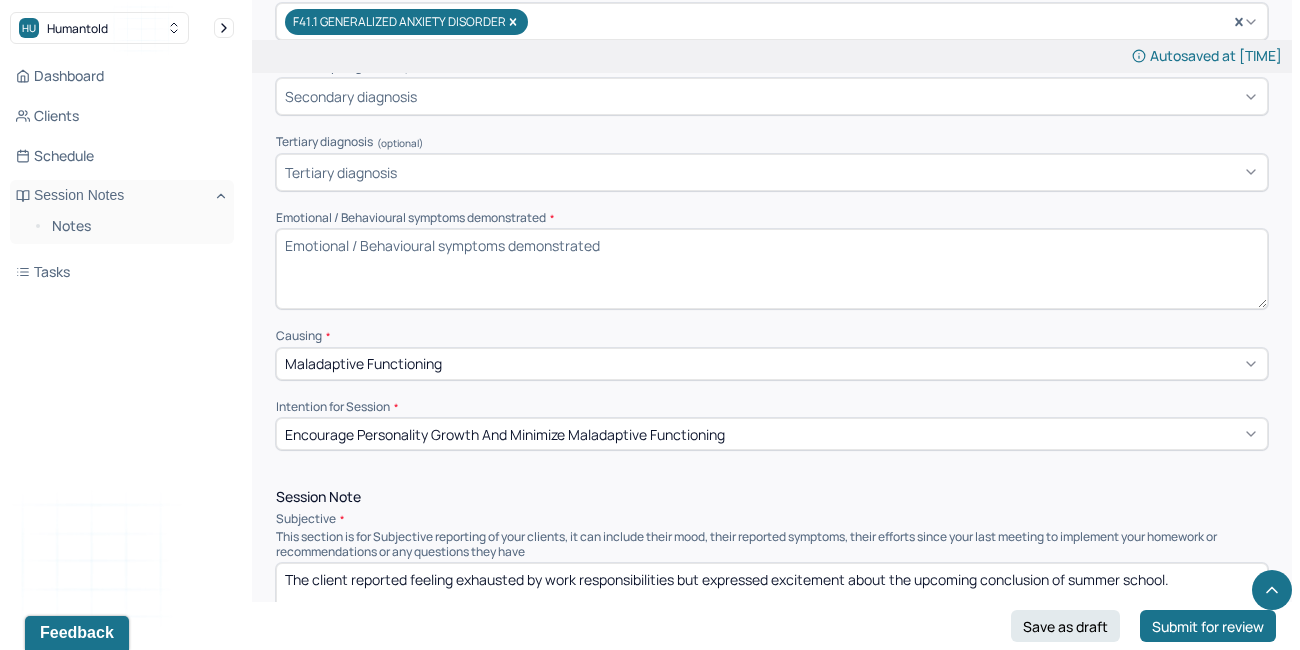 paste on "The client described experiencing anxiety, stress, frustration, and disappointment, which manifested emotionally as irritability, tearfulness, and low motivation. She remained attentive and engaged throughout the session, expressing her thoughts with clarity and insight. Her affect was congruent with her emotional state, and her body language reflected emotional exhaustion—demonstrated by slowed movements, a slouched posture, frequent sighing, and self-soothing behaviors such as rubbing her forehead and clasping her hands. She also reported difficulty sleeping, rumination, and physical tension, further highlighting the impact of her emotional distress." 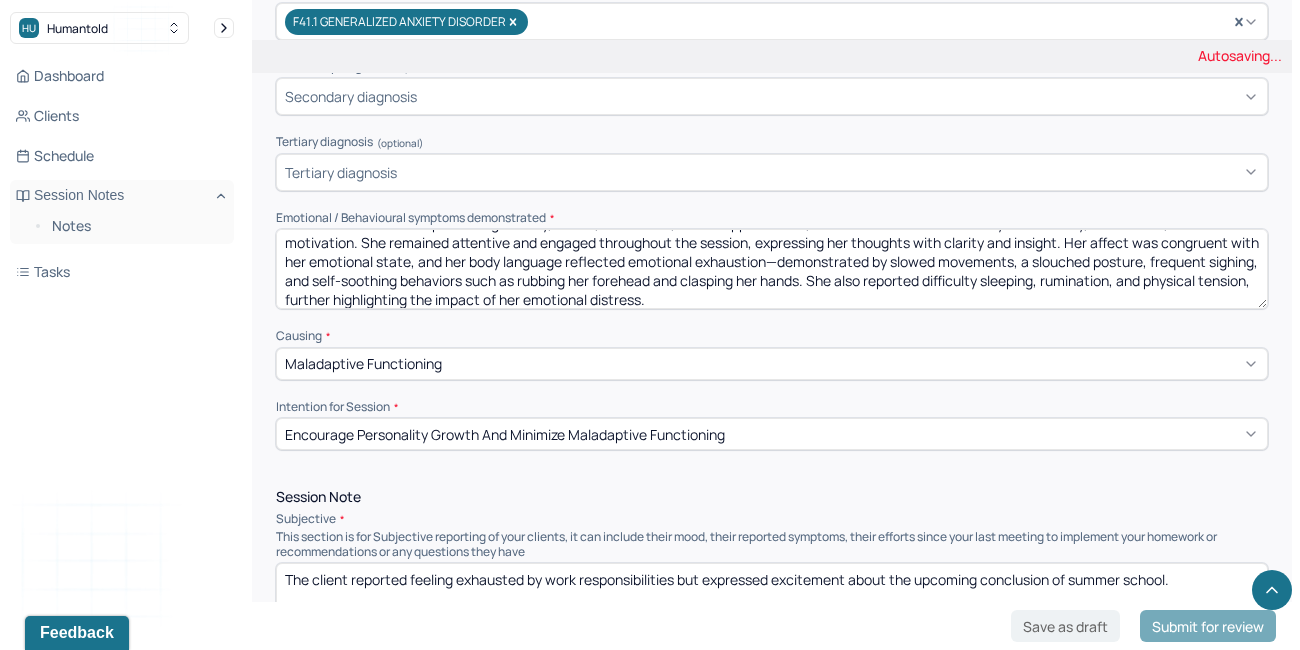 scroll, scrollTop: 0, scrollLeft: 0, axis: both 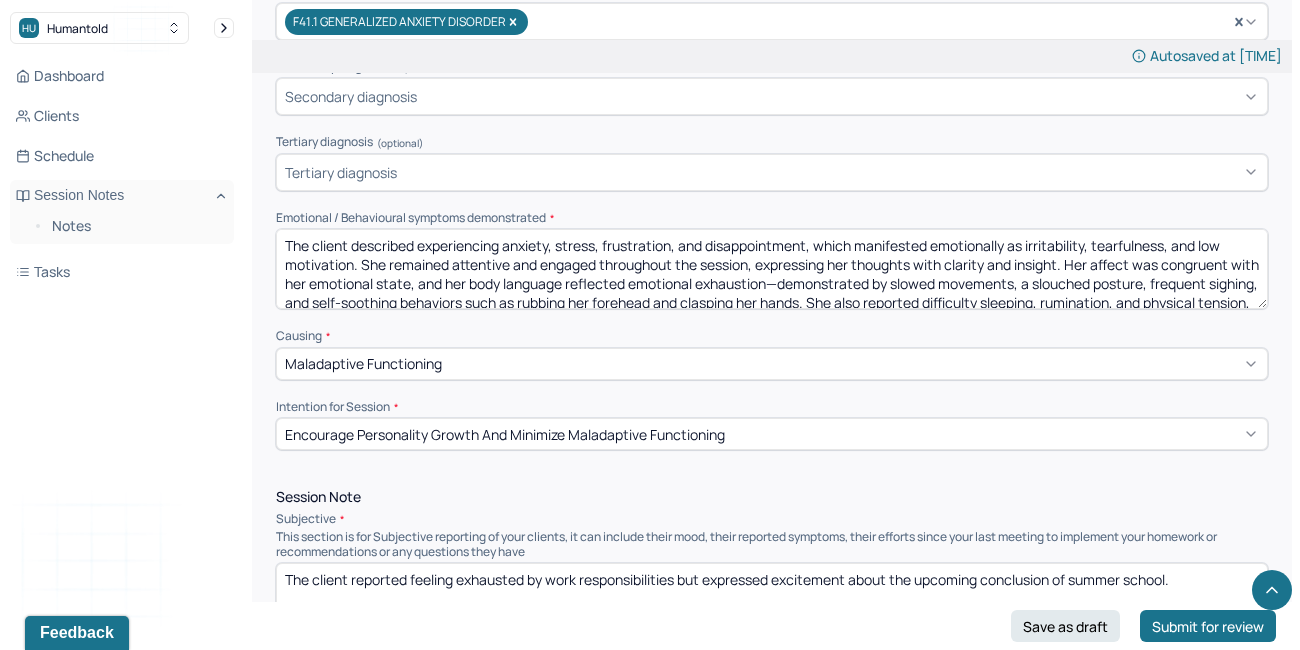 click on "The client described experiencing anxiety, stress, frustration, and disappointment, which manifested emotionally as irritability, tearfulness, and low motivation. She remained attentive and engaged throughout the session, expressing her thoughts with clarity and insight. Her affect was congruent with her emotional state, and her body language reflected emotional exhaustion—demonstrated by slowed movements, a slouched posture, frequent sighing, and self-soothing behaviors such as rubbing her forehead and clasping her hands. She also reported difficulty sleeping, rumination, and physical tension, further highlighting the impact of her emotional distress." at bounding box center (772, 269) 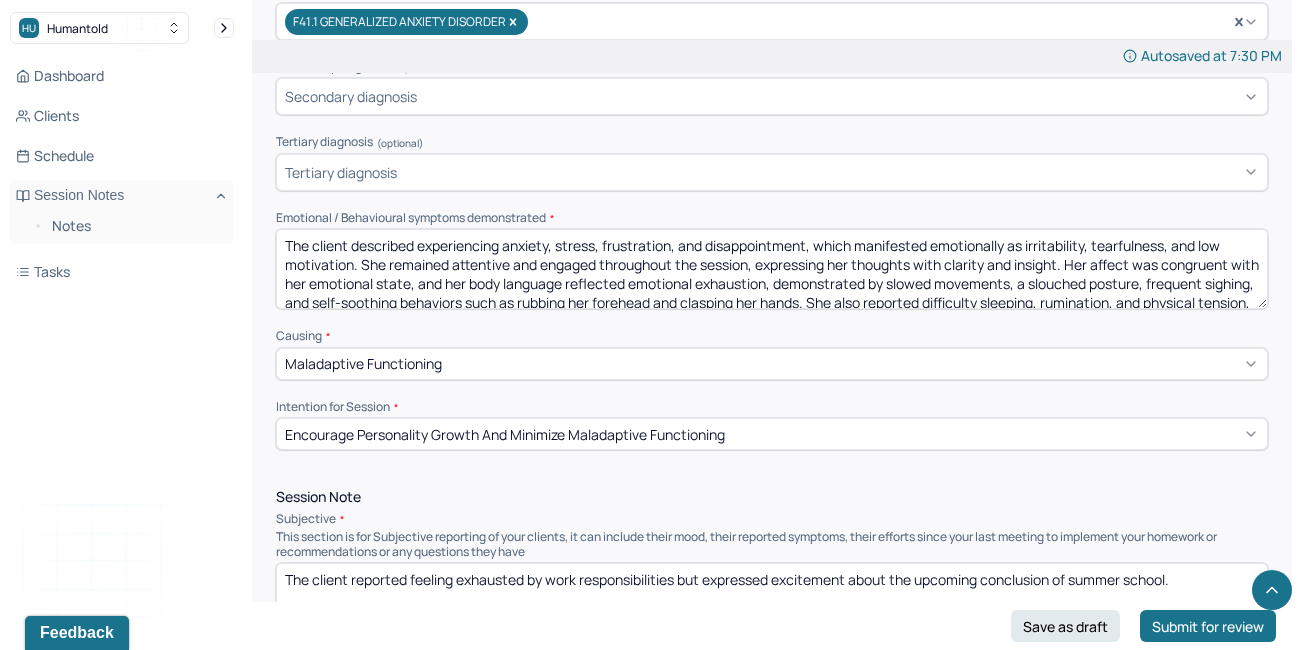 drag, startPoint x: 1176, startPoint y: 242, endPoint x: 1093, endPoint y: 236, distance: 83.21658 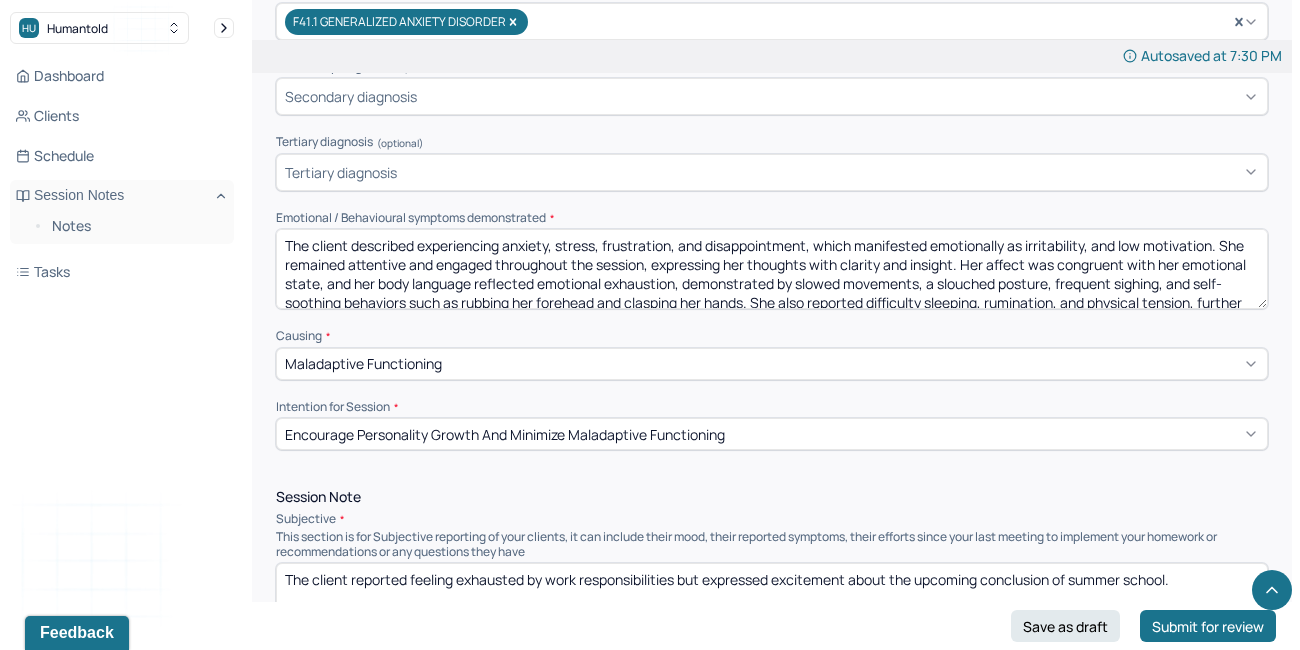 drag, startPoint x: 1217, startPoint y: 241, endPoint x: 822, endPoint y: 244, distance: 395.01138 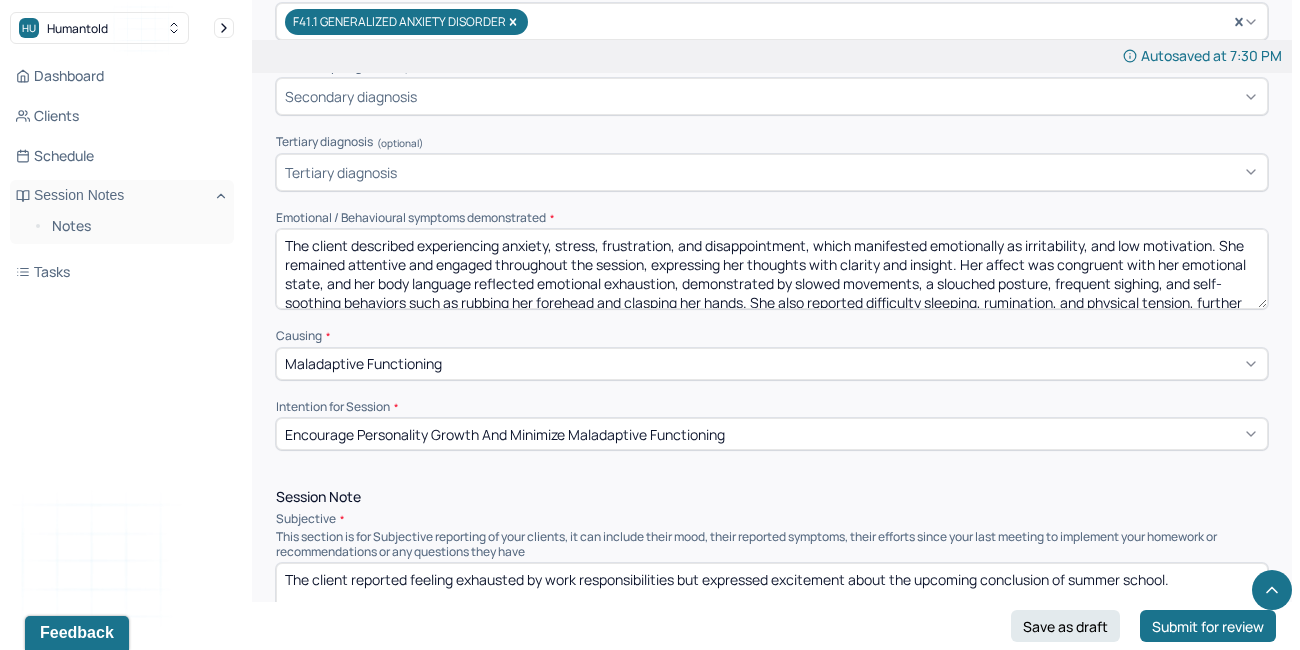 click on "The client described experiencing anxiety, stress, frustration, and disappointment, which manifested emotionally as irritability, and low motivation. She remained attentive and engaged throughout the session, expressing her thoughts with clarity and insight. Her affect was congruent with her emotional state, and her body language reflected emotional exhaustion, demonstrated by slowed movements, a slouched posture, frequent sighing, and self-soothing behaviors such as rubbing her forehead and clasping her hands. She also reported difficulty sleeping, rumination, and physical tension, further highlighting the impact of her emotional distress." at bounding box center (772, 269) 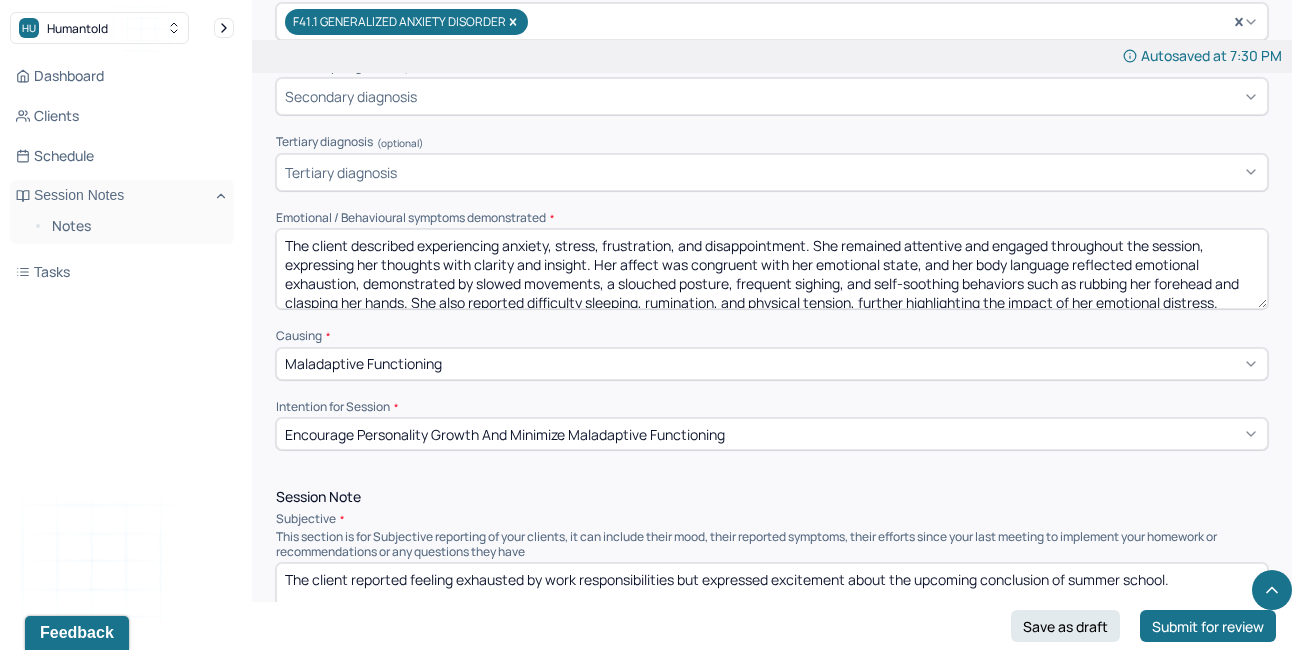 scroll, scrollTop: 9, scrollLeft: 0, axis: vertical 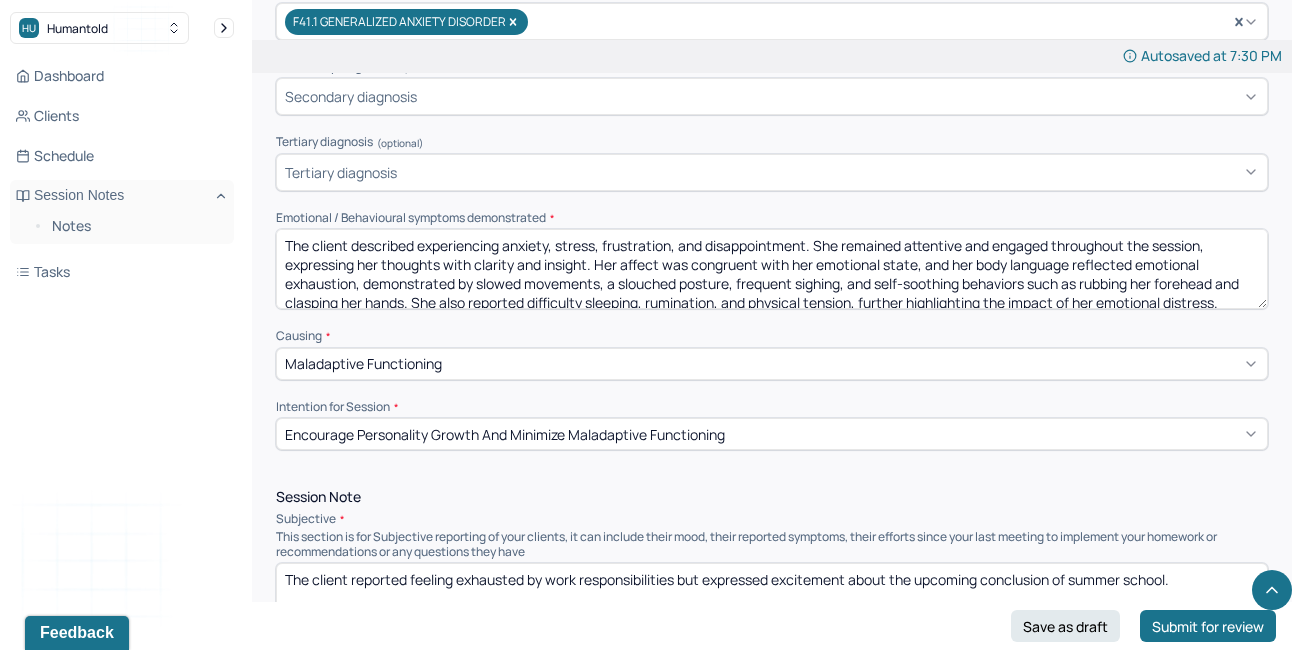 click on "The client described experiencing anxiety, stress, frustration, and disappointment. She remained attentive and engaged throughout the session, expressing her thoughts with clarity and insight. Her affect was congruent with her emotional state, and her body language reflected emotional exhaustion, demonstrated by slowed movements, a slouched posture, frequent sighing, and self-soothing behaviors such as rubbing her forehead and clasping her hands. She also reported difficulty sleeping, rumination, and physical tension, further highlighting the impact of her emotional distress." at bounding box center [772, 269] 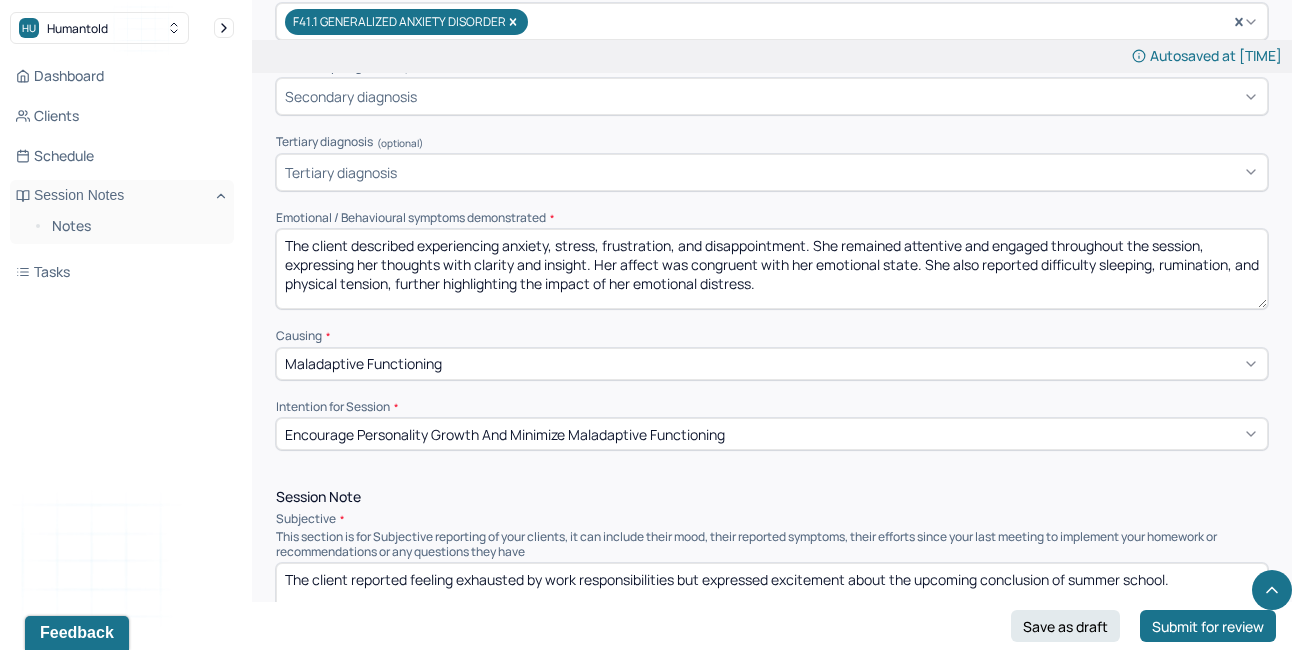 drag, startPoint x: 783, startPoint y: 280, endPoint x: 423, endPoint y: 276, distance: 360.02222 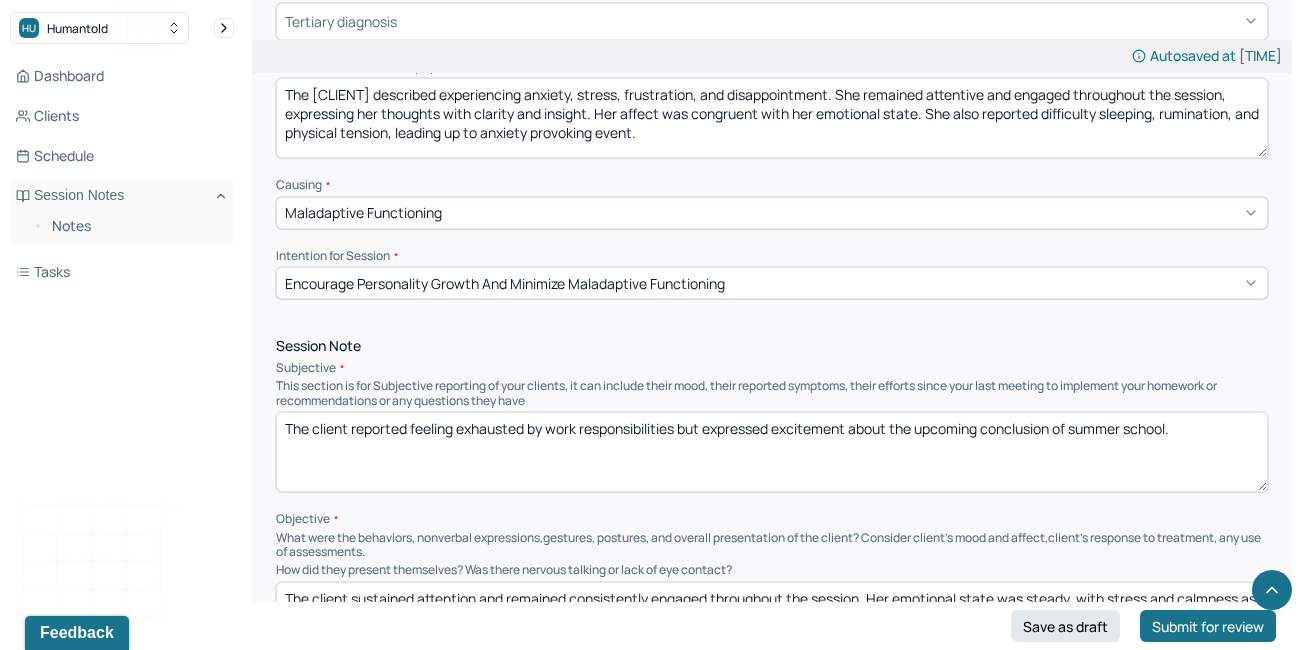 scroll, scrollTop: 964, scrollLeft: 0, axis: vertical 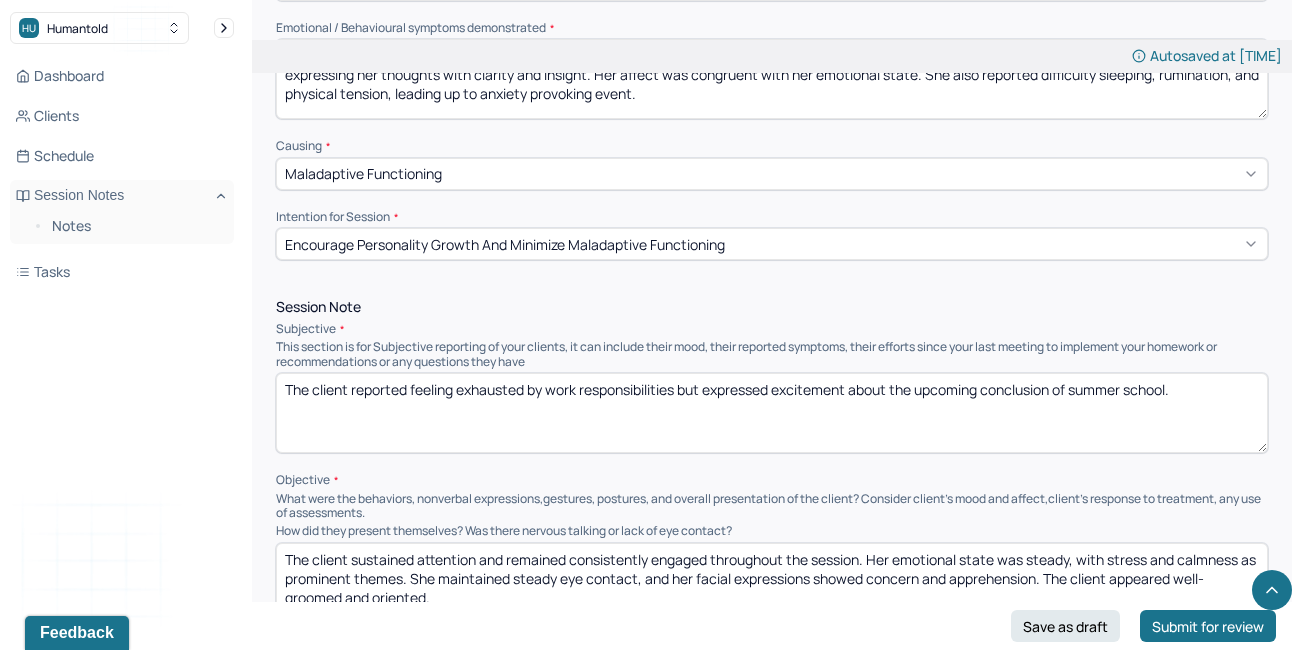 type on "The [CLIENT] described experiencing anxiety, stress, frustration, and disappointment. She remained attentive and engaged throughout the session, expressing her thoughts with clarity and insight. Her affect was congruent with her emotional state. She also reported difficulty sleeping, rumination, and physical tension, leading up to anxiety provoking event." 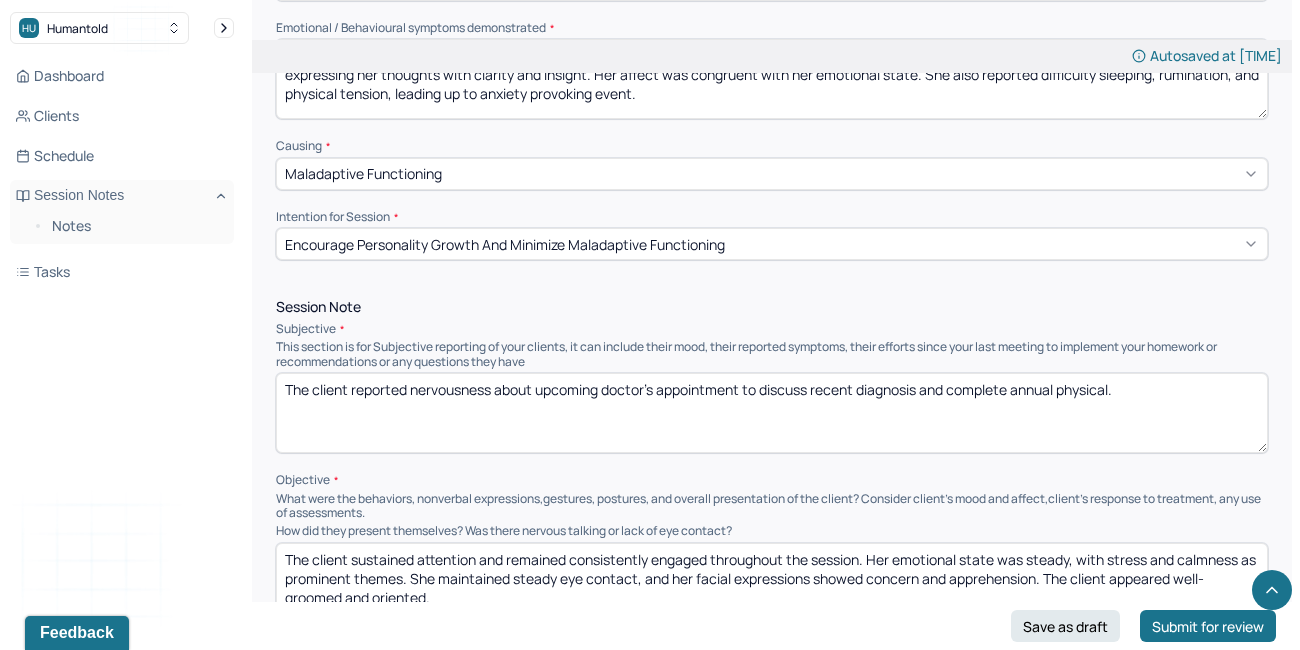 drag, startPoint x: 1156, startPoint y: 386, endPoint x: 187, endPoint y: 324, distance: 970.98145 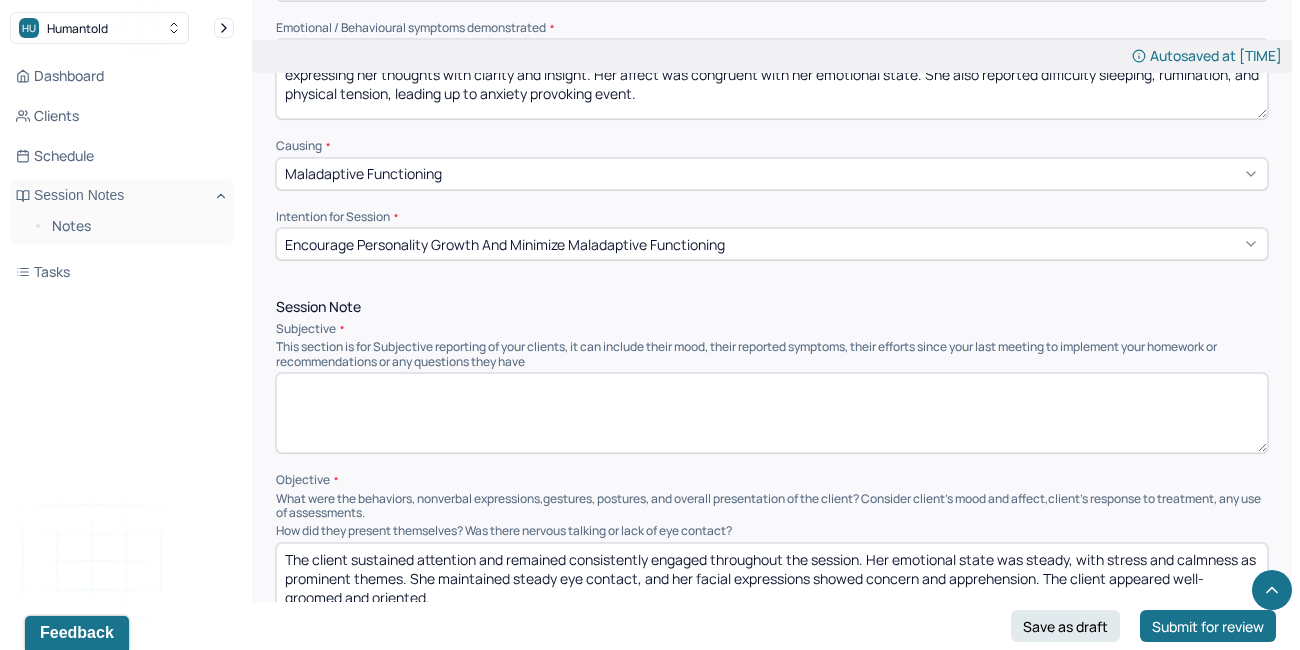 paste on "The client reported feeling nervous about an upcoming doctor’s appointment to discuss a recent diagnosis and complete her annual physical." 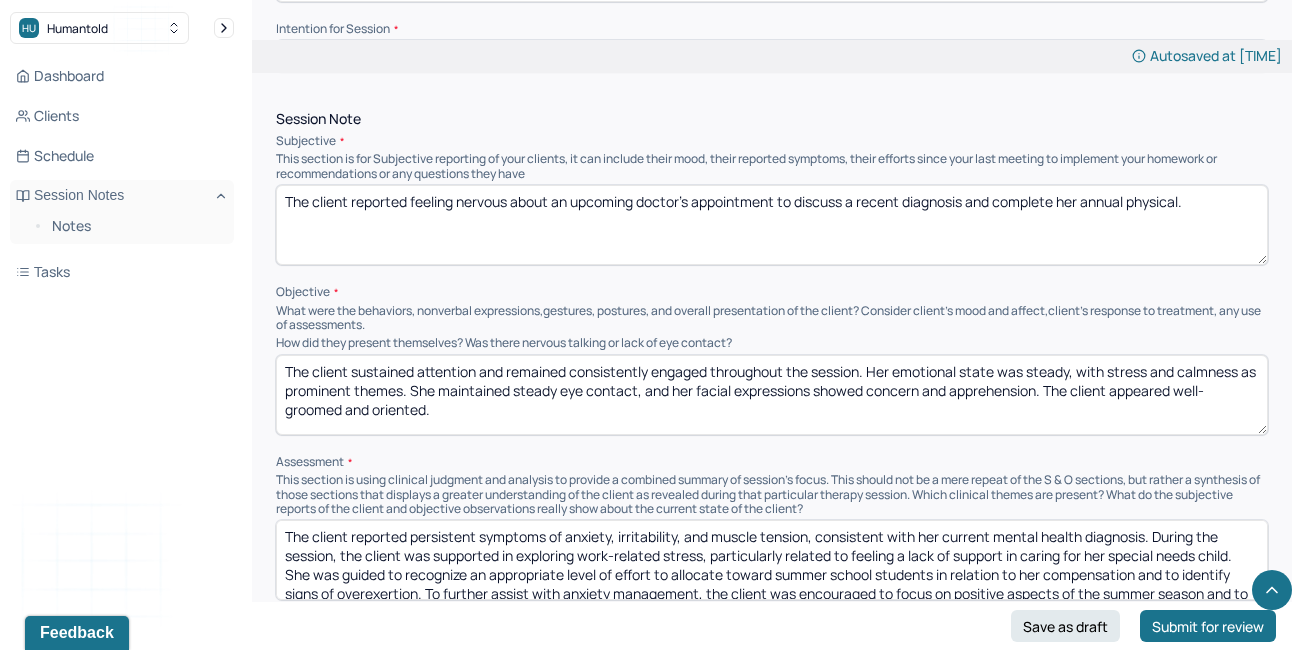scroll, scrollTop: 1151, scrollLeft: 0, axis: vertical 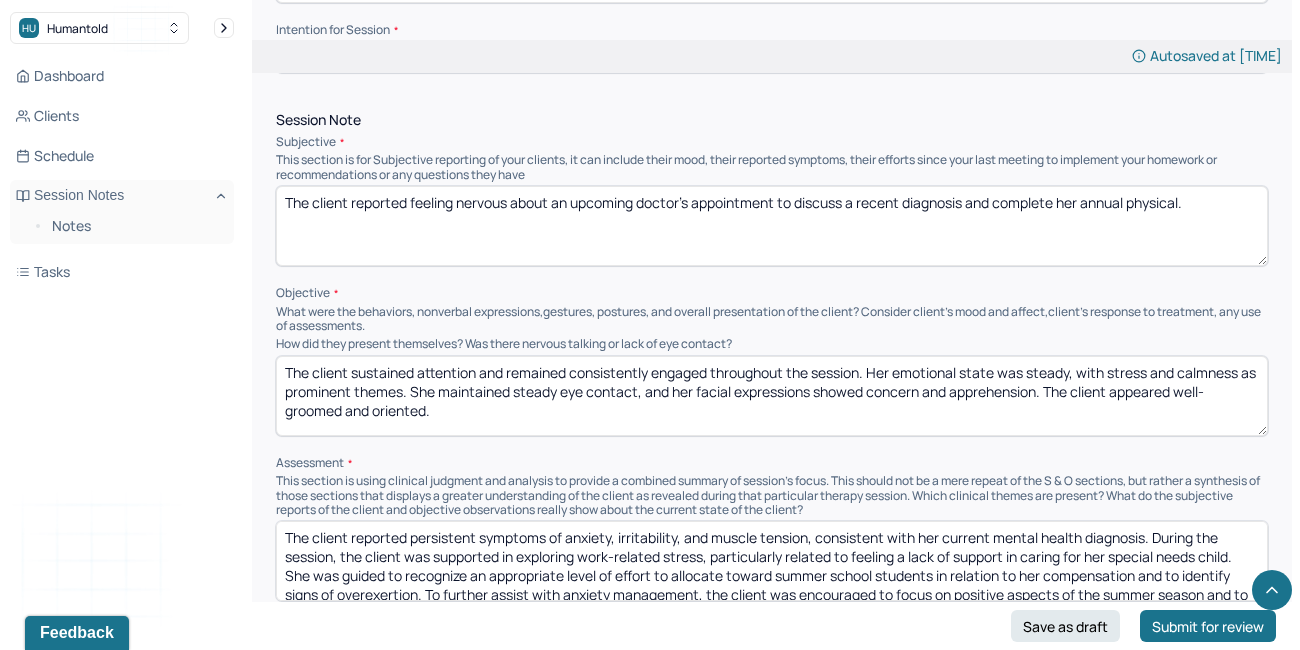 type on "The client reported feeling nervous about an upcoming doctor’s appointment to discuss a recent diagnosis and complete her annual physical." 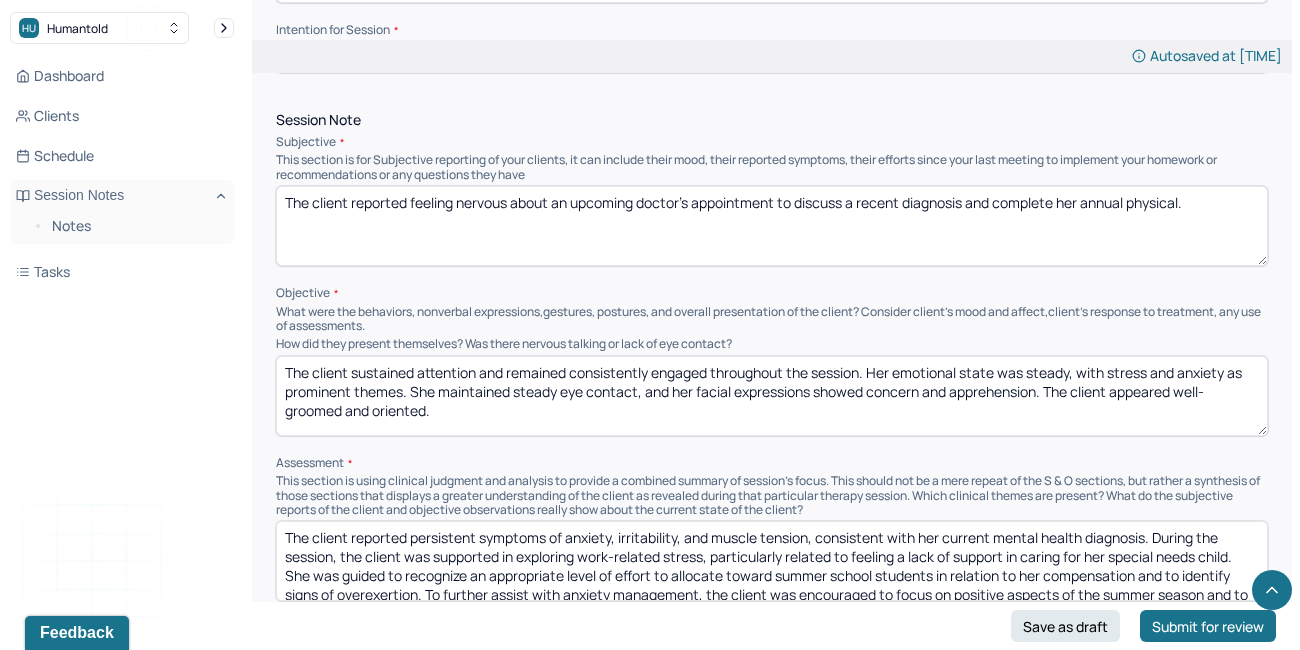 drag, startPoint x: 460, startPoint y: 402, endPoint x: 222, endPoint y: 288, distance: 263.89392 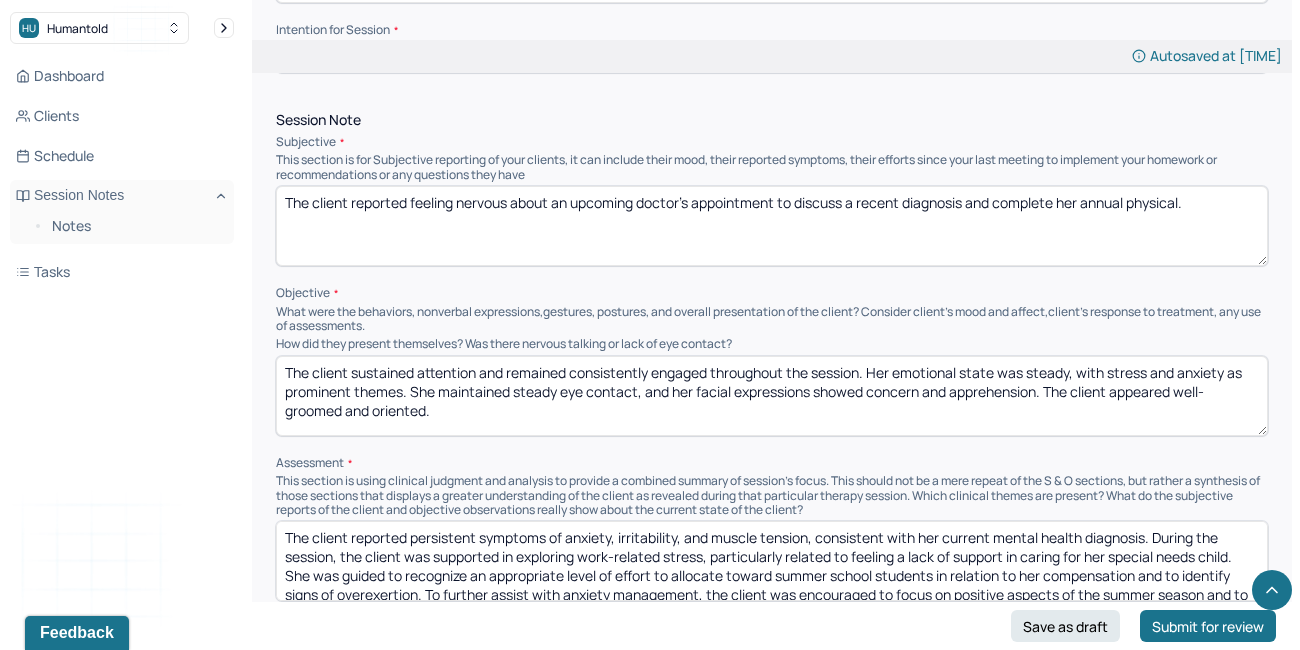 type on "The client sustained attention and remained consistently engaged throughout the session. Her emotional state was steady, with stress and anxiety as prominent themes. She maintained steady eye contact, and her facial expressions showed concern and apprehension. The client appeared well-groomed and oriented." 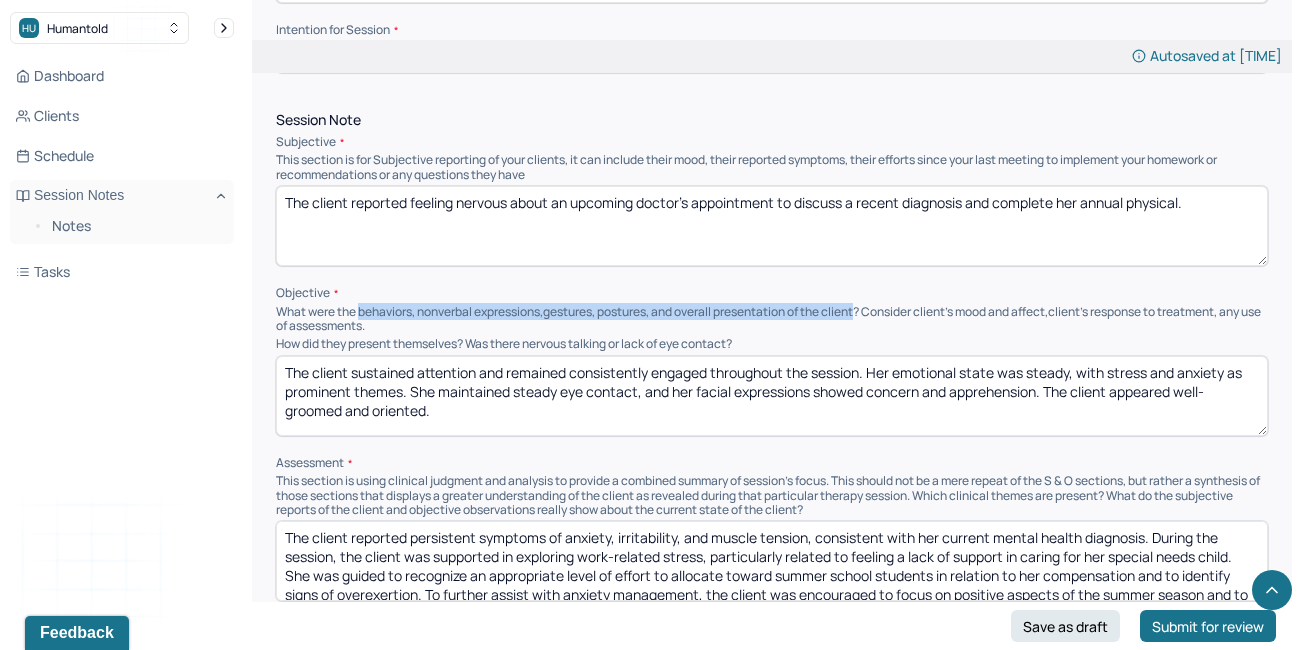 drag, startPoint x: 360, startPoint y: 305, endPoint x: 867, endPoint y: 298, distance: 507.0483 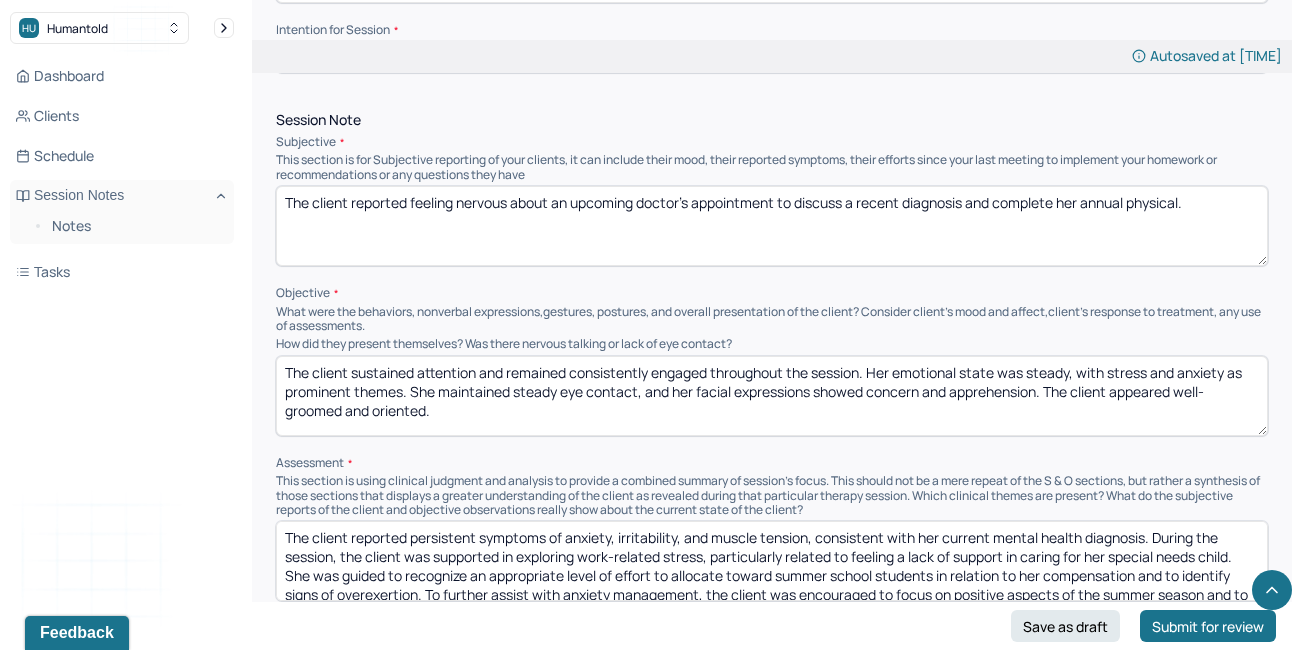 click on "The client sustained attention and remained consistently engaged throughout the session. Her emotional state was steady, with stress and anxiety as prominent themes. She maintained steady eye contact, and her facial expressions showed concern and apprehension. The client appeared well-groomed and oriented." at bounding box center (772, 396) 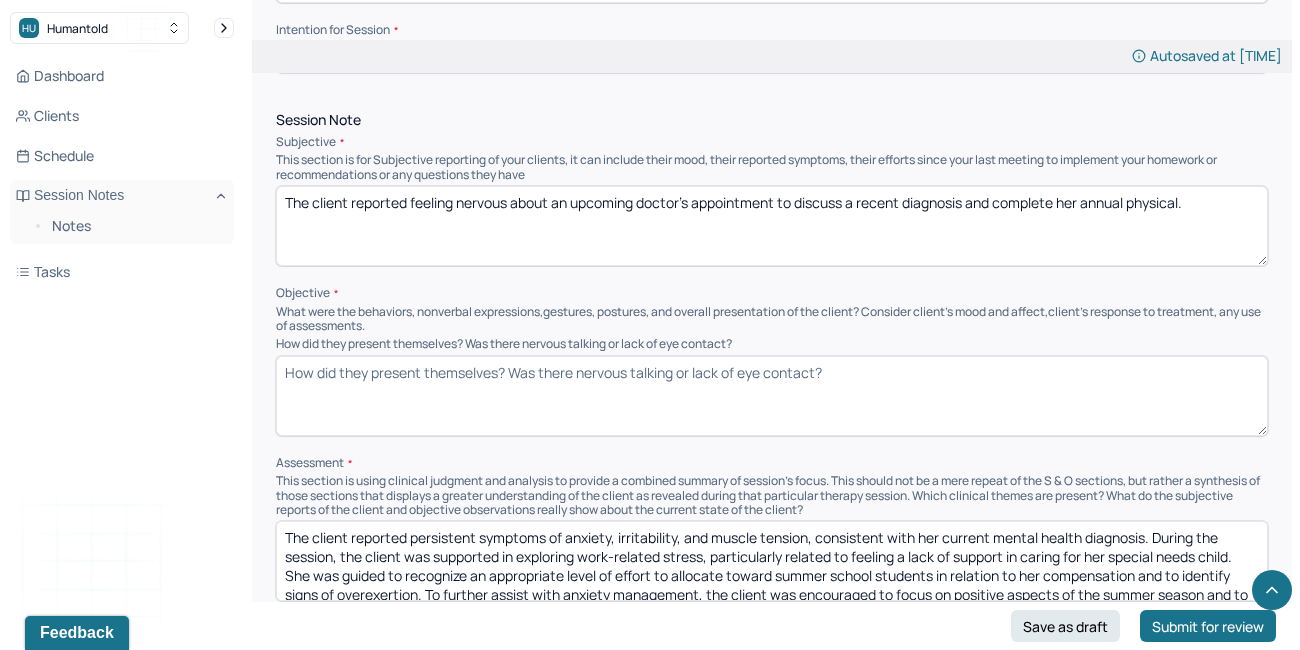 paste on "The client maintained steady focus and active participation throughout the session. Her emotional presentation was consistent with feelings of stress and anxiety, as evidenced by furrowed brows, pursed lips, and occasional wringing of her hands. She sat upright but shifted in her seat when discussing emotionally charged topics, indicating internal tension. Periodically, she exhaled audibly and rubbed her temples, signaling physical manifestations of worry. Her grooming and attire were appropriate, and she appeared alert and oriented. Overall, her posture and gestures reflected a readiness to engage despite underlying discomfort." 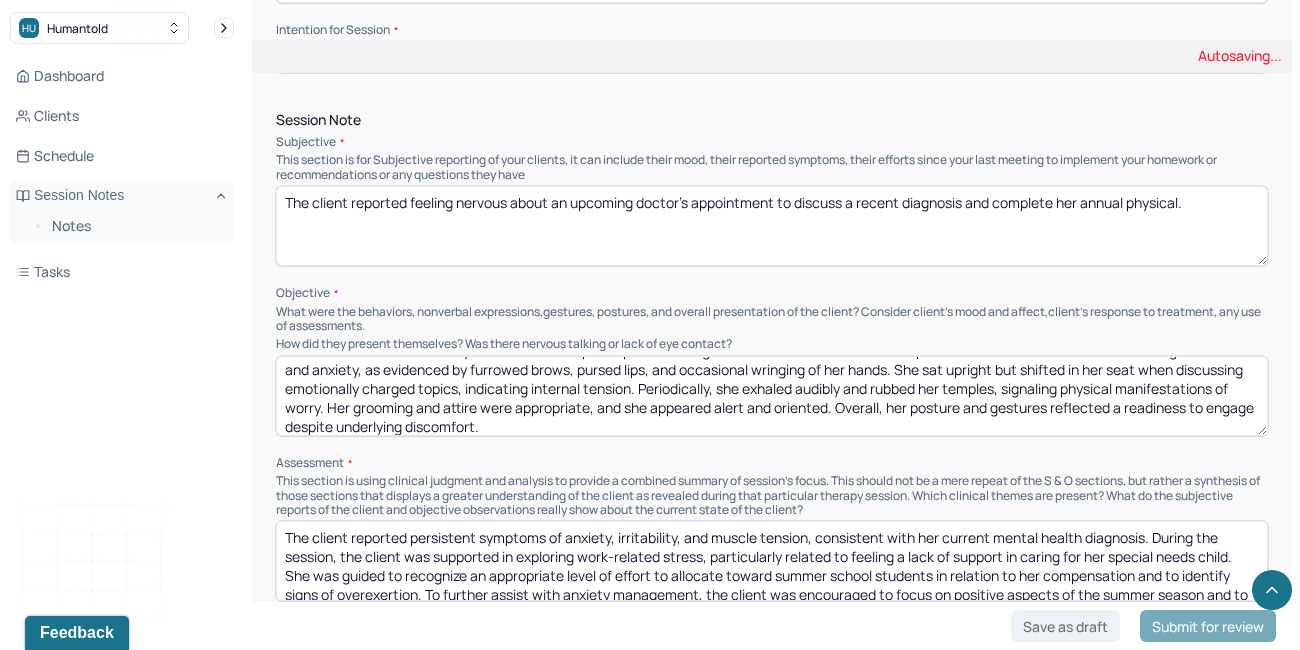 scroll, scrollTop: 0, scrollLeft: 0, axis: both 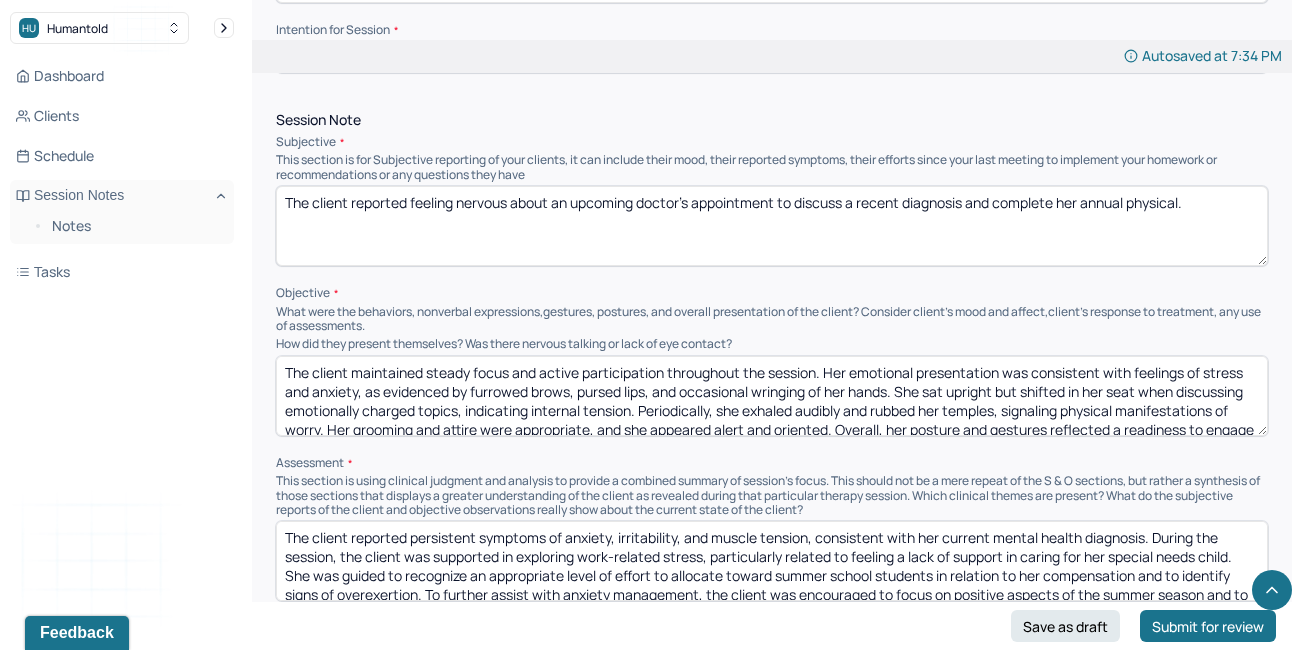 drag, startPoint x: 653, startPoint y: 387, endPoint x: 577, endPoint y: 384, distance: 76.05919 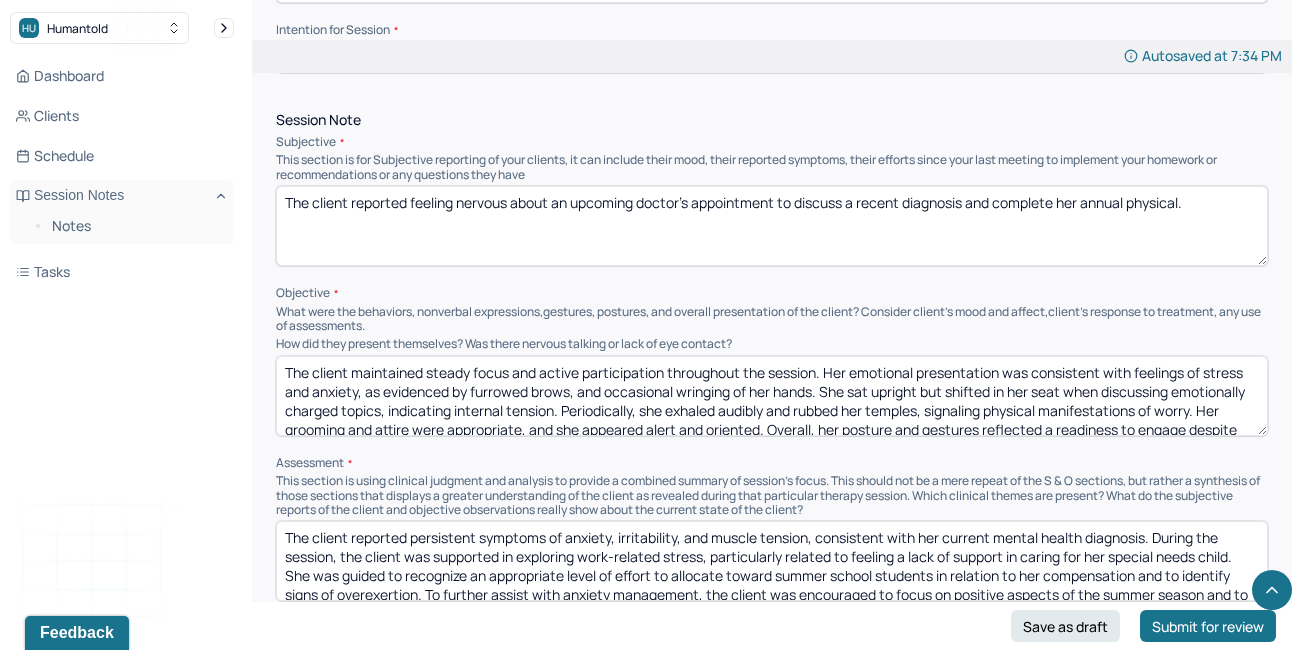 drag, startPoint x: 815, startPoint y: 385, endPoint x: 579, endPoint y: 386, distance: 236.00212 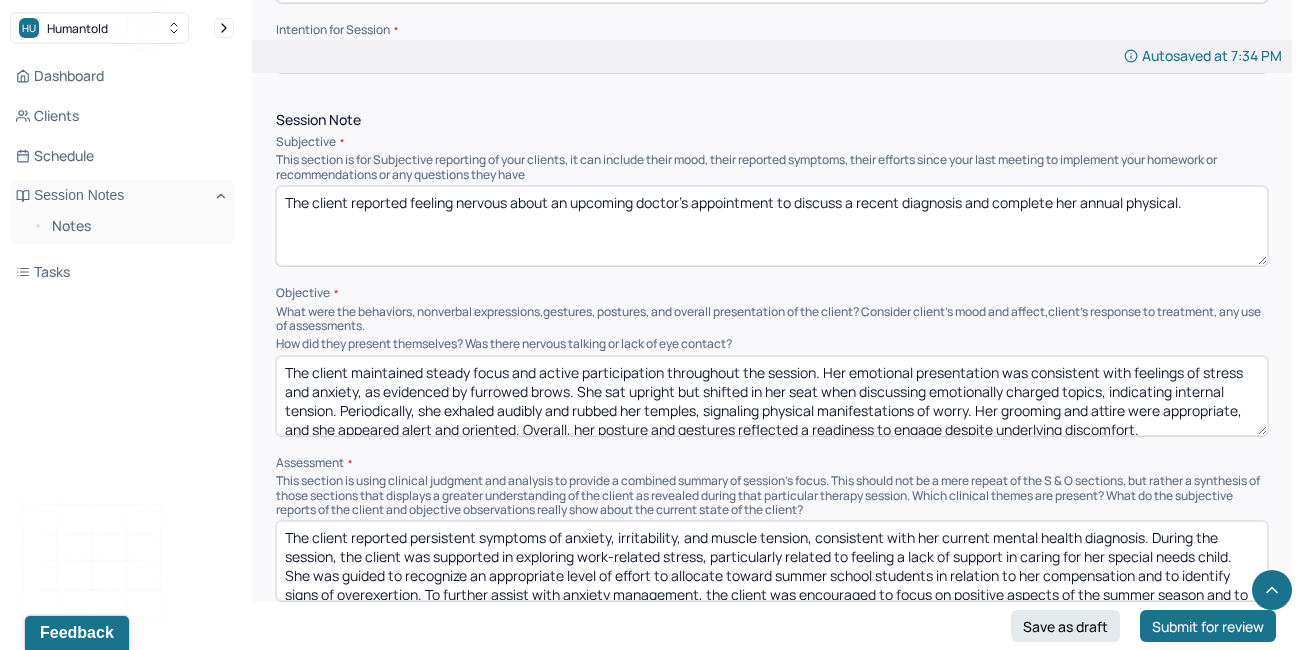 drag, startPoint x: 340, startPoint y: 406, endPoint x: 1113, endPoint y: 361, distance: 774.3087 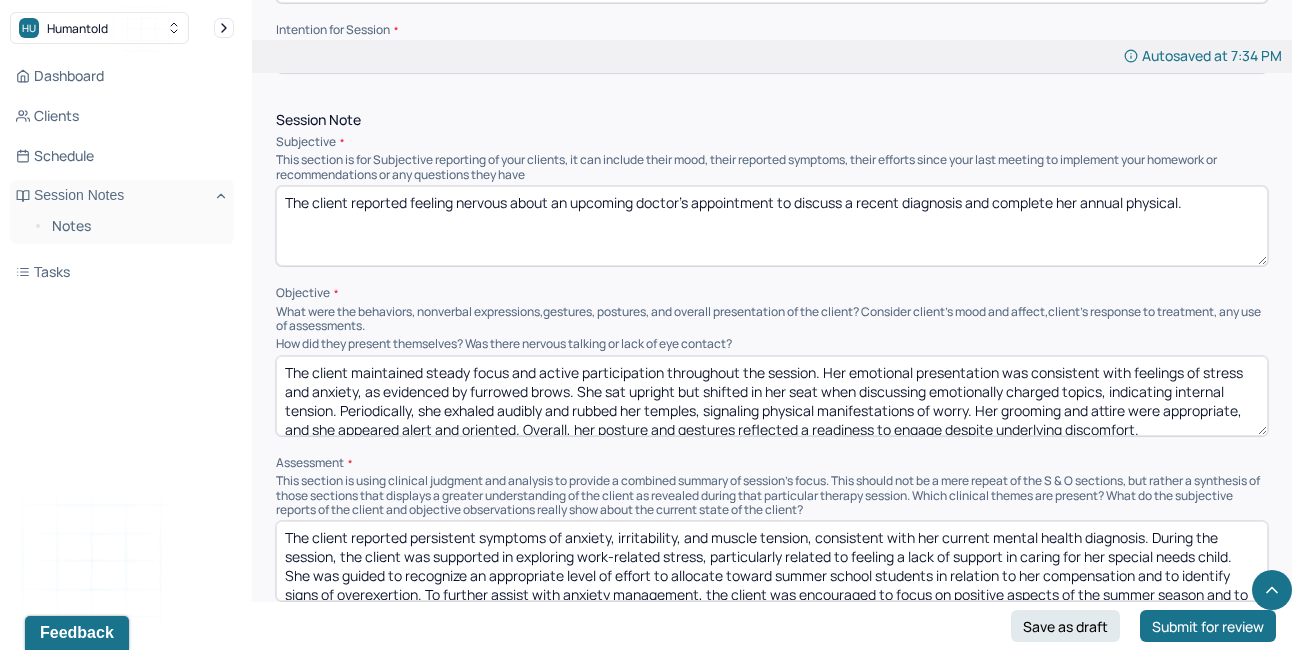 click on "The client maintained steady focus and active participation throughout the session. Her emotional presentation was consistent with feelings of stress and anxiety, as evidenced by furrowed brows.. She sat upright but shifted in her seat when discussing emotionally charged topics, indicating internal tension. Periodically, she exhaled audibly and rubbed her temples, signaling physical manifestations of worry. Her grooming and attire were appropriate, and she appeared alert and oriented. Overall, her posture and gestures reflected a readiness to engage despite underlying discomfort." at bounding box center [772, 396] 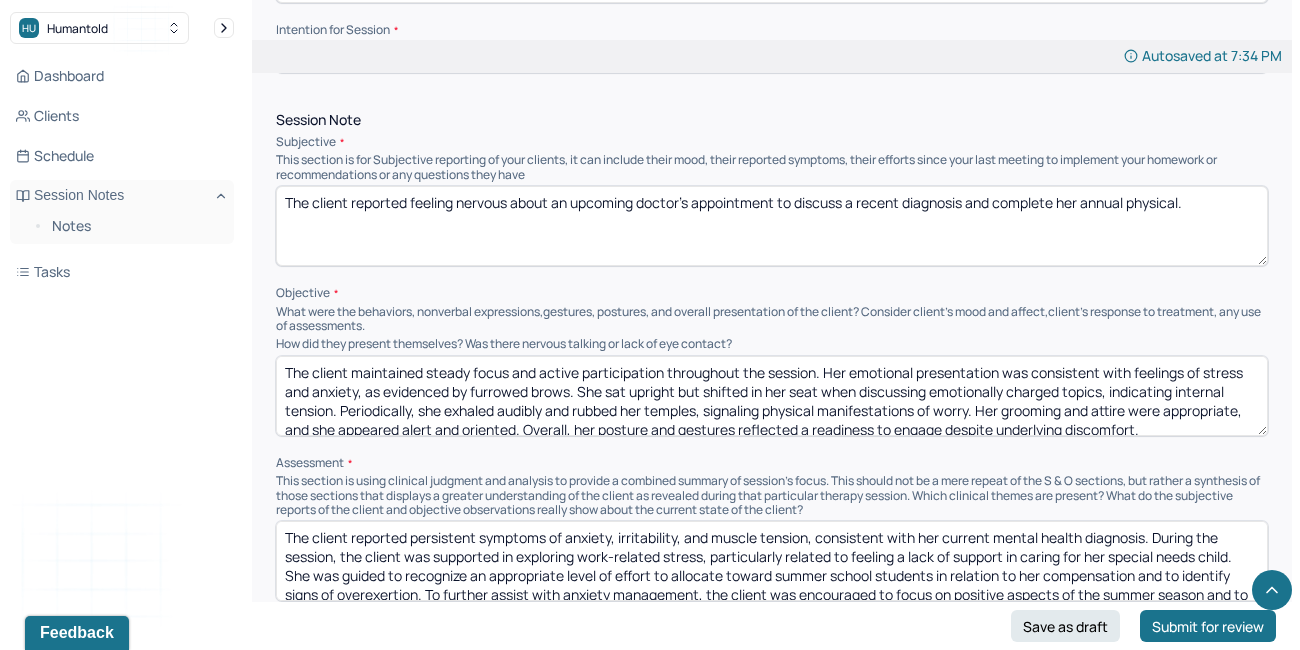 scroll, scrollTop: 9, scrollLeft: 0, axis: vertical 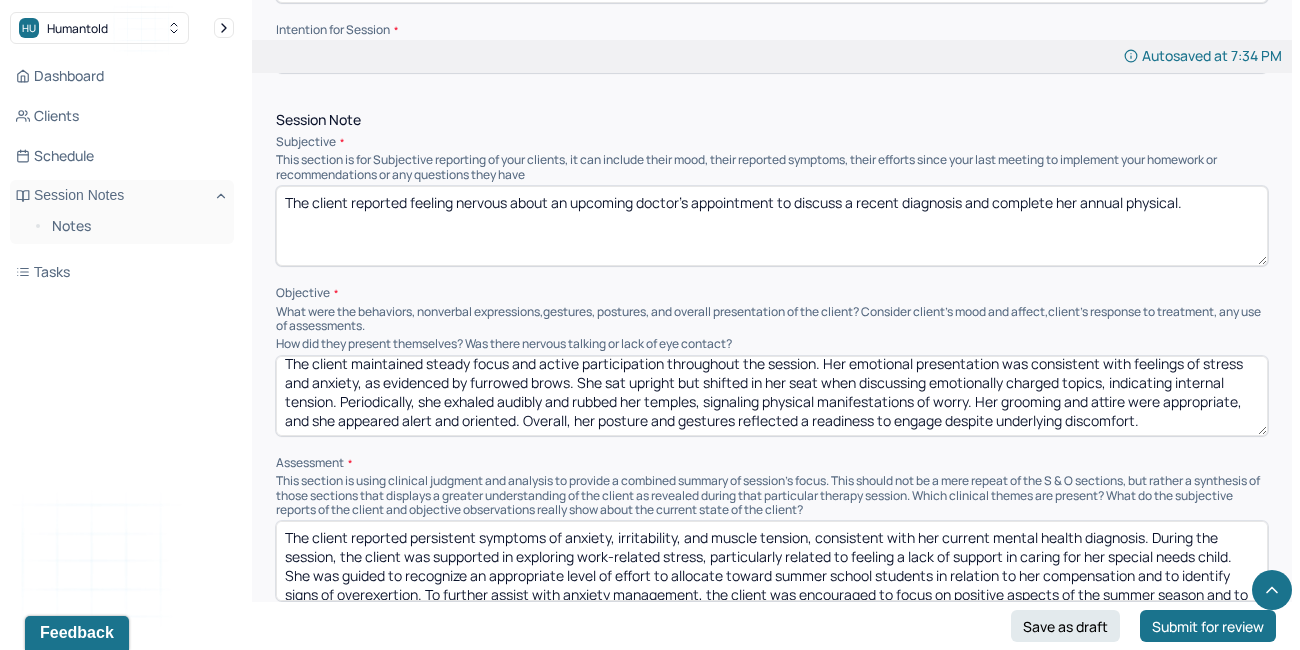 drag, startPoint x: 1110, startPoint y: 383, endPoint x: 336, endPoint y: 393, distance: 774.0646 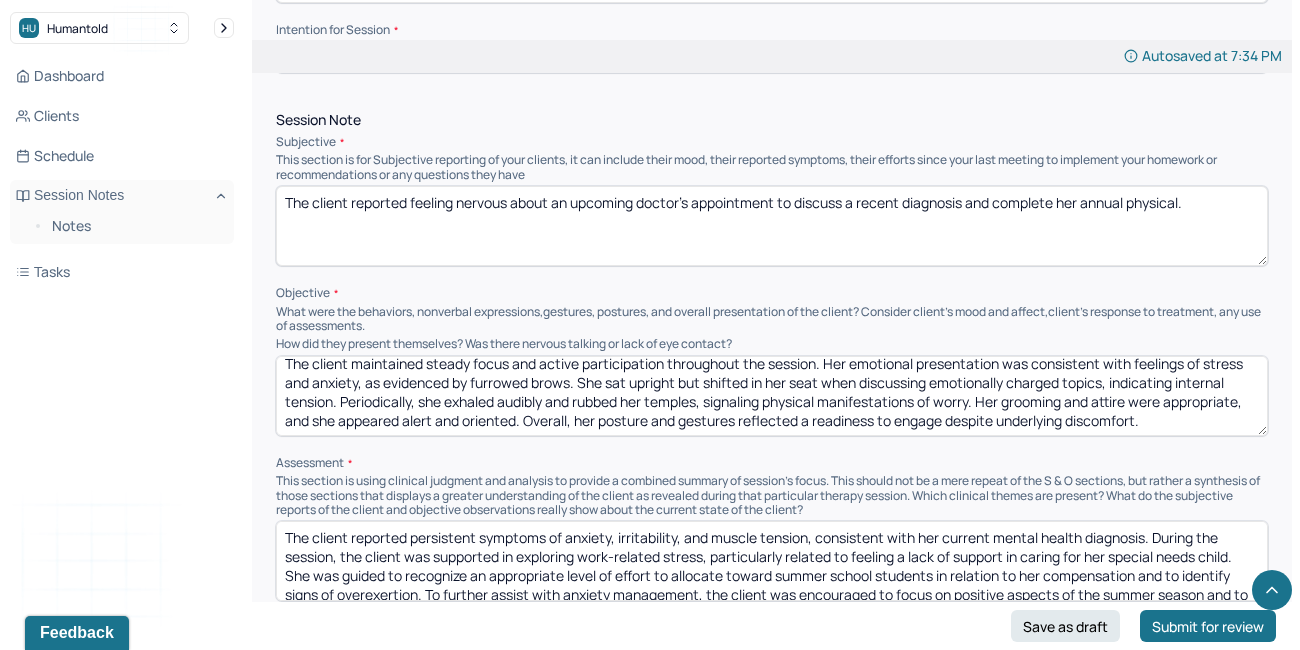 click on "The client maintained steady focus and active participation throughout the session. Her emotional presentation was consistent with feelings of stress and anxiety, as evidenced by furrowed brows. She sat upright but shifted in her seat when discussing emotionally charged topics, indicating internal tension. Periodically, she exhaled audibly and rubbed her temples, signaling physical manifestations of worry. Her grooming and attire were appropriate, and she appeared alert and oriented. Overall, her posture and gestures reflected a readiness to engage despite underlying discomfort." at bounding box center (772, 396) 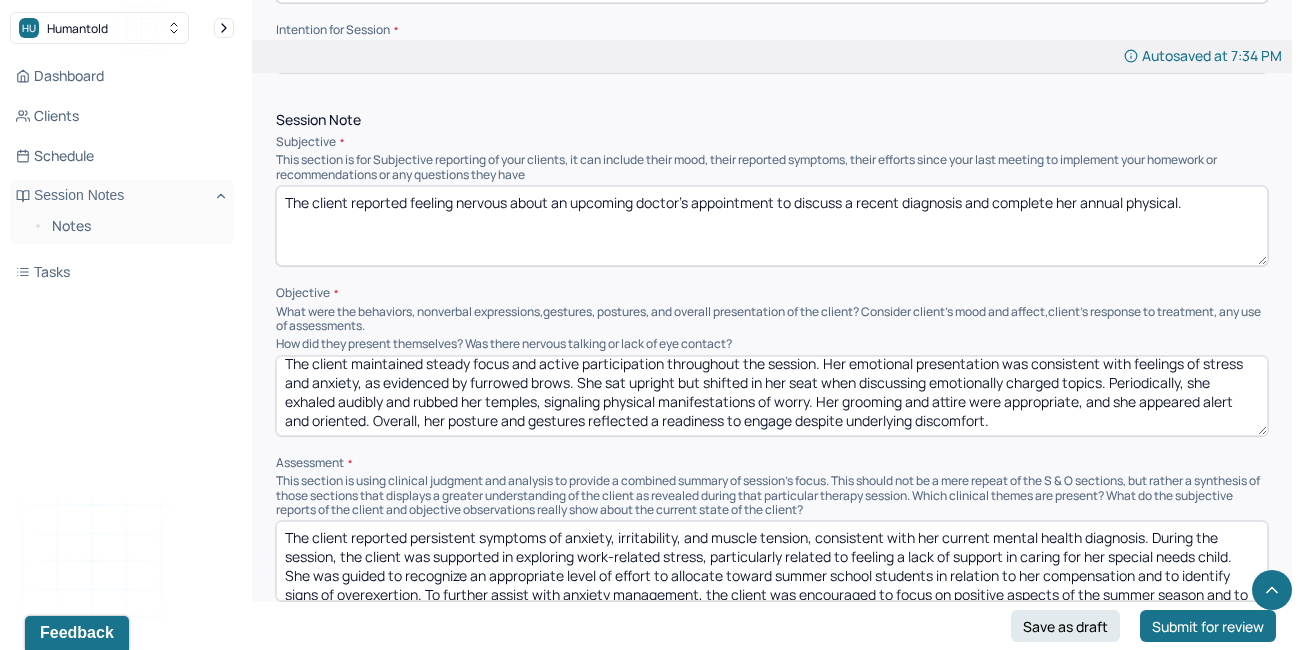 drag, startPoint x: 816, startPoint y: 397, endPoint x: 546, endPoint y: 402, distance: 270.0463 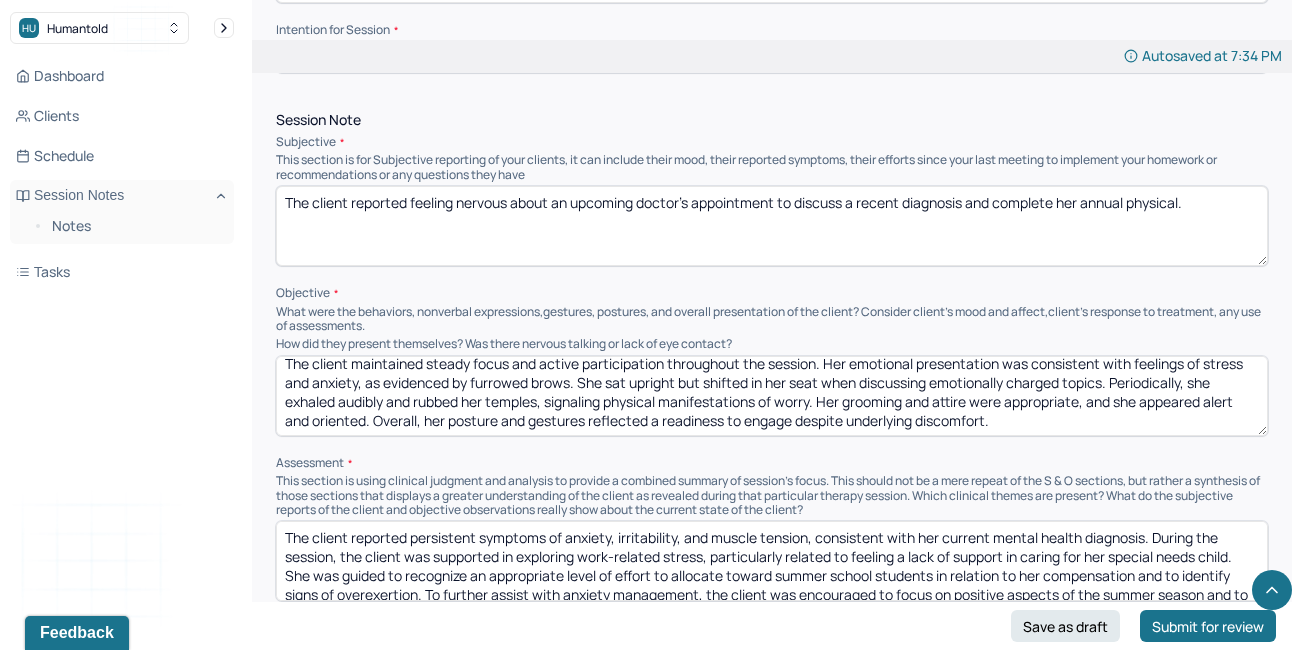 click on "The client maintained steady focus and active participation throughout the session. Her emotional presentation was consistent with feelings of stress and anxiety, as evidenced by furrowed brows. She sat upright but shifted in her seat when discussing emotionally charged topics. Periodically, she exhaled audibly and rubbed her temples, signaling physical manifestations of worry. Her grooming and attire were appropriate, and she appeared alert and oriented. Overall, her posture and gestures reflected a readiness to engage despite underlying discomfort." at bounding box center [772, 396] 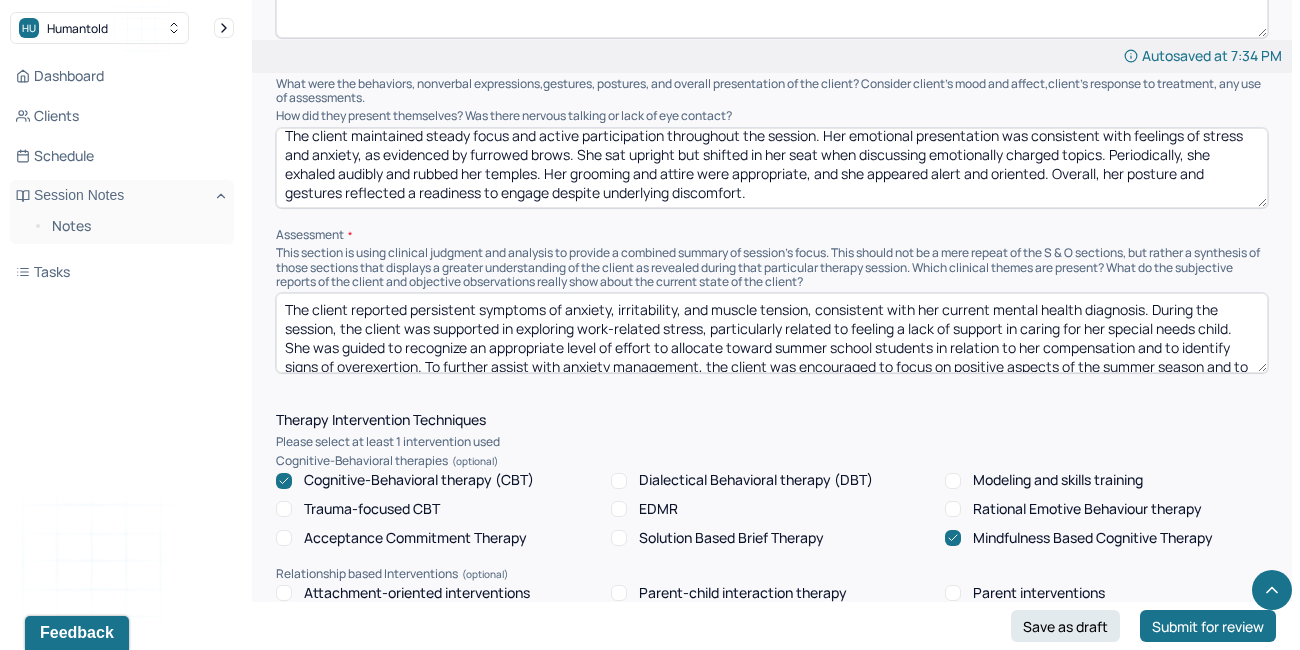 scroll, scrollTop: 1380, scrollLeft: 0, axis: vertical 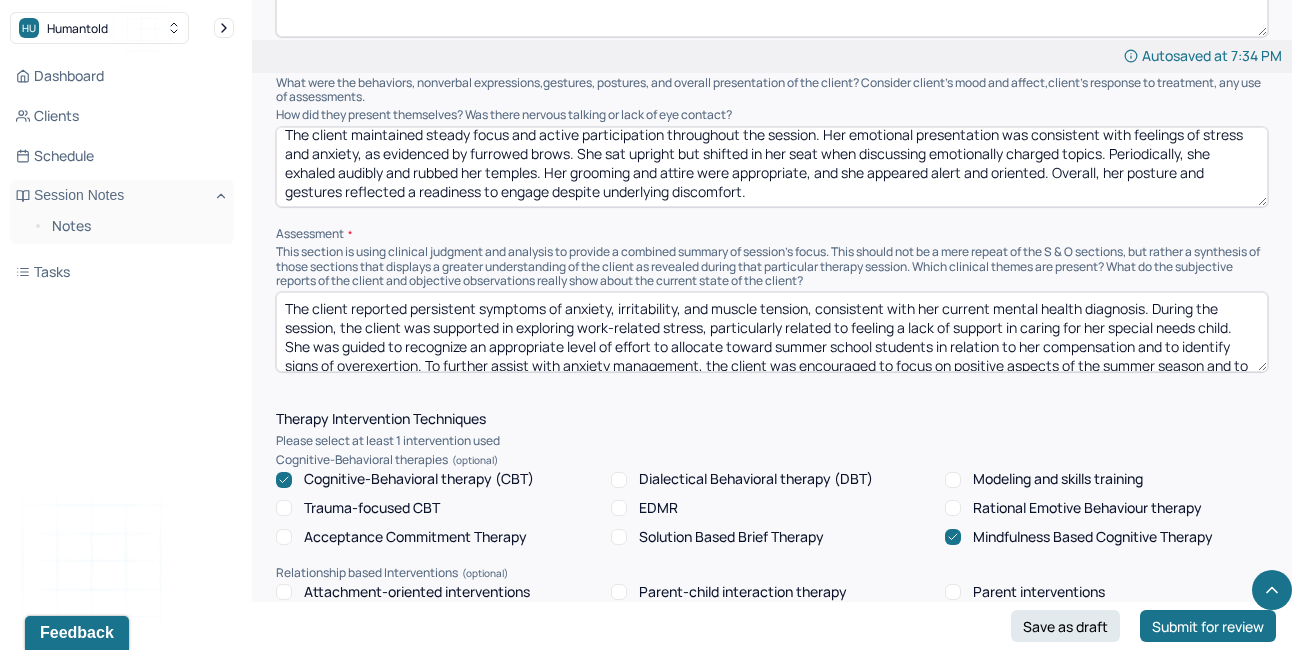 type on "The client maintained steady focus and active participation throughout the session. Her emotional presentation was consistent with feelings of stress and anxiety, as evidenced by furrowed brows. She sat upright but shifted in her seat when discussing emotionally charged topics. Periodically, she exhaled audibly and rubbed her temples. Her grooming and attire were appropriate, and she appeared alert and oriented. Overall, her posture and gestures reflected a readiness to engage despite underlying discomfort." 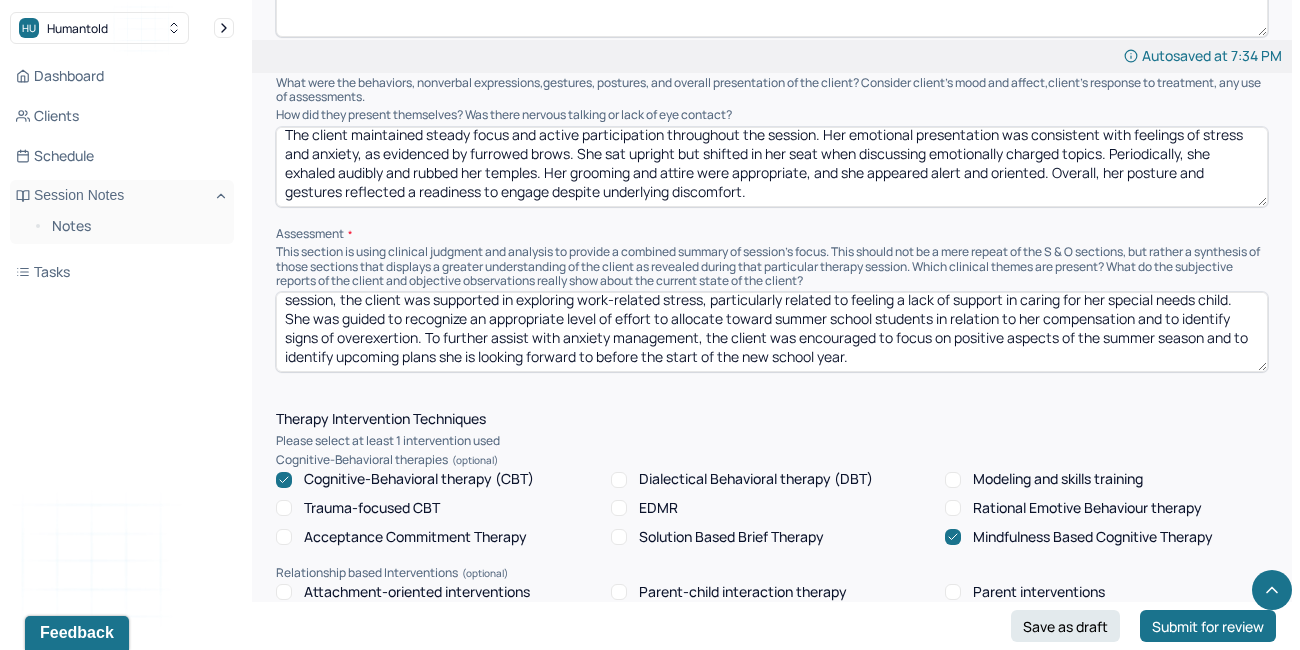 drag, startPoint x: 1154, startPoint y: 304, endPoint x: 425, endPoint y: 329, distance: 729.4285 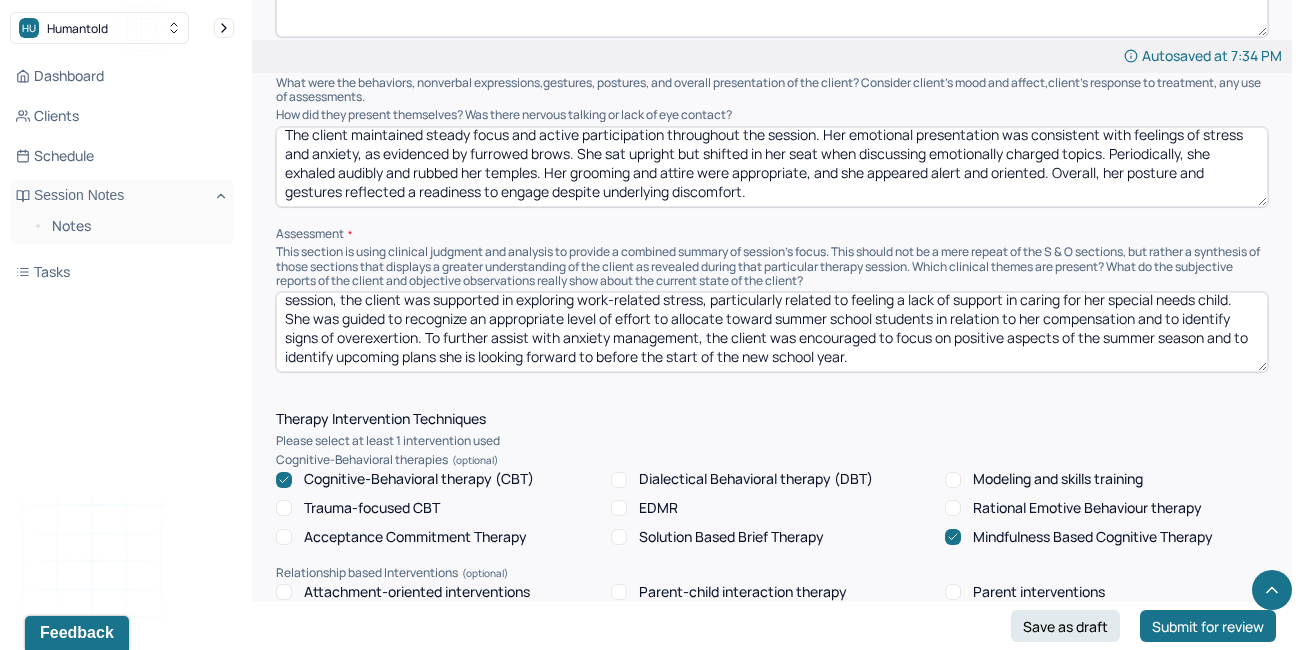 click on "The client reported persistent symptoms of anxiety, irritability, and muscle tension, consistent with her current mental health diagnosis. During the session, the client was supported in exploring work-related stress, particularly related to feeling a lack of support in caring for her special needs child. She was guided to recognize an appropriate level of effort to allocate toward summer school students in relation to her compensation and to identify signs of overexertion. To further assist with anxiety management, the client was encouraged to focus on positive aspects of the summer season and to identify upcoming plans she is looking forward to before the start of the new school year." at bounding box center (772, 332) 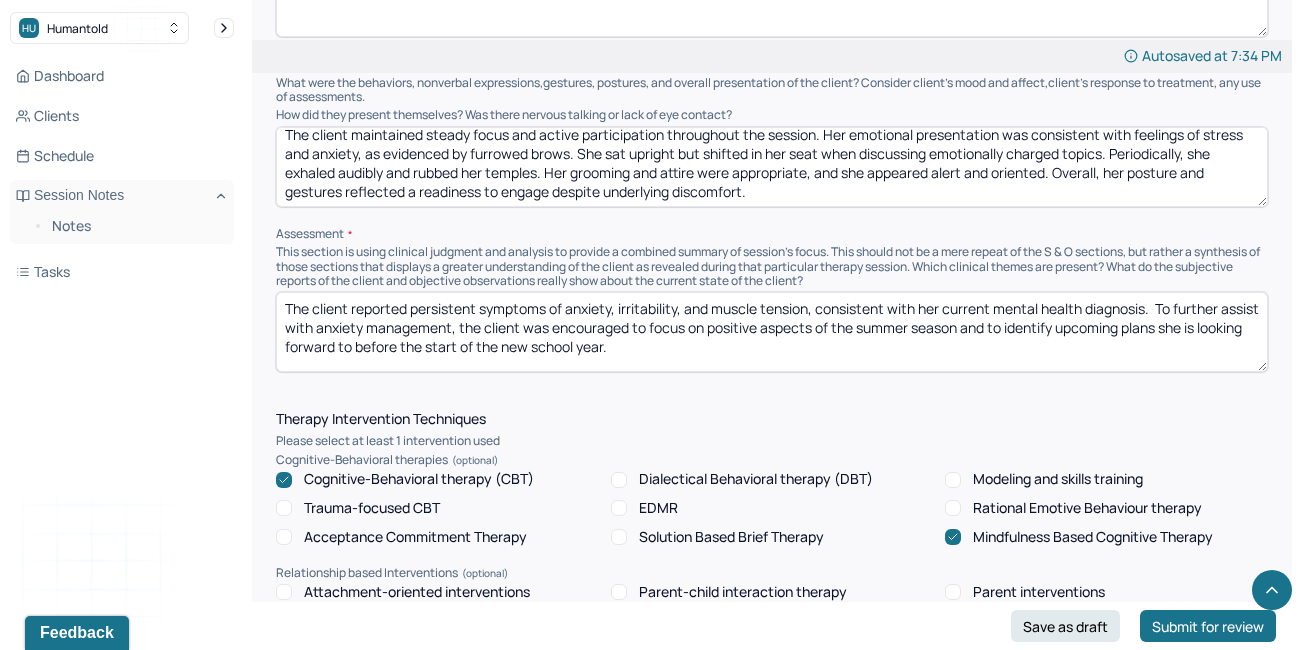 scroll, scrollTop: 0, scrollLeft: 0, axis: both 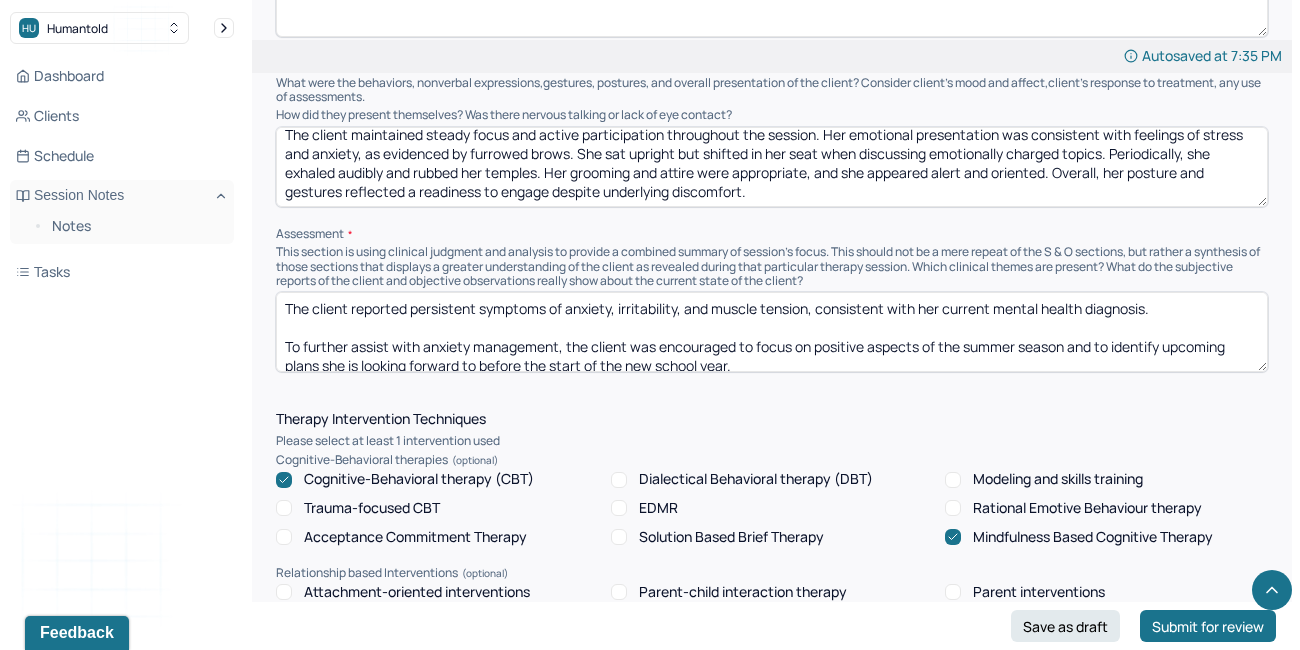 click on "The client reported persistent symptoms of anxiety, irritability, and muscle tension, consistent with her current mental health diagnosis.
To further assist with anxiety management, the client was encouraged to focus on positive aspects of the summer season and to identify upcoming plans she is looking forward to before the start of the new school year." at bounding box center [772, 332] 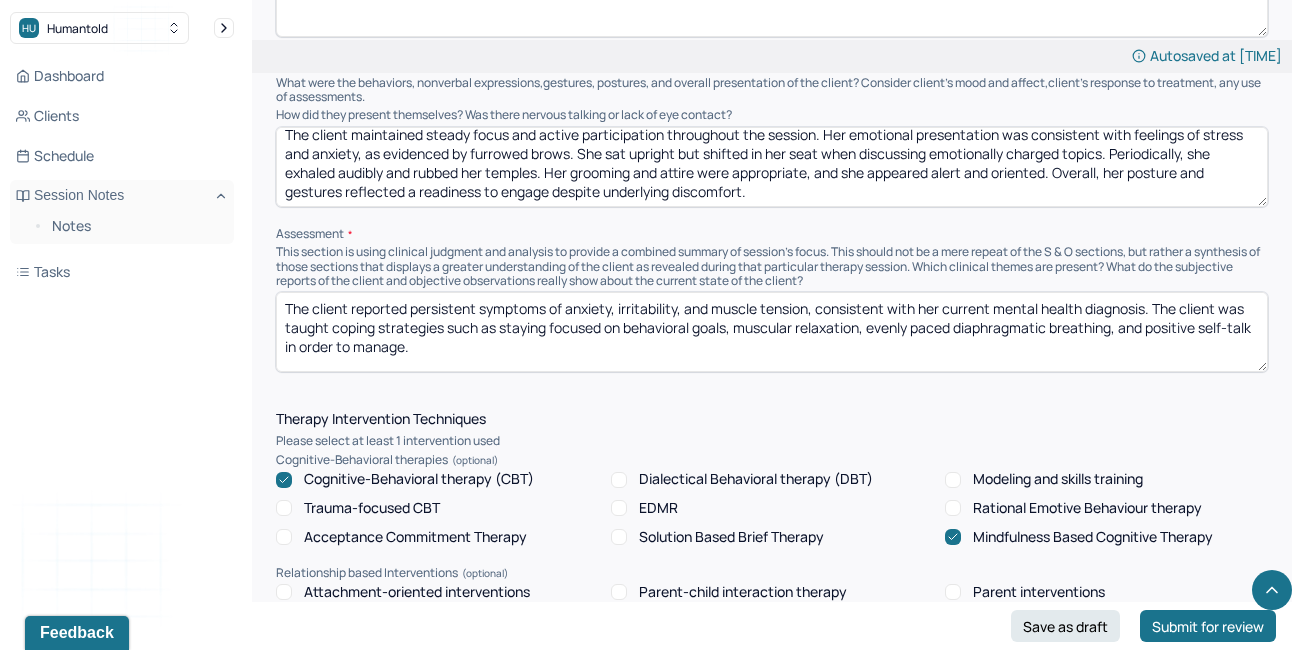 click on "The client reported persistent symptoms of anxiety, irritability, and muscle tension, consistent with her current mental health diagnosis. The client was taught coping strategies such as staying focused on behavioral goals, muscular relaxation, evenly paced diaphragmatic breathing, and positive self-talk in order to manage.
To further assist with anxiety management, the client was encouraged to focus on positive aspects of the summer season and to identify upcoming plans she is looking forward to before the start of the new school year." at bounding box center (772, 332) 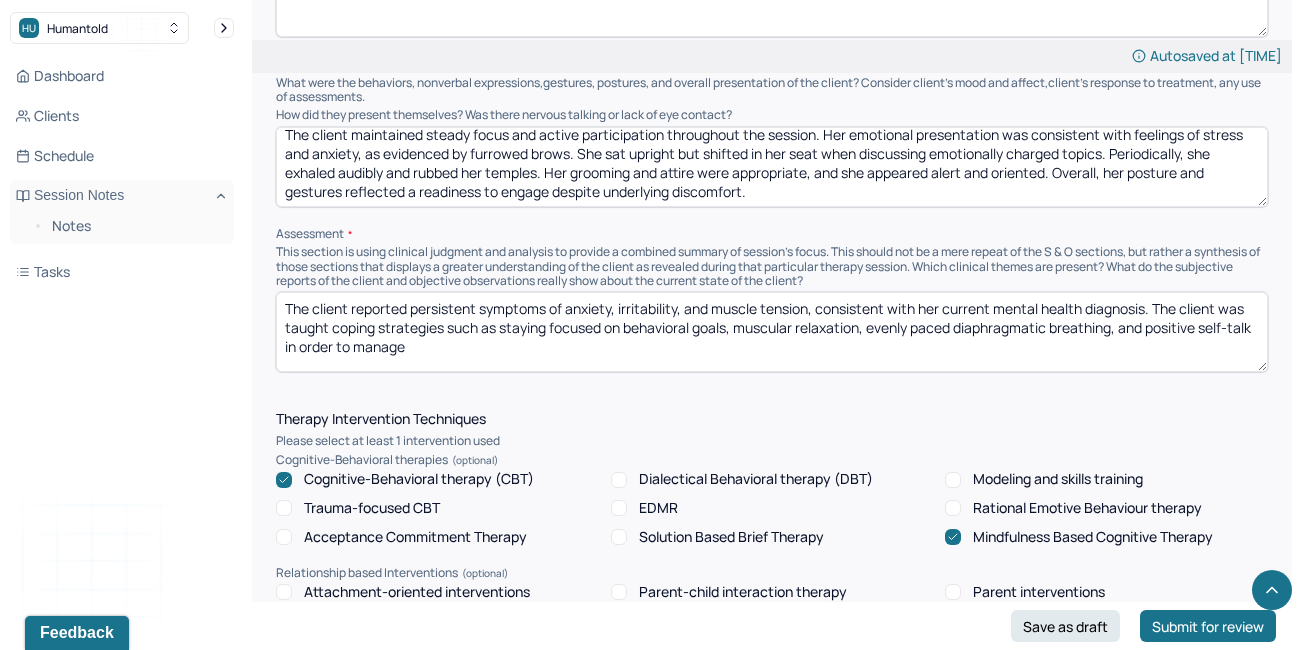 click on "The client reported persistent symptoms of anxiety, irritability, and muscle tension, consistent with her current mental health diagnosis. The client was taught coping strategies such as staying focused on behavioral goals, muscular relaxation, evenly paced diaphragmatic breathing, and positive self-talk in order to manage.
To further assist with anxiety management, the client was encouraged to focus on positive aspects of the summer season and to identify upcoming plans she is looking forward to before the start of the new school year." at bounding box center (772, 332) 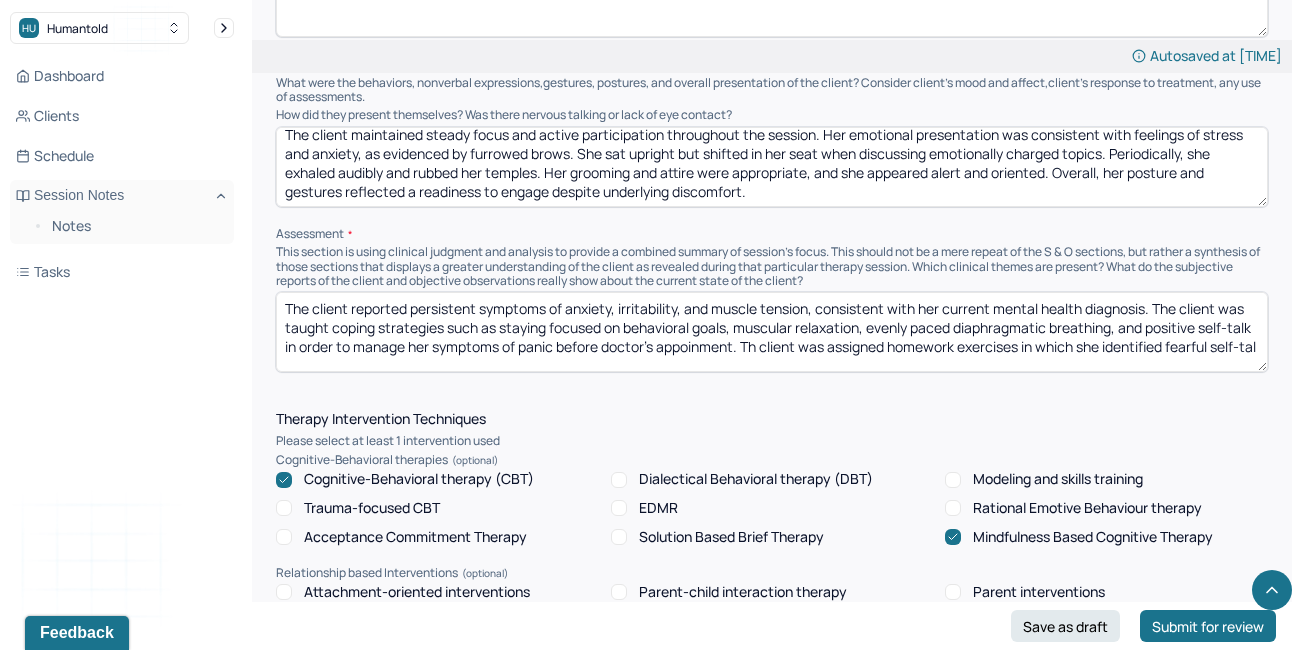 scroll, scrollTop: 3, scrollLeft: 0, axis: vertical 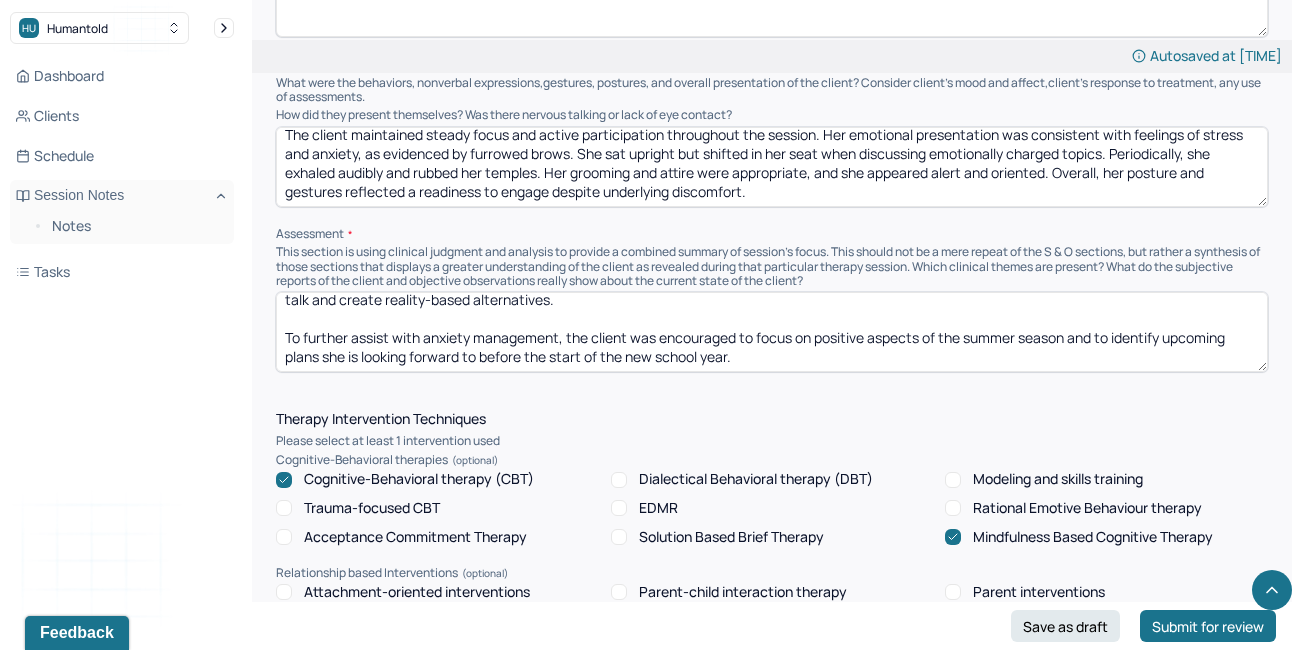 click on "The client reported persistent symptoms of anxiety, irritability, and muscle tension, consistent with her current mental health diagnosis. The client was taught coping strategies such as staying focused on behavioral goals, muscular relaxation, evenly paced diaphragmatic breathing, and positive self-talk in order to manage her symptoms of panic before doctor's appointment. Th client was assigned homework exercises in which she identified fearful self-talk and create reality-based alternatives.
To further assist with anxiety management, the client was encouraged to focus on positive aspects of the summer season and to identify upcoming plans she is looking forward to before the start of the new school year." at bounding box center (772, 332) 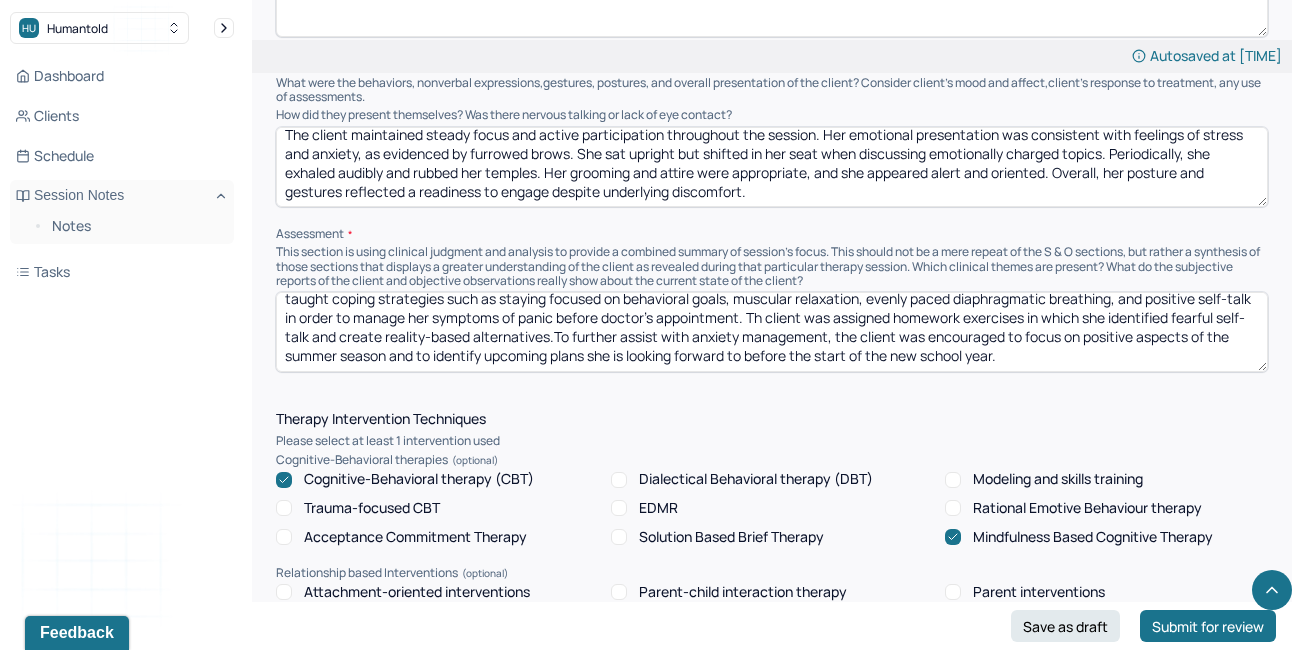 scroll, scrollTop: 28, scrollLeft: 0, axis: vertical 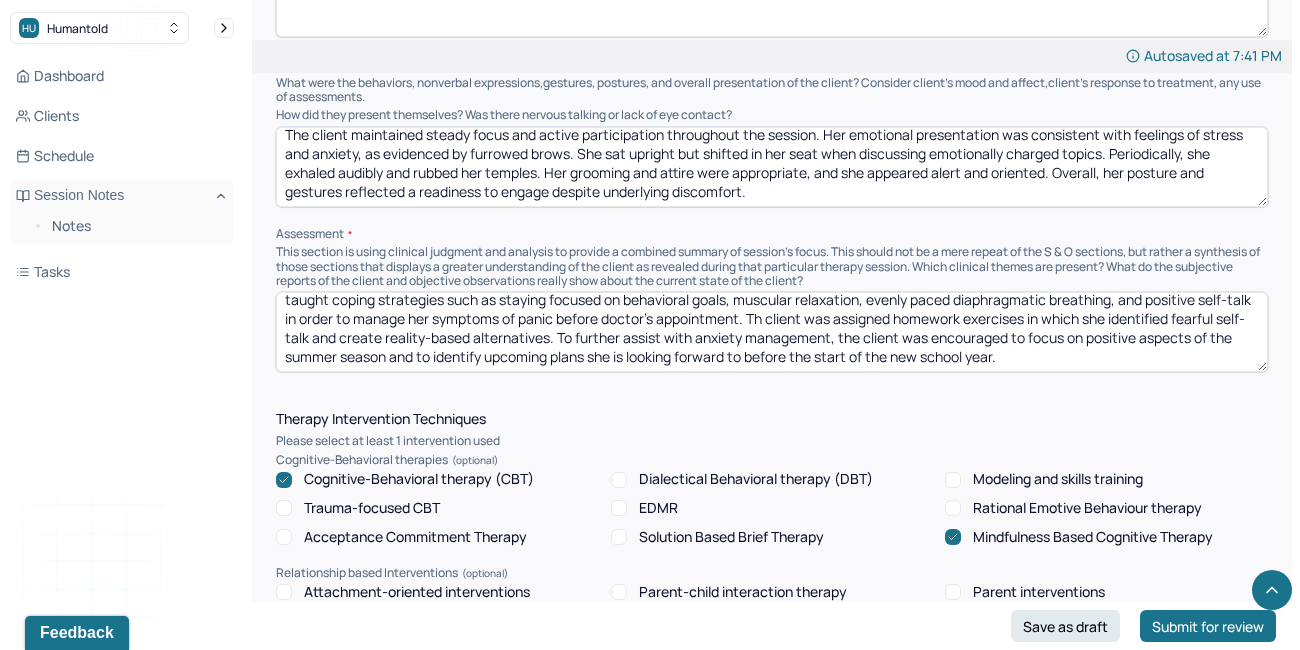drag, startPoint x: 1024, startPoint y: 332, endPoint x: 1184, endPoint y: 432, distance: 188.67963 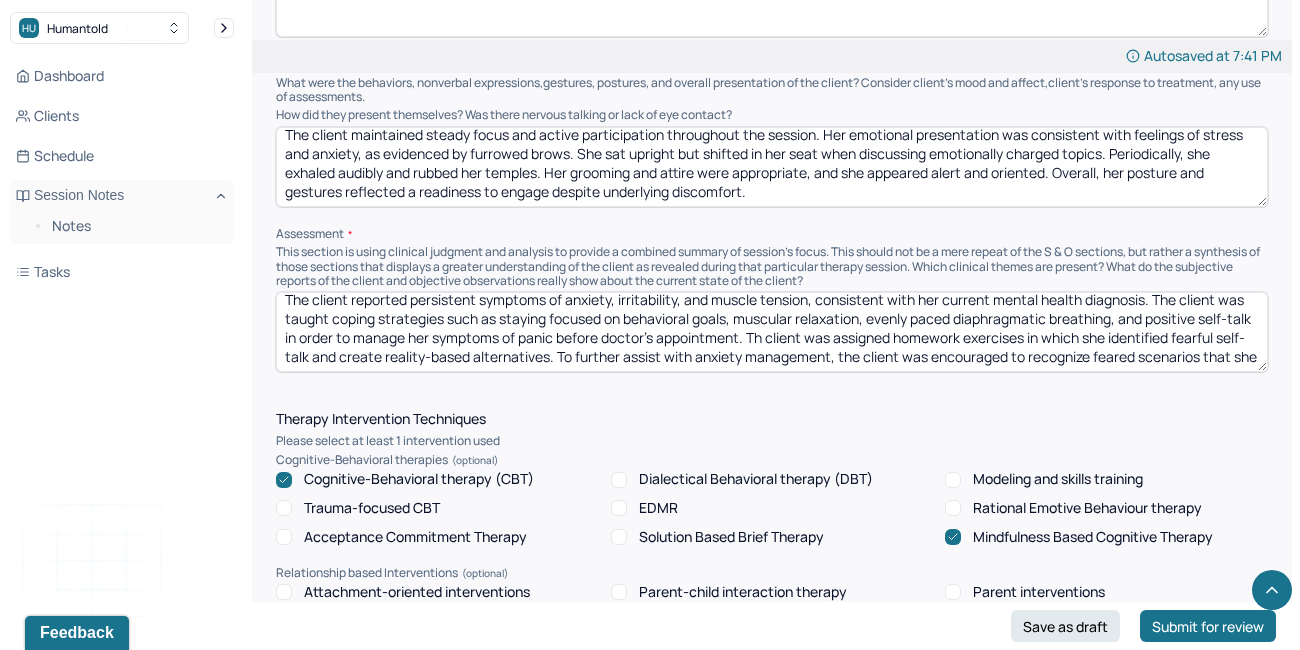 scroll, scrollTop: 28, scrollLeft: 0, axis: vertical 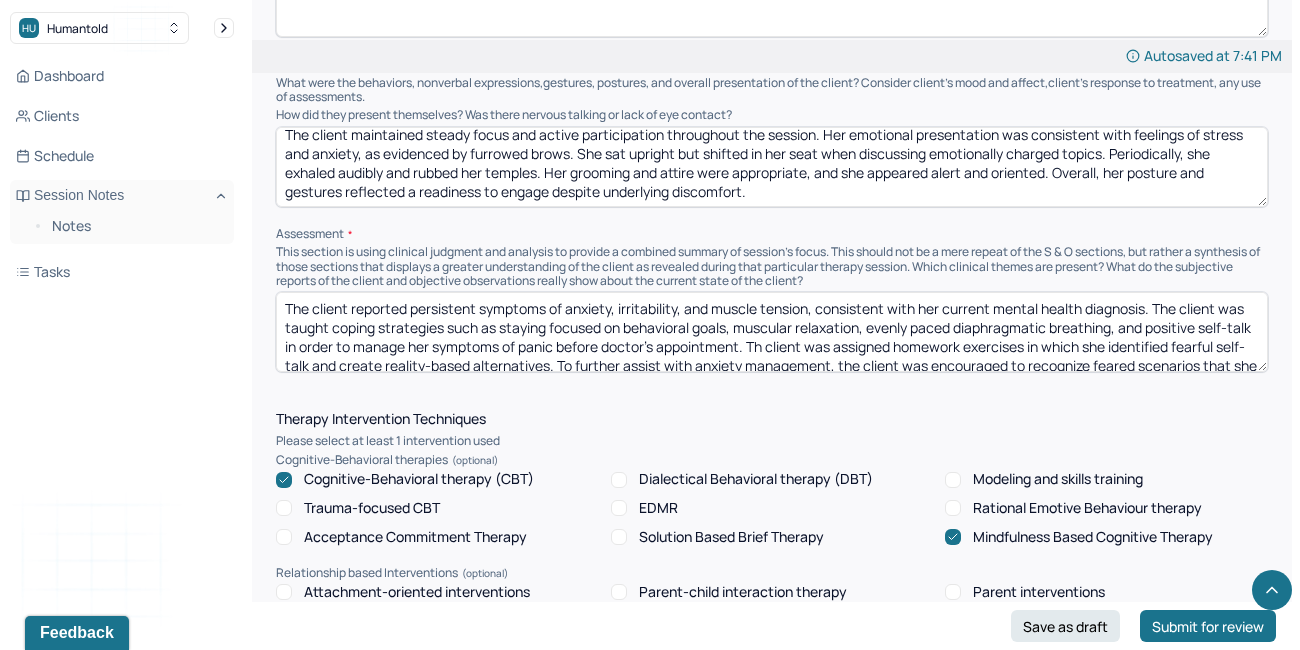 drag, startPoint x: 623, startPoint y: 350, endPoint x: 264, endPoint y: 162, distance: 405.24683 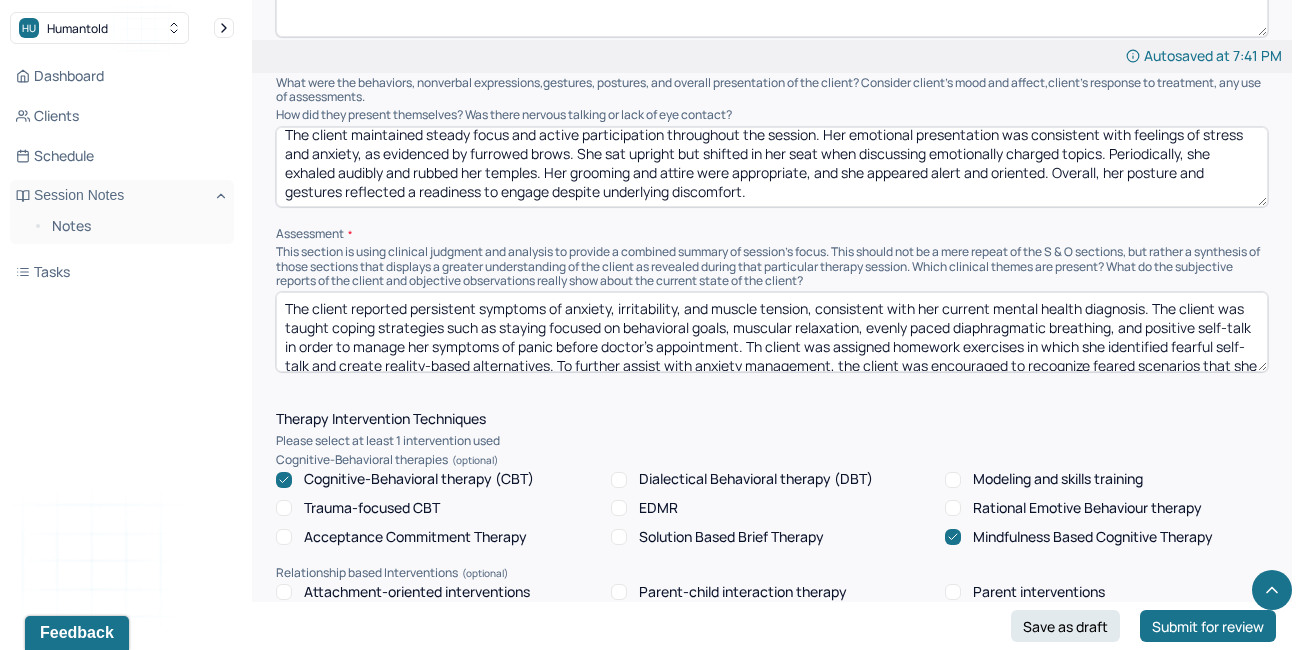 type on "The client reported persistent symptoms of anxiety, irritability, and muscle tension, consistent with her current mental health diagnosis. The client was taught coping strategies such as staying focused on behavioral goals, muscular relaxation, evenly paced diaphragmatic breathing, and positive self-talk in order to manage her symptoms of panic before doctor's appointment. Th client was assigned homework exercises in which she identified fearful self-talk and create reality-based alternatives. To further assist with anxiety management, the client was encouraged to recognize feared scenarios that she has overcome having to do with physical health." 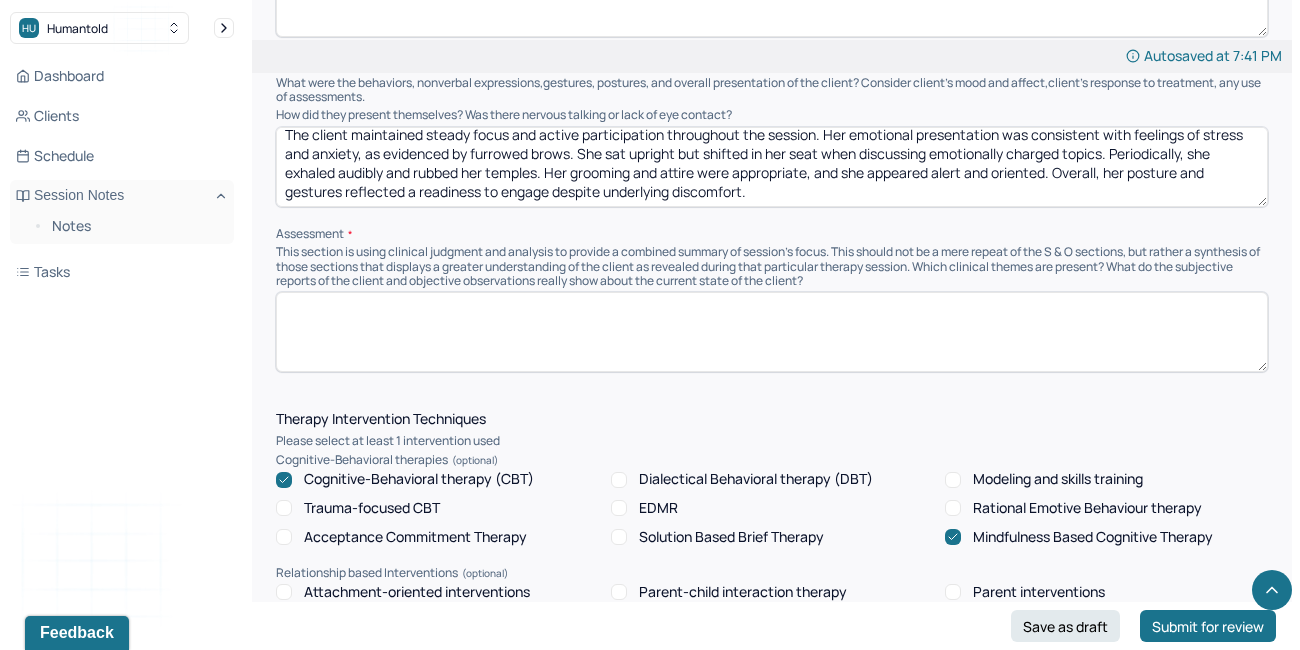 paste on "The client reported ongoing symptoms of anxiety, irritability, and muscle tension, aligning with her current mental health diagnosis. Psychoeducation was provided on coping tools including goal-focused behavior, progressive muscle relaxation, diaphragmatic breathing, and realistic self-talk to address pre-appointment panic. The client was given a homework task to identify unhelpful internal dialogue and develop rational counter-statements. To strengthen her ability to manage anticipatory anxiety, she was also encouraged to reflect on past instances where she successfully coped with similar health-related fears." 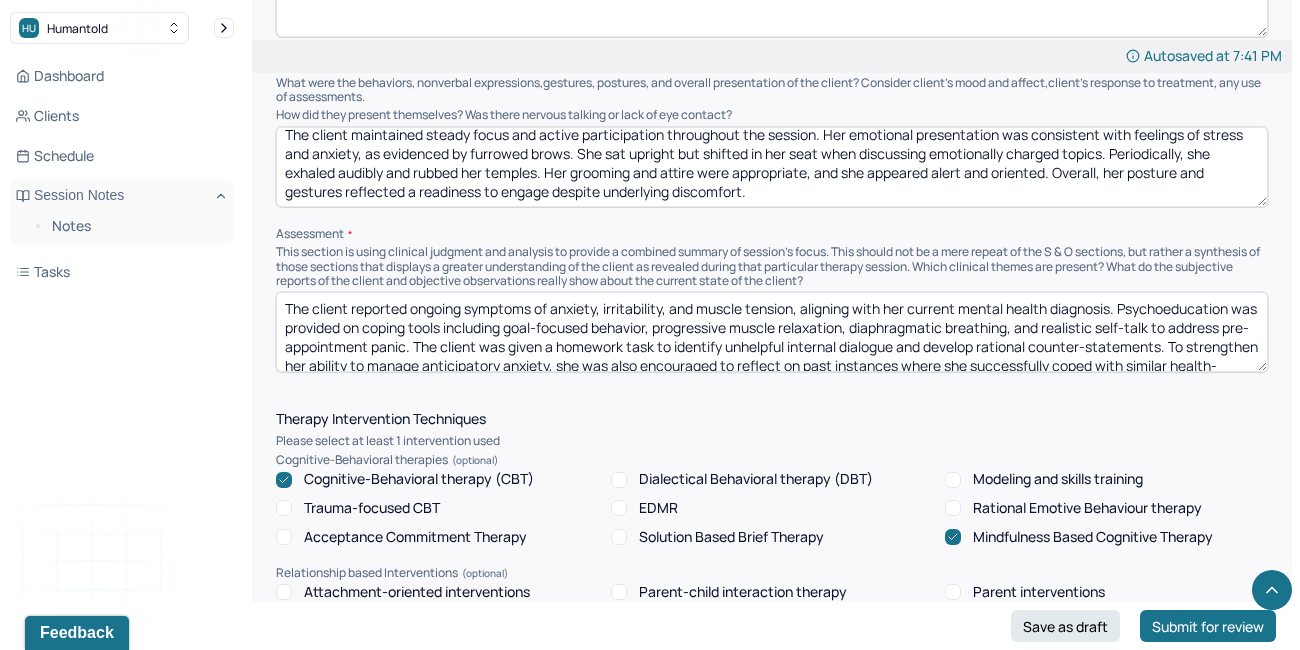 scroll, scrollTop: 22, scrollLeft: 0, axis: vertical 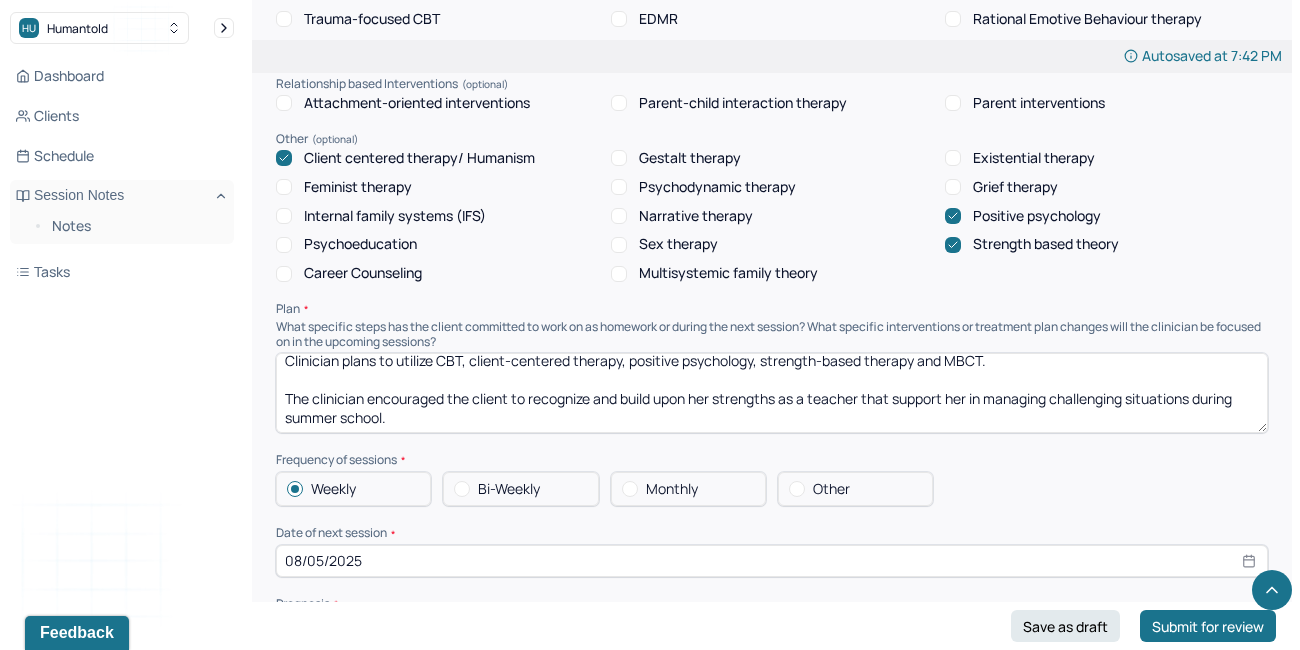type on "The client reported ongoing symptoms of anxiety, irritability, and muscle tension, aligning with her current mental health diagnosis. Psychoeducation was provided on coping tools including goal-focused behavior, progressive muscle relaxation, diaphragmatic breathing, and realistic self-talk to address pre-appointment panic. The client was given a homework task to identify unhelpful internal dialogue and develop rational counter-statements. To strengthen her ability to manage anticipatory anxiety, she was also encouraged to reflect on past instances where she successfully coped with similar health-related fears." 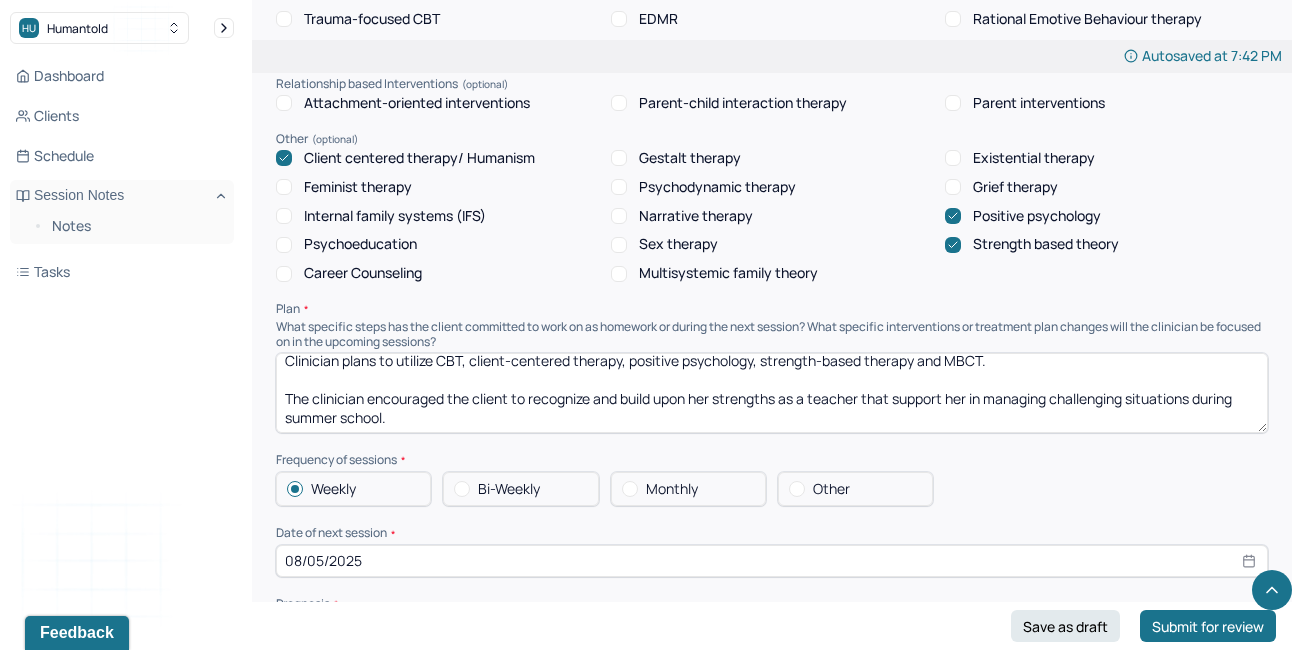 drag, startPoint x: 400, startPoint y: 411, endPoint x: 528, endPoint y: 392, distance: 129.40247 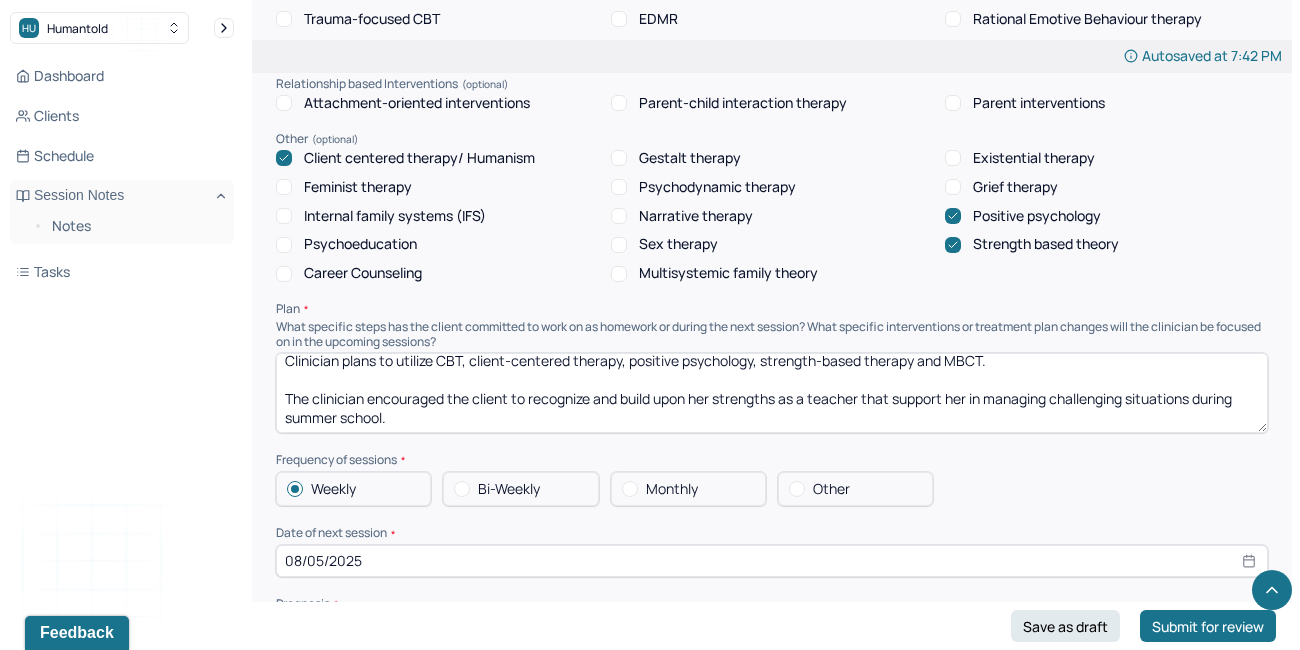 click on "Clinician plans to utilize CBT, client-centered therapy, positive psychology, strength-based therapy and MBCT.
The clinician encouraged the client to recognize and build upon her strengths as a teacher that support her in managing challenging situations during summer school." at bounding box center [772, 393] 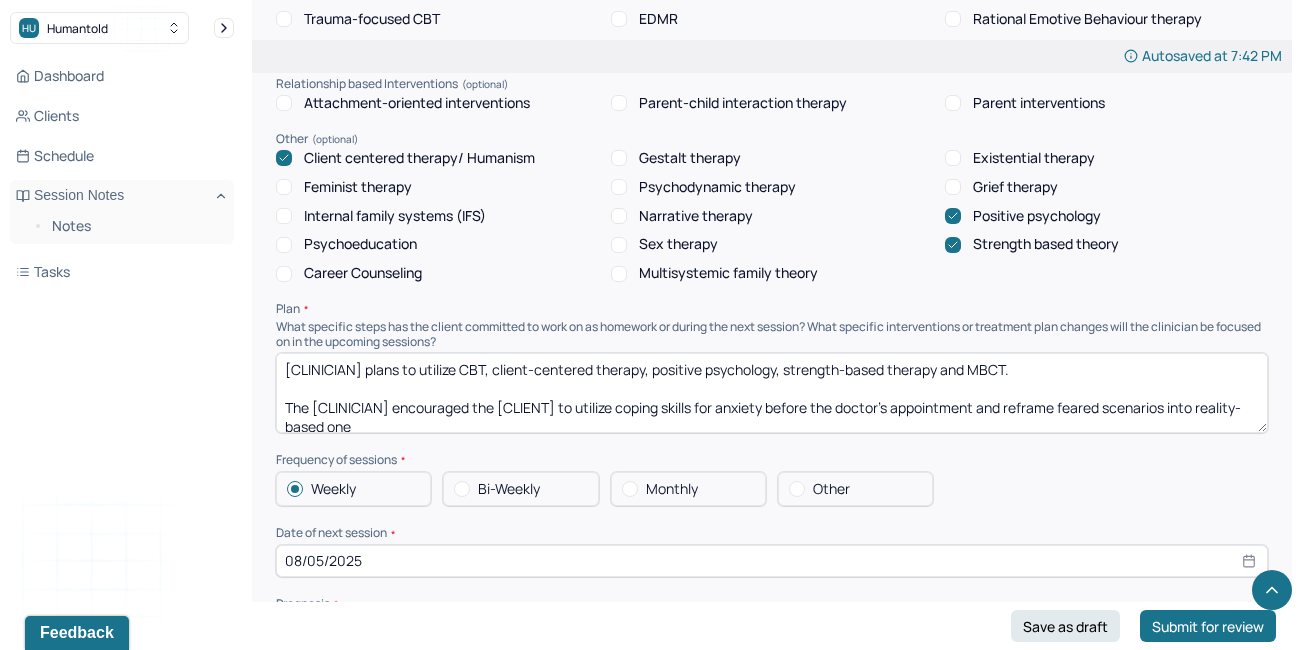 scroll, scrollTop: 3, scrollLeft: 0, axis: vertical 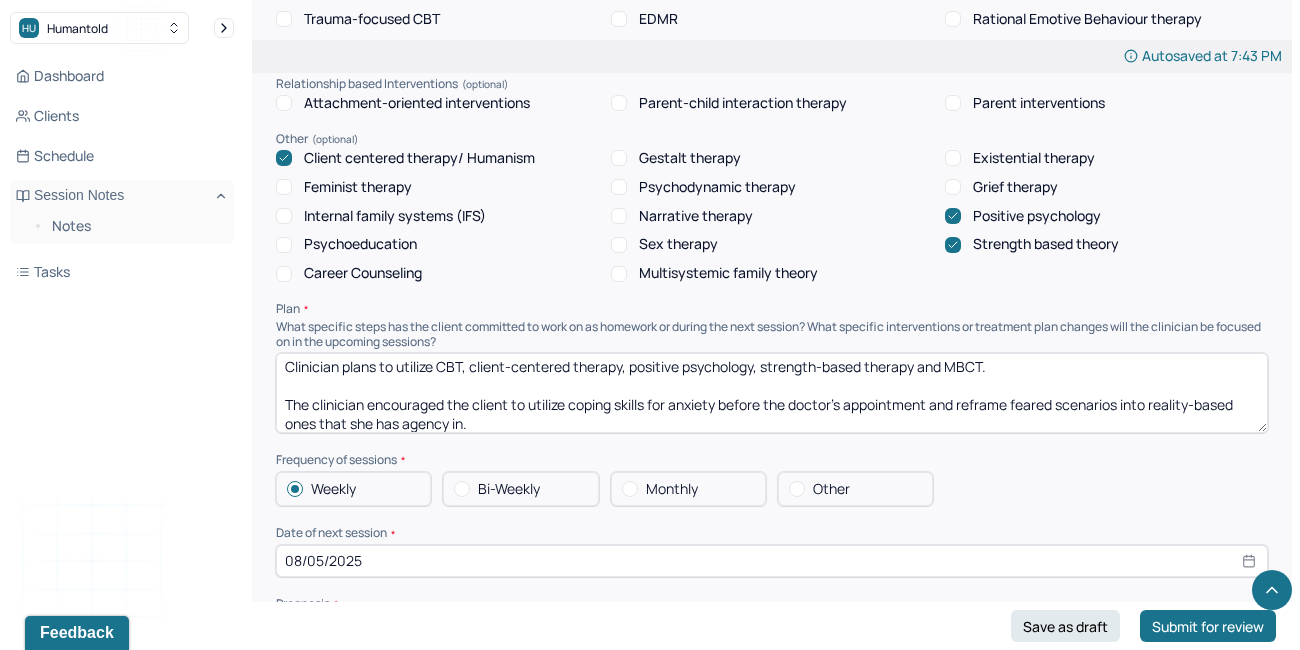 drag, startPoint x: 481, startPoint y: 413, endPoint x: 248, endPoint y: 386, distance: 234.55916 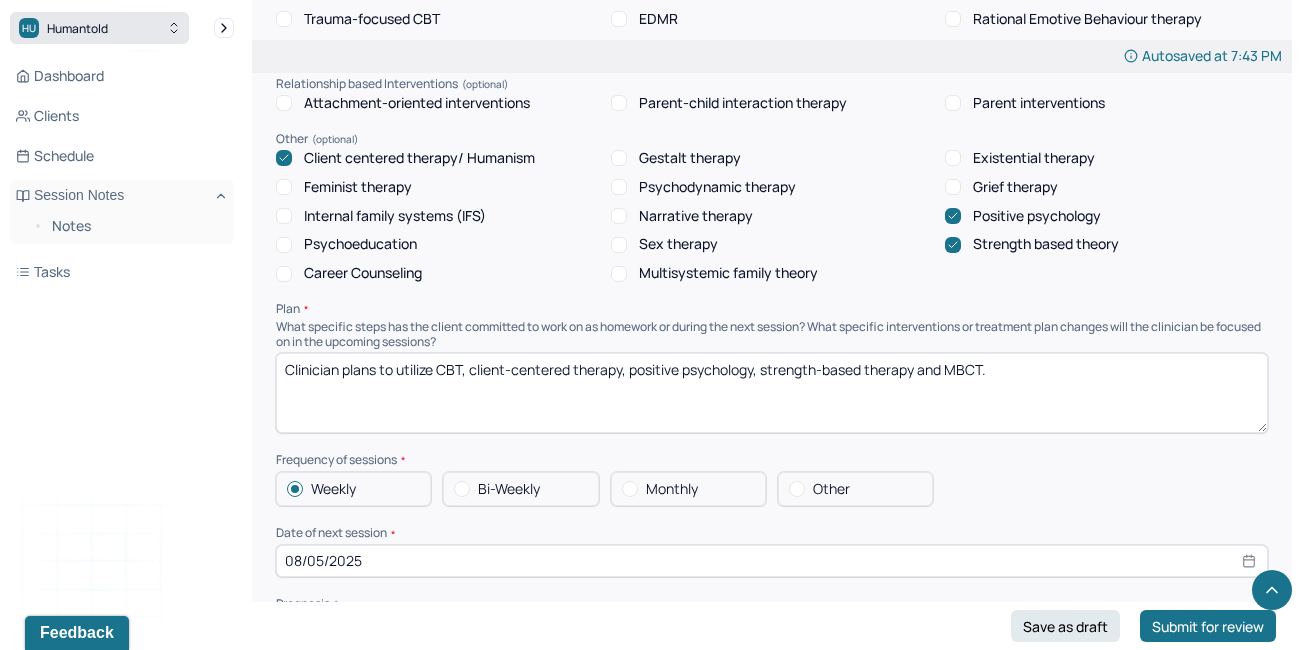 scroll, scrollTop: 0, scrollLeft: 0, axis: both 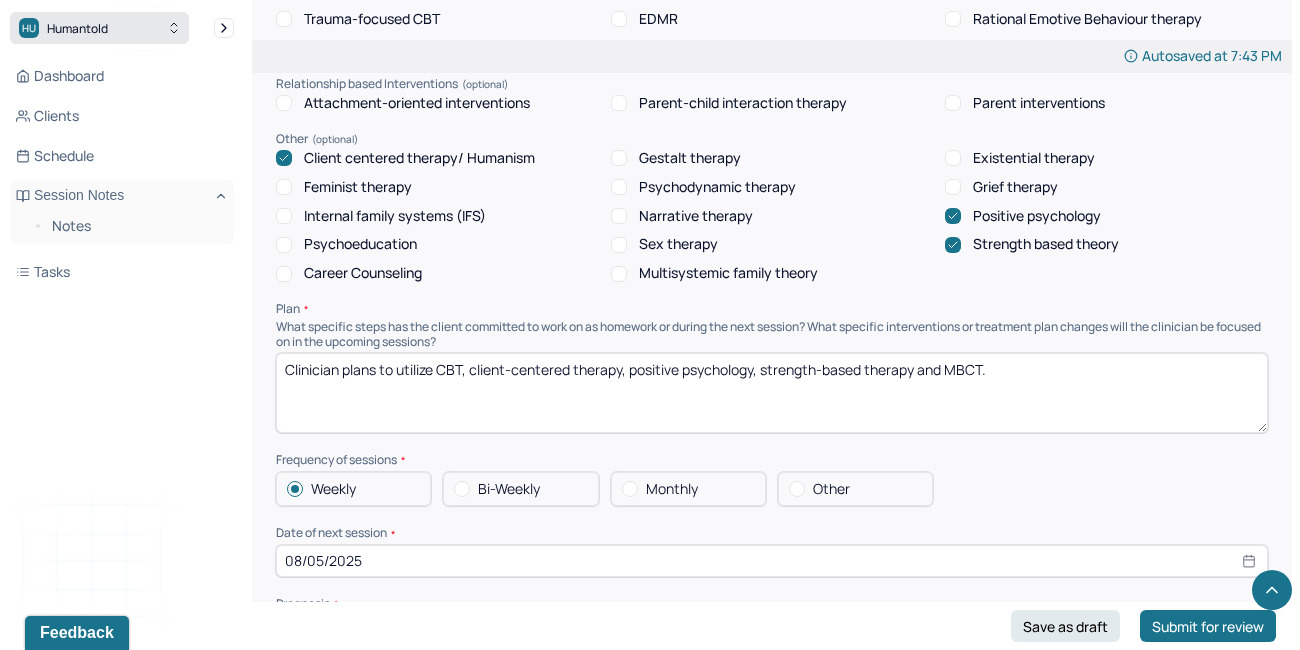 paste on "The clinician encouraged the client to implement coping strategies to manage anticipatory anxiety before the doctor’s appointment. Additionally, the client was guided to reframe catastrophic thinking by identifying feared scenarios and replacing them with realistic, agency-focused alternatives grounded in past evidence of resilience and capability." 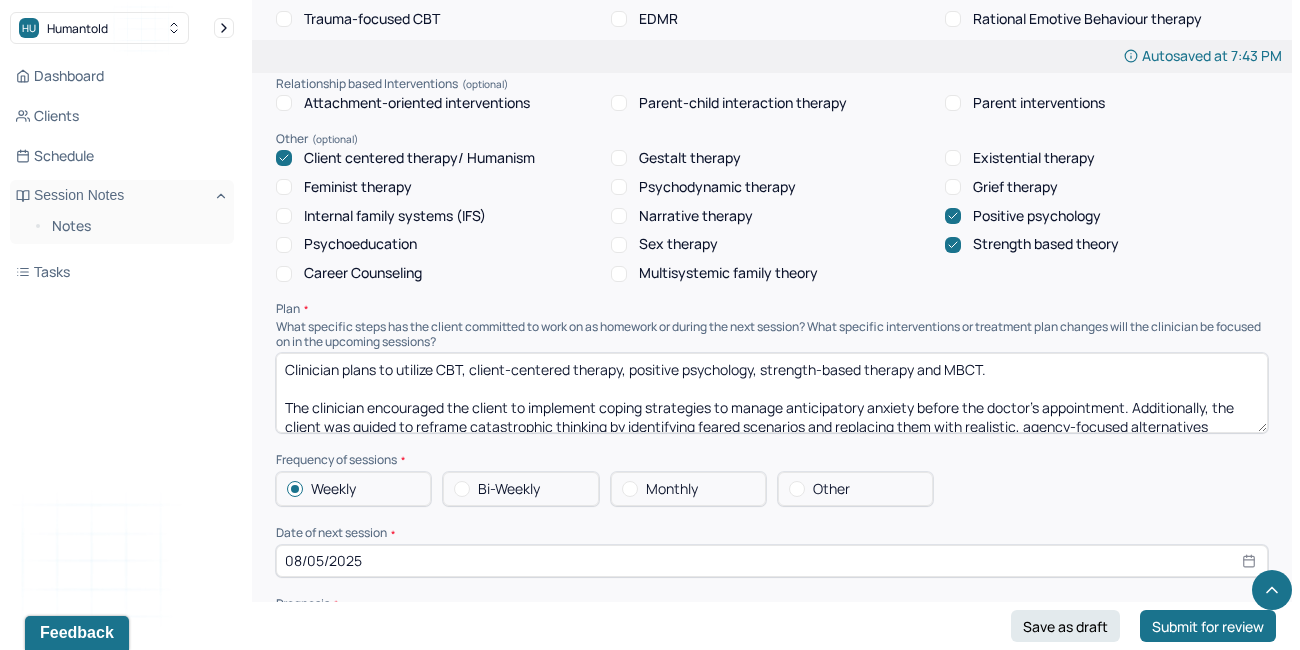 scroll, scrollTop: 28, scrollLeft: 0, axis: vertical 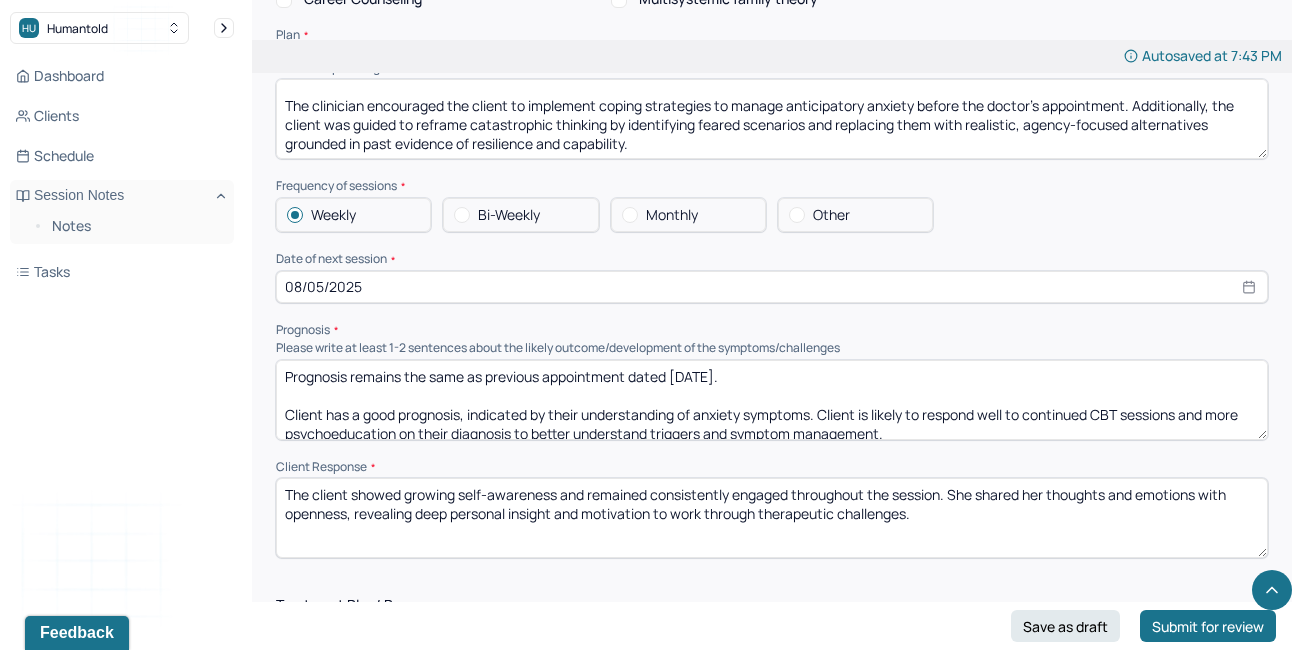 type on "Clinician plans to utilize CBT, client-centered therapy, positive psychology, strength-based therapy and MBCT.
The clinician encouraged the client to implement coping strategies to manage anticipatory anxiety before the doctor’s appointment. Additionally, the client was guided to reframe catastrophic thinking by identifying feared scenarios and replacing them with realistic, agency-focused alternatives grounded in past evidence of resilience and capability." 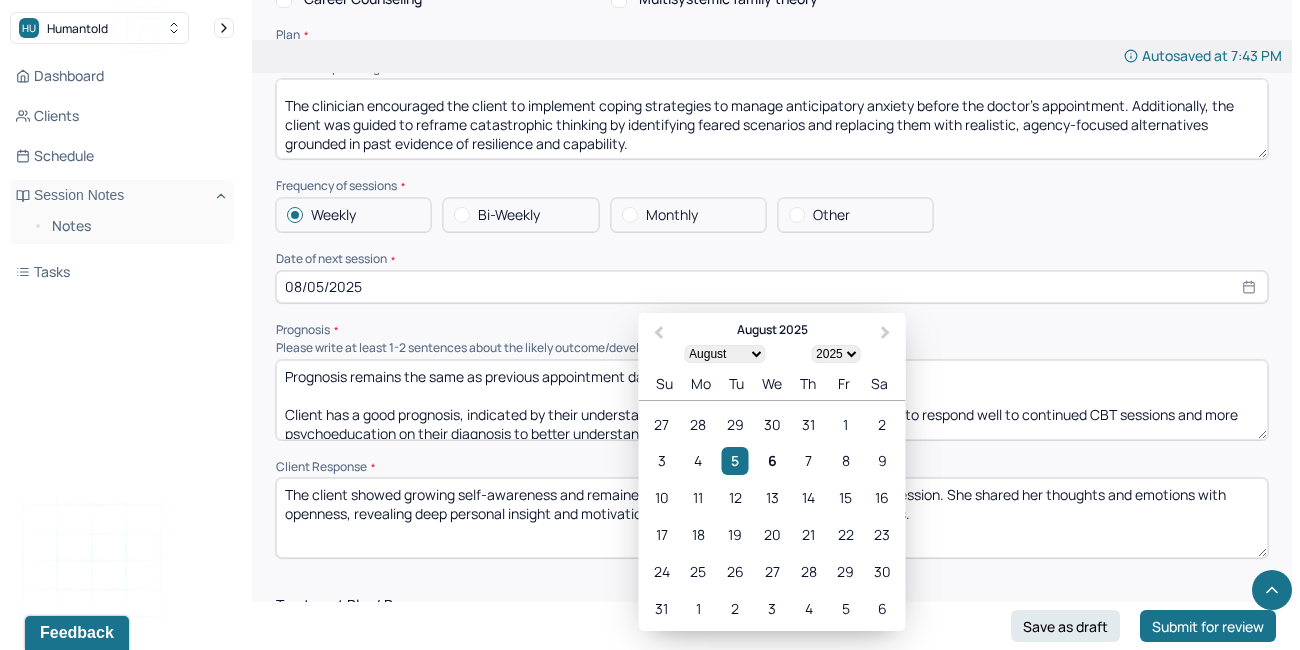click on "08/05/2025" at bounding box center (772, 287) 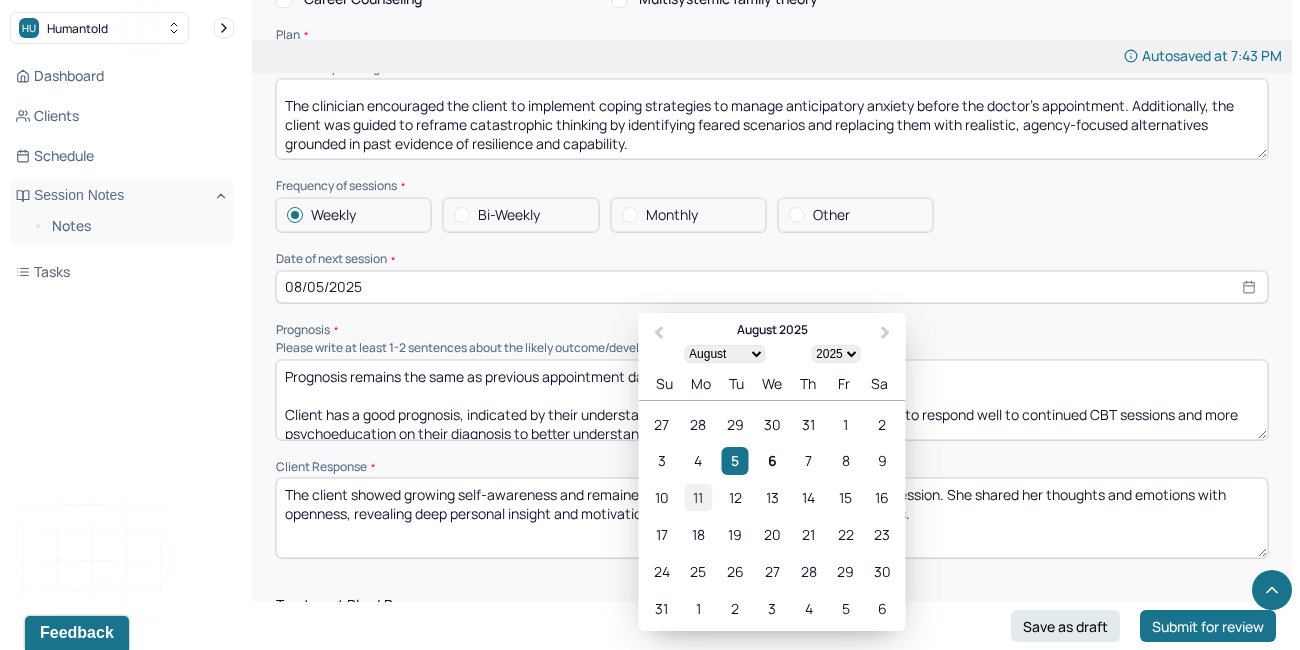 click on "11" at bounding box center [698, 497] 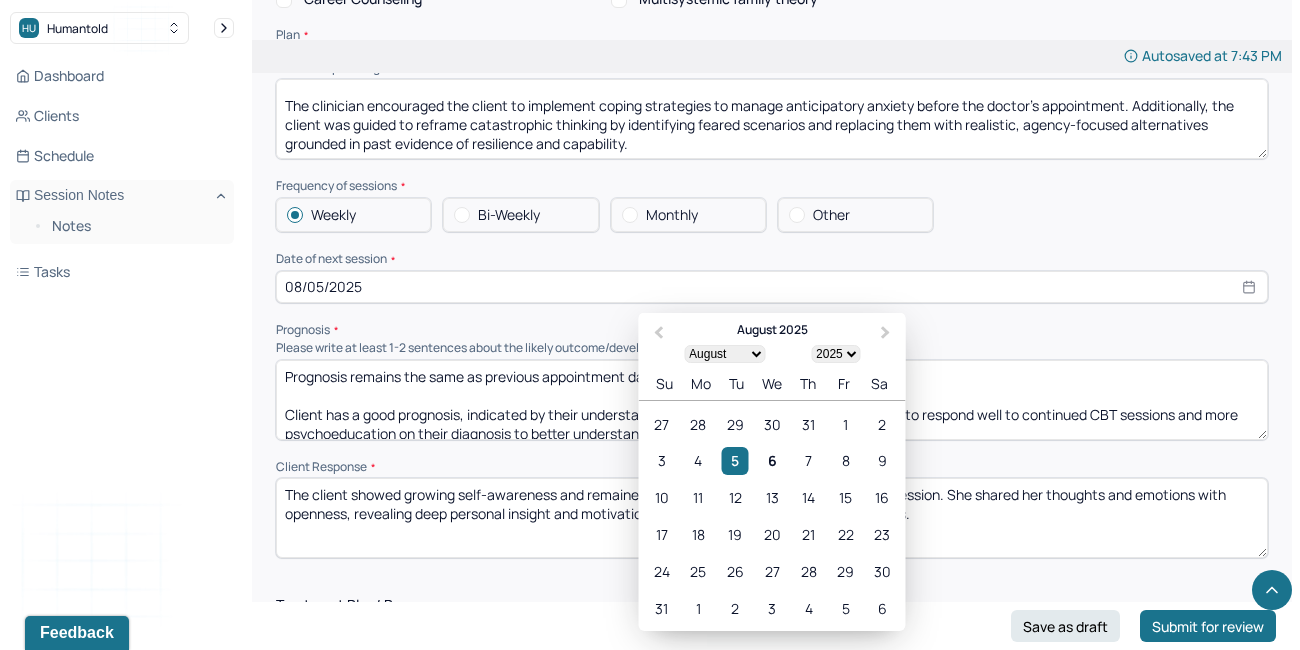 type on "[DATE]" 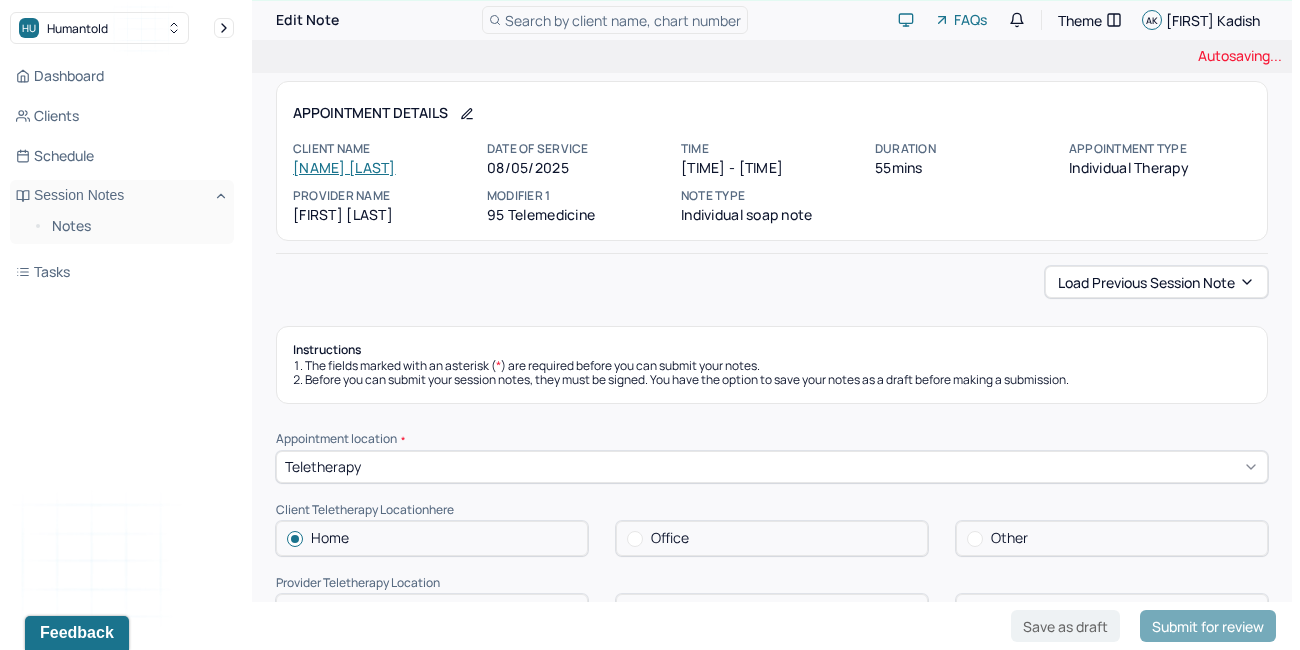 scroll, scrollTop: 0, scrollLeft: 0, axis: both 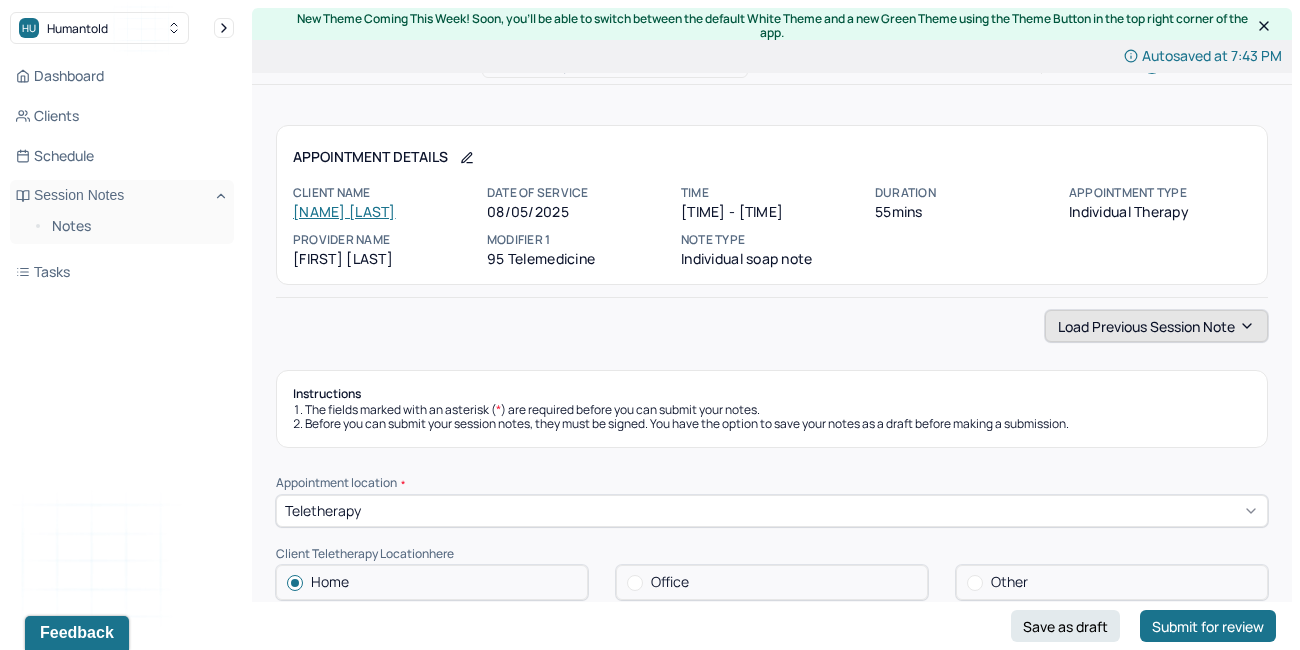 click on "Load previous session note" at bounding box center [1156, 326] 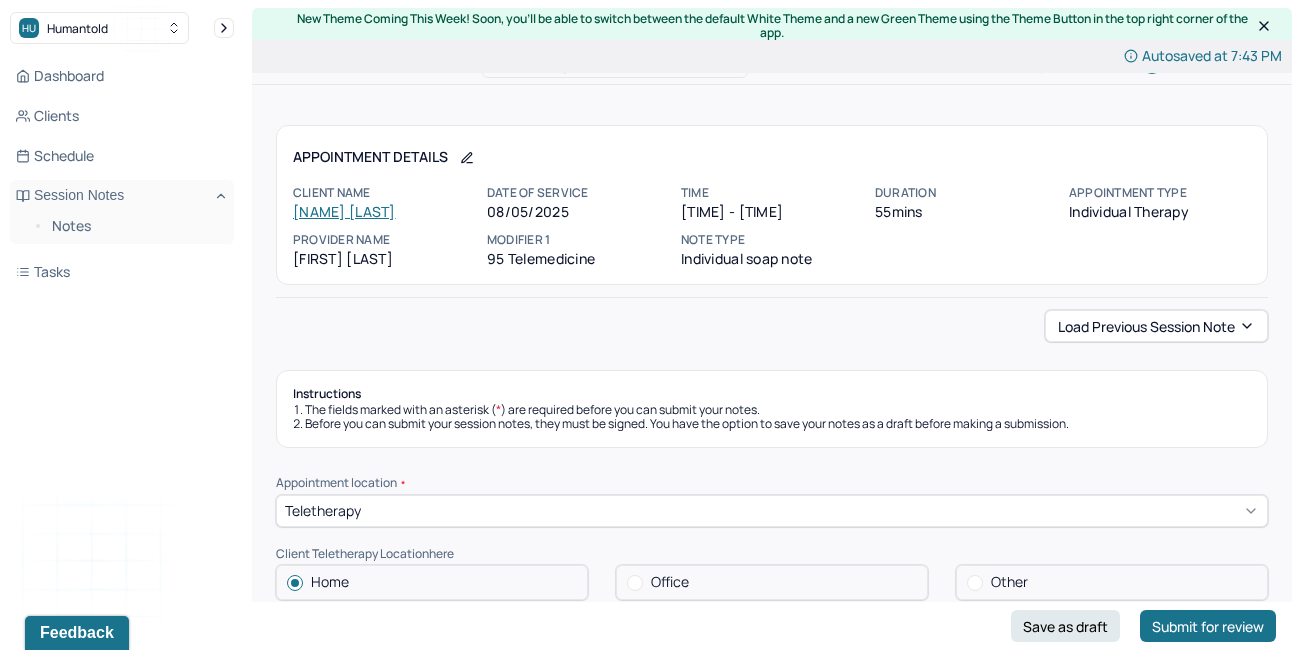 click on "Instructions" at bounding box center [772, 394] 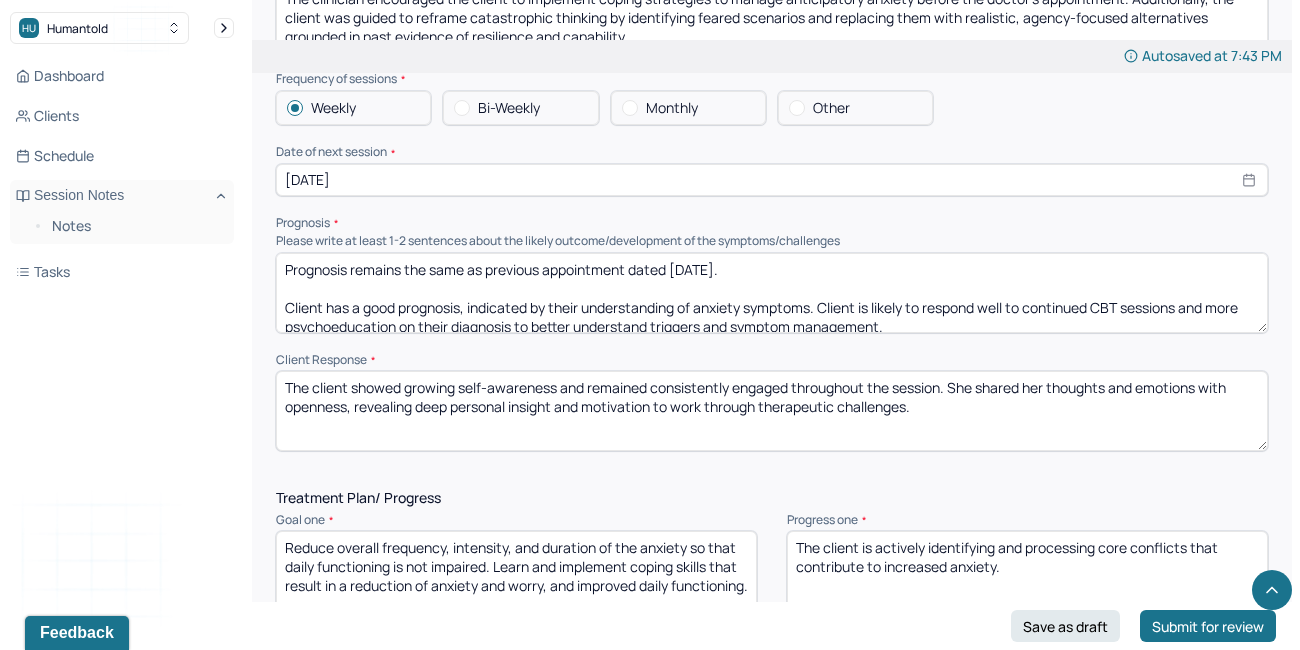 scroll, scrollTop: 2237, scrollLeft: 0, axis: vertical 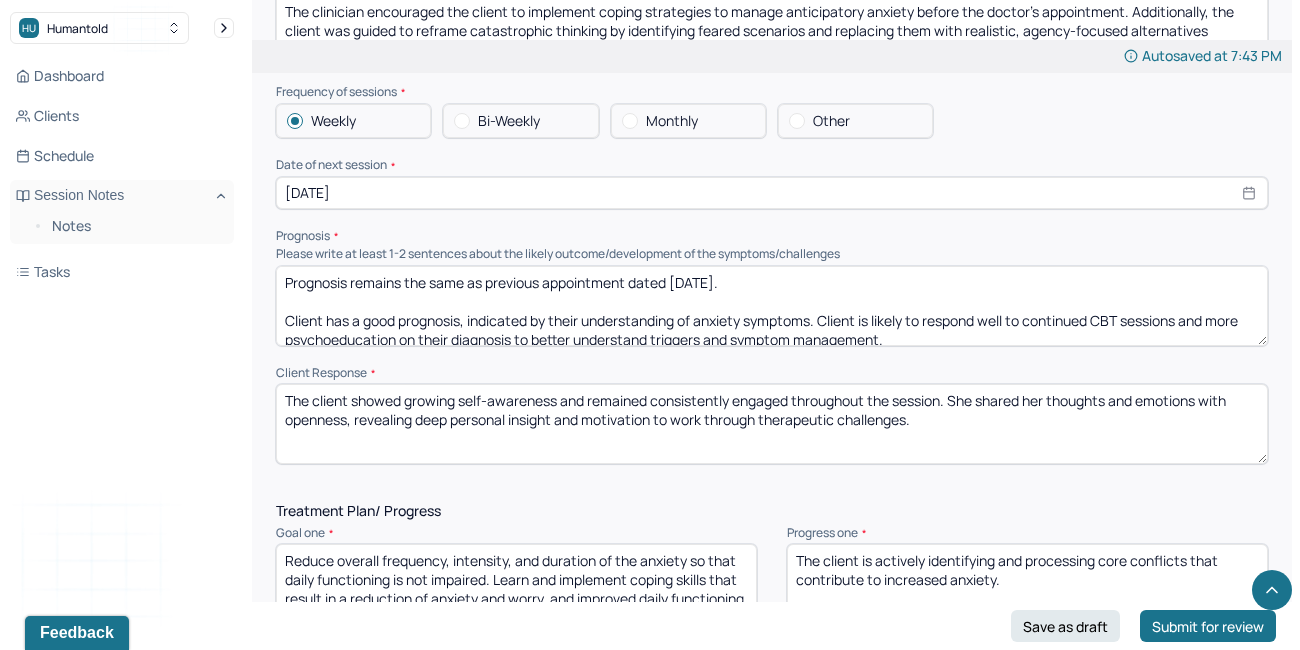 click on "Prognosis remains the same as previous appointment dated [DATE].
Client has a good prognosis, indicated by their understanding of anxiety symptoms. Client is likely to respond well to continued CBT sessions and more psychoeducation on their diagnosis to better understand triggers and symptom management." at bounding box center (772, 306) 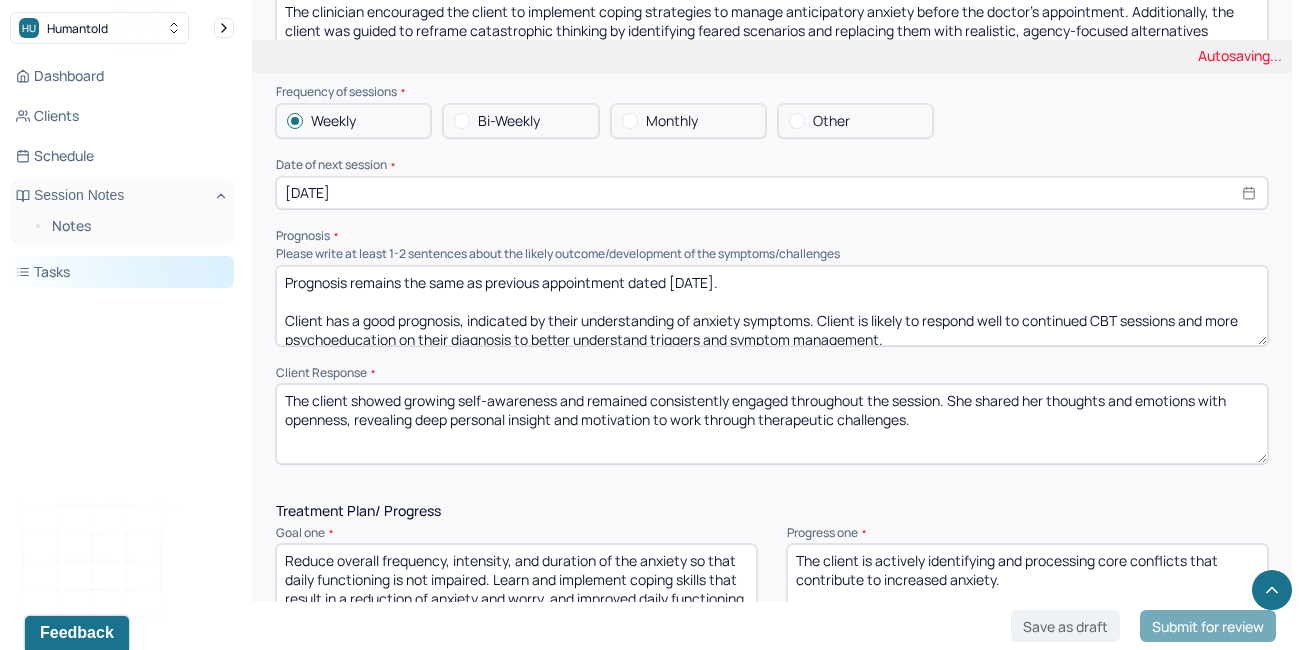 drag, startPoint x: 934, startPoint y: 416, endPoint x: 134, endPoint y: 259, distance: 815.2601 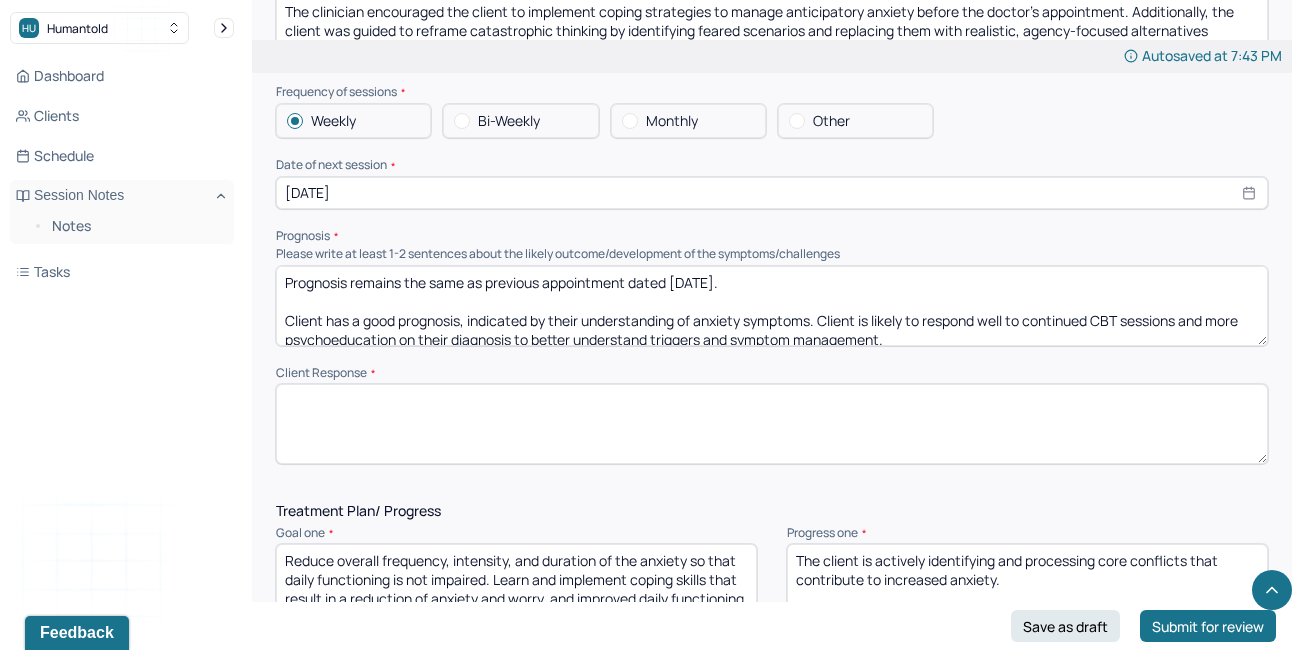 paste on "ChatGPT said:
The client remained fully engaged and demonstrated increased emotional insight throughout the session. She reflected thoughtfully on her internal experiences and displayed a deepening ability to recognize patterns in her thoughts and behaviors." 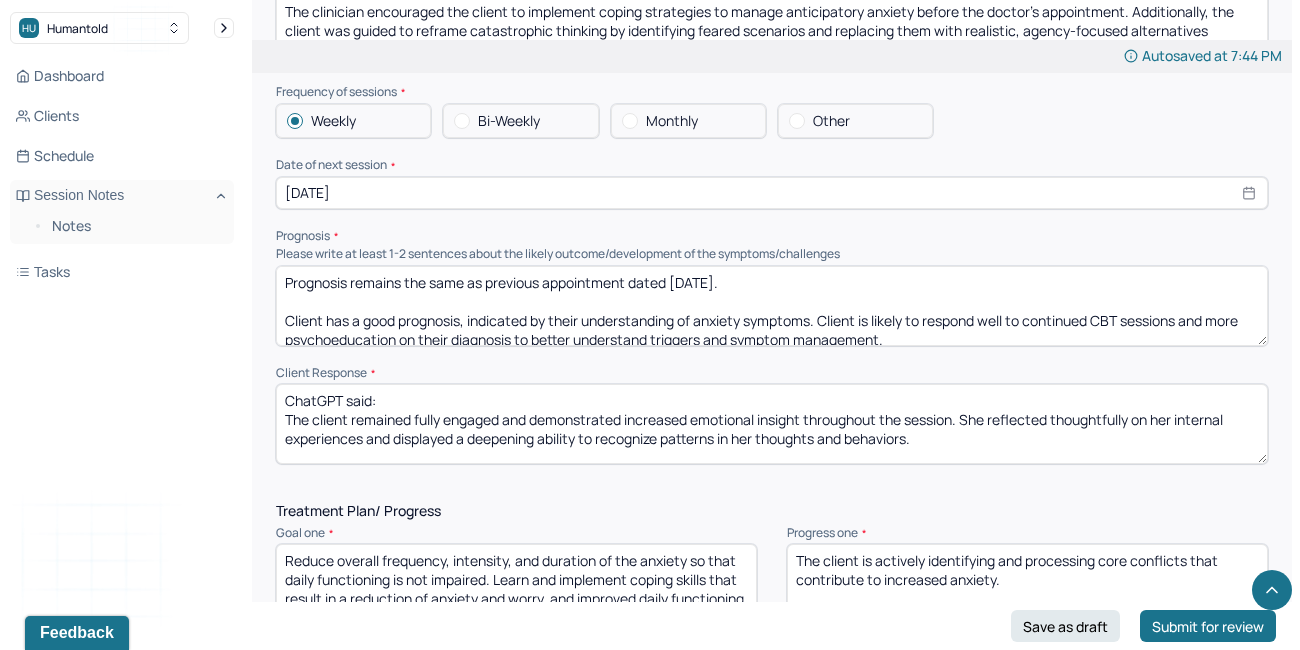 drag, startPoint x: 286, startPoint y: 414, endPoint x: 213, endPoint y: 355, distance: 93.8616 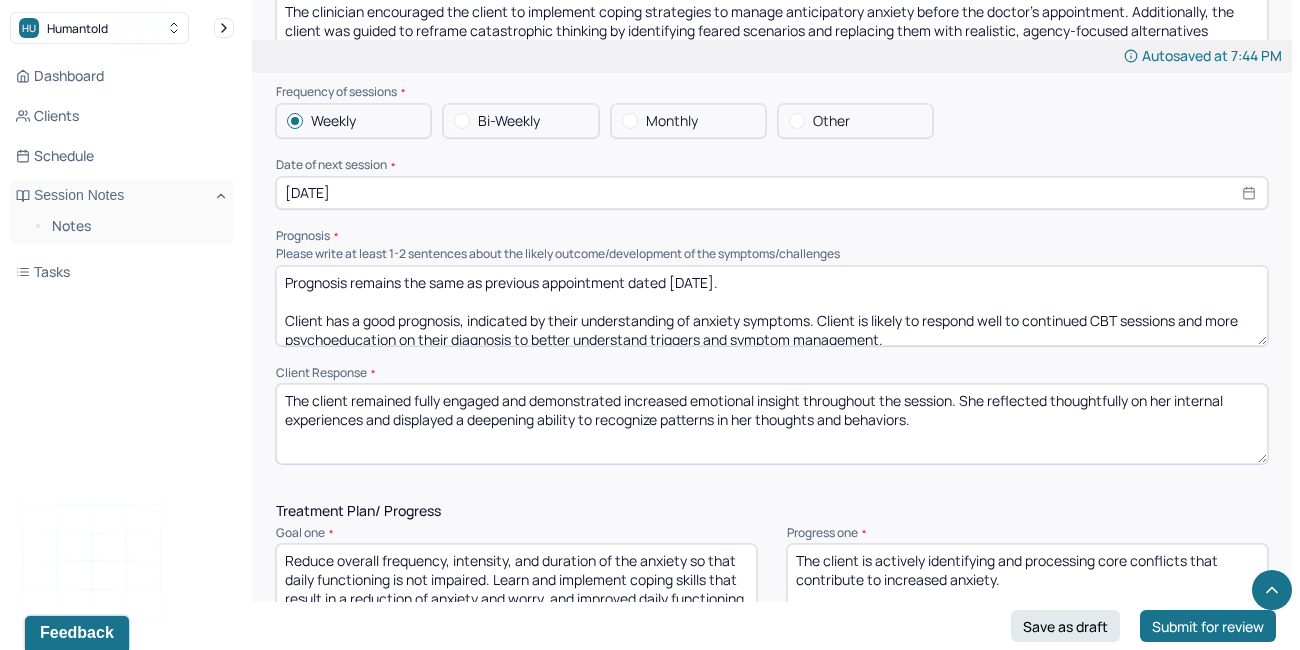 click on "The client remained fully engaged and demonstrated increased emotional insight throughout the session. She reflected thoughtfully on her internal experiences and displayed a deepening ability to recognize patterns in her thoughts and behaviors." at bounding box center (772, 424) 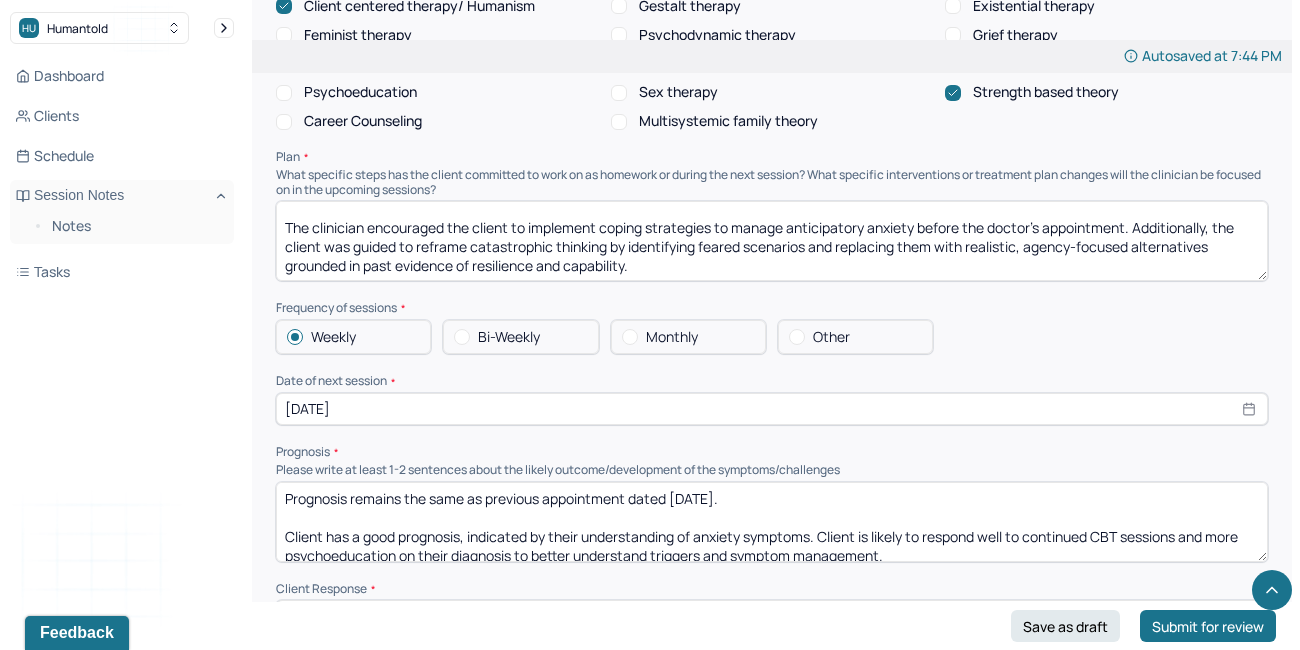 scroll, scrollTop: 1892, scrollLeft: 0, axis: vertical 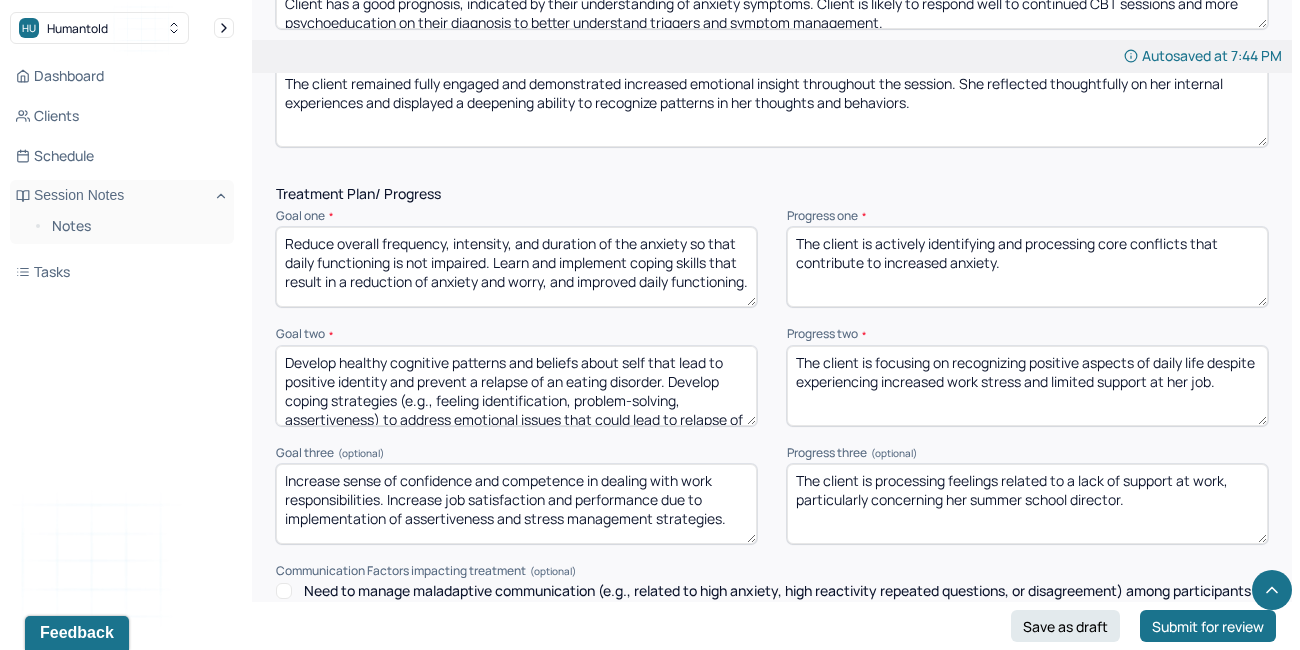 type on "The client remained fully engaged and demonstrated increased emotional insight throughout the session. She reflected thoughtfully on her internal experiences and displayed a deepening ability to recognize patterns in her thoughts and behaviors." 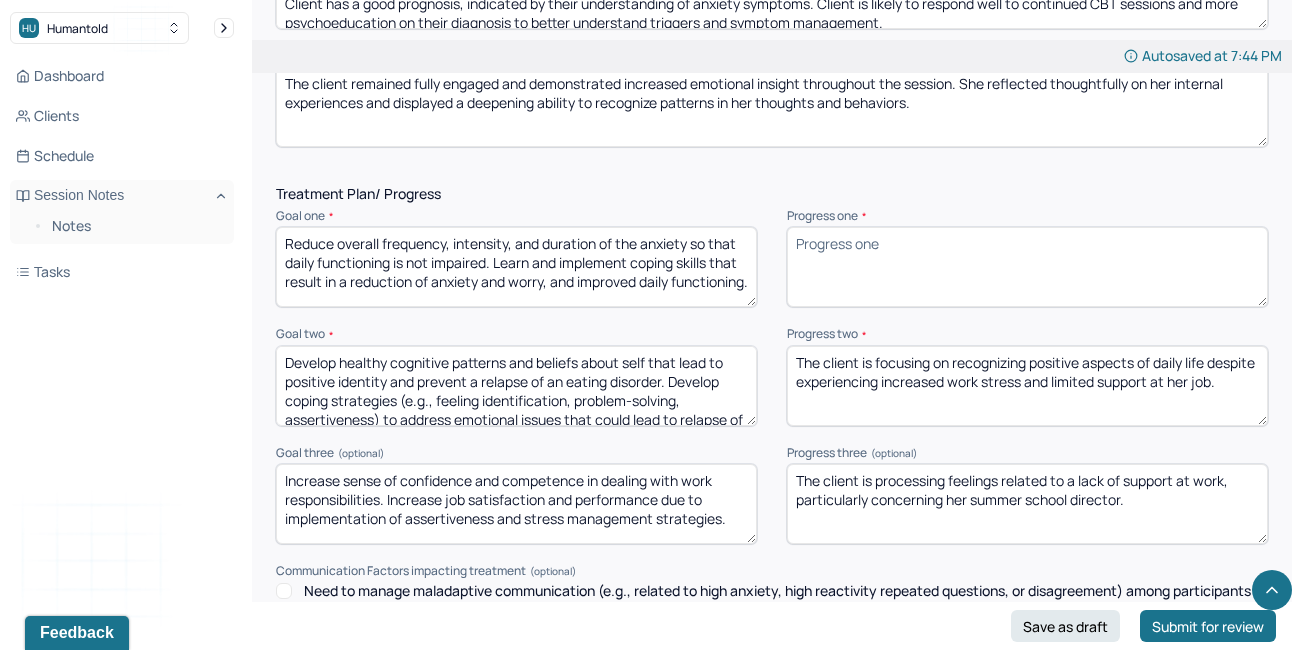type 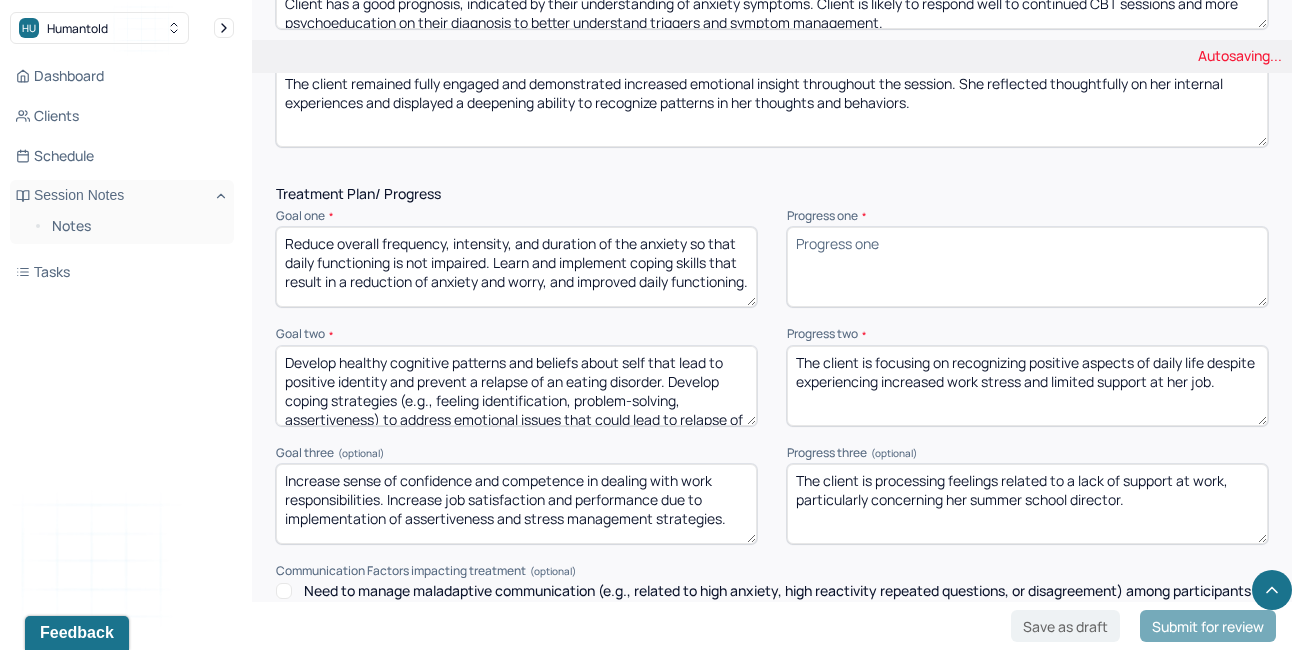 click on "The client is focusing on recognizing positive aspects of daily life despite experiencing increased work stress and limited support at her job." at bounding box center (1027, 386) 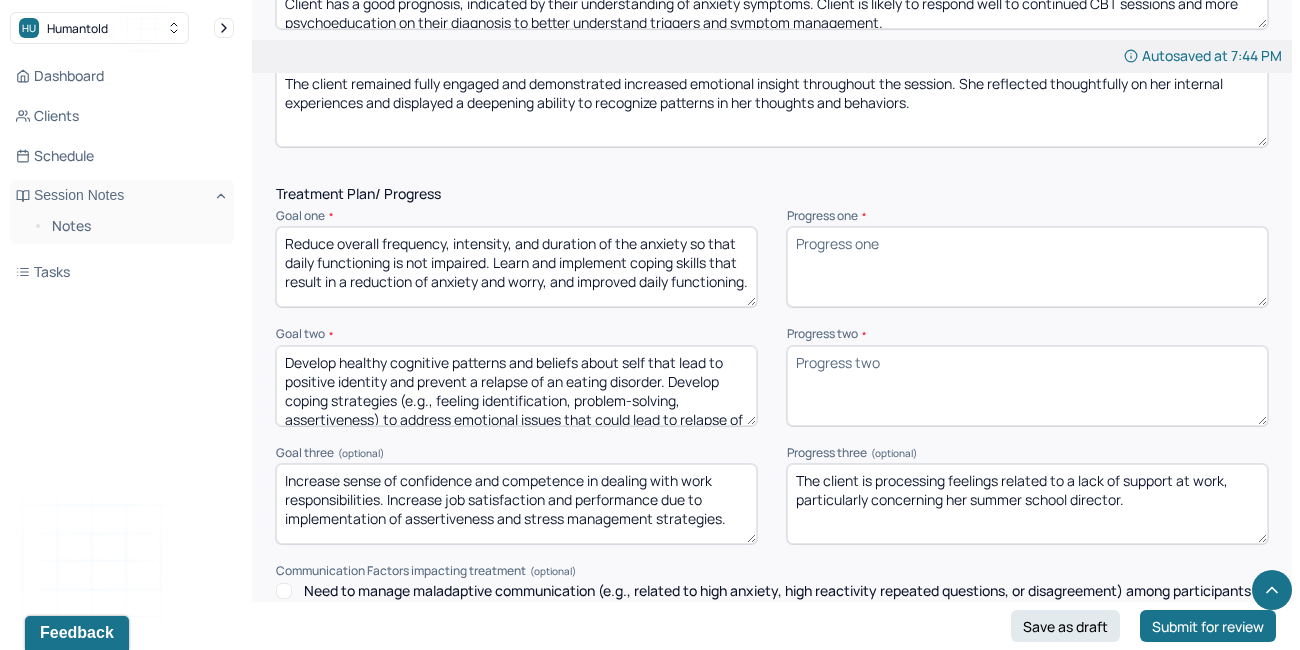 type 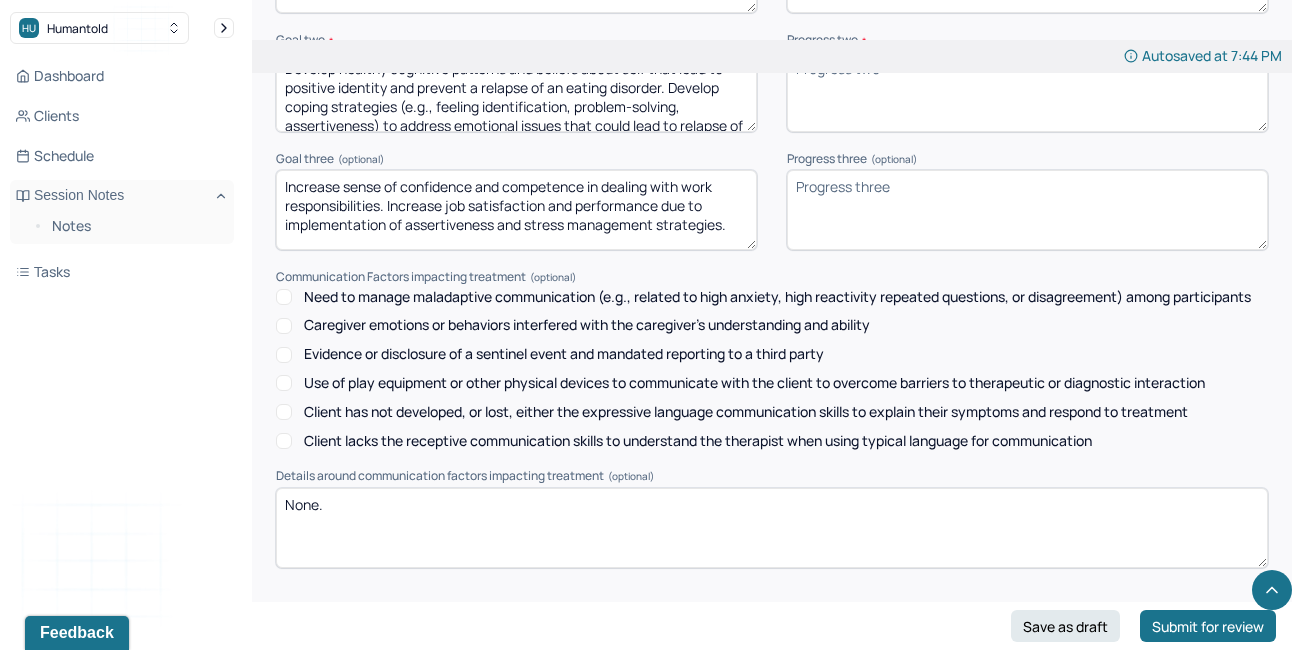 scroll, scrollTop: 2974, scrollLeft: 0, axis: vertical 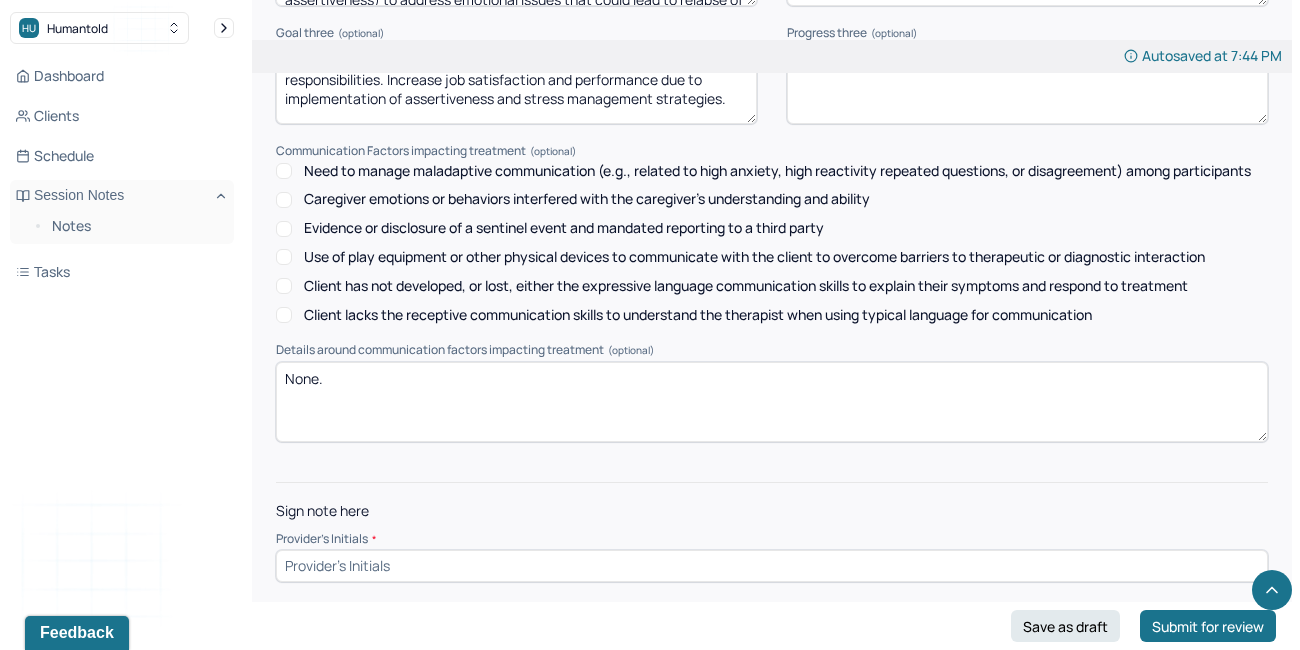 type 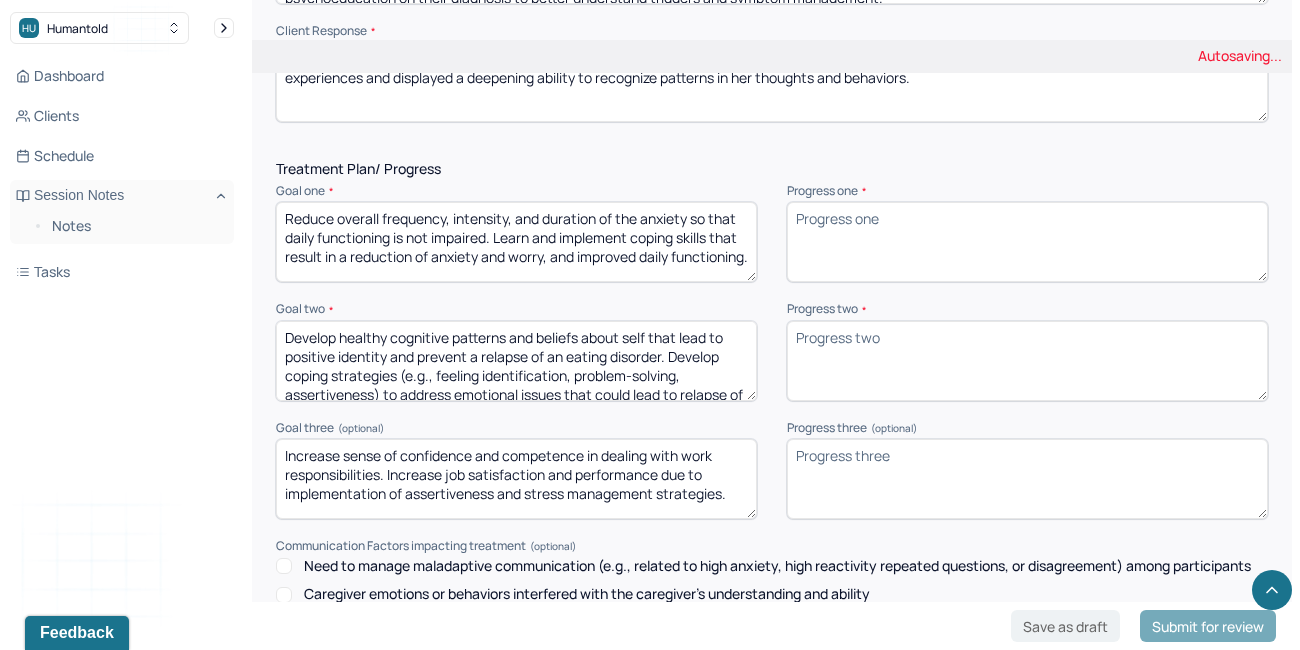 scroll, scrollTop: 2553, scrollLeft: 0, axis: vertical 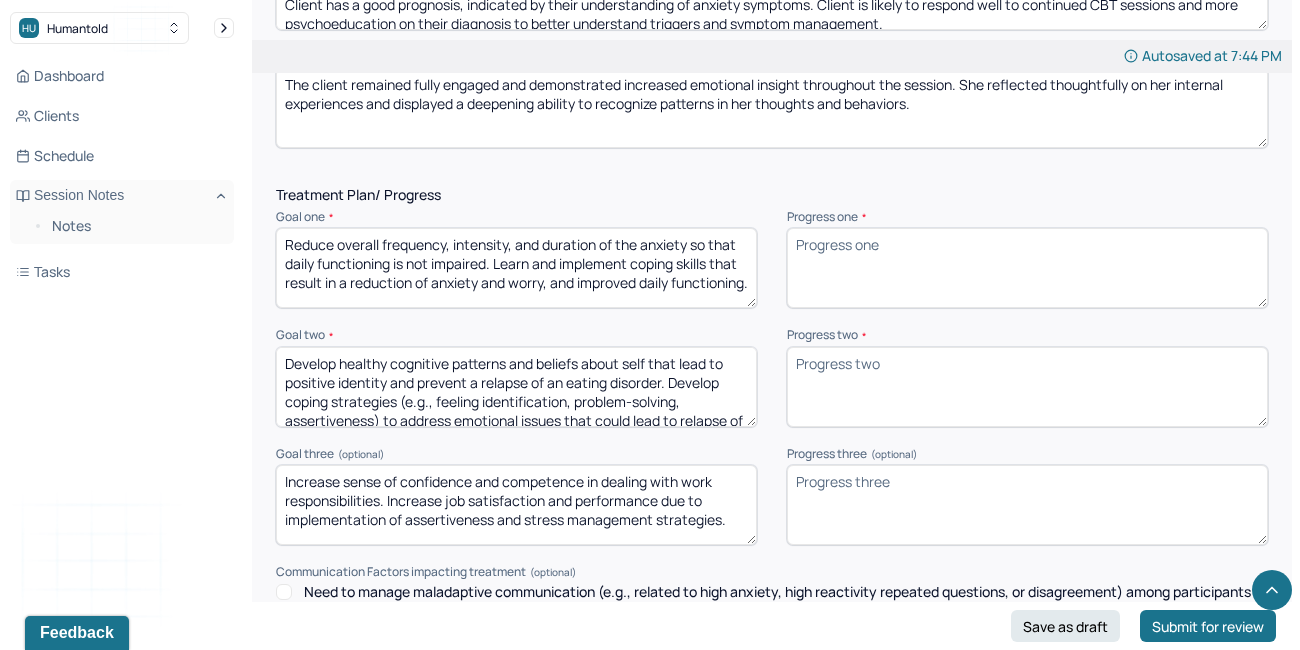 type on "ALK" 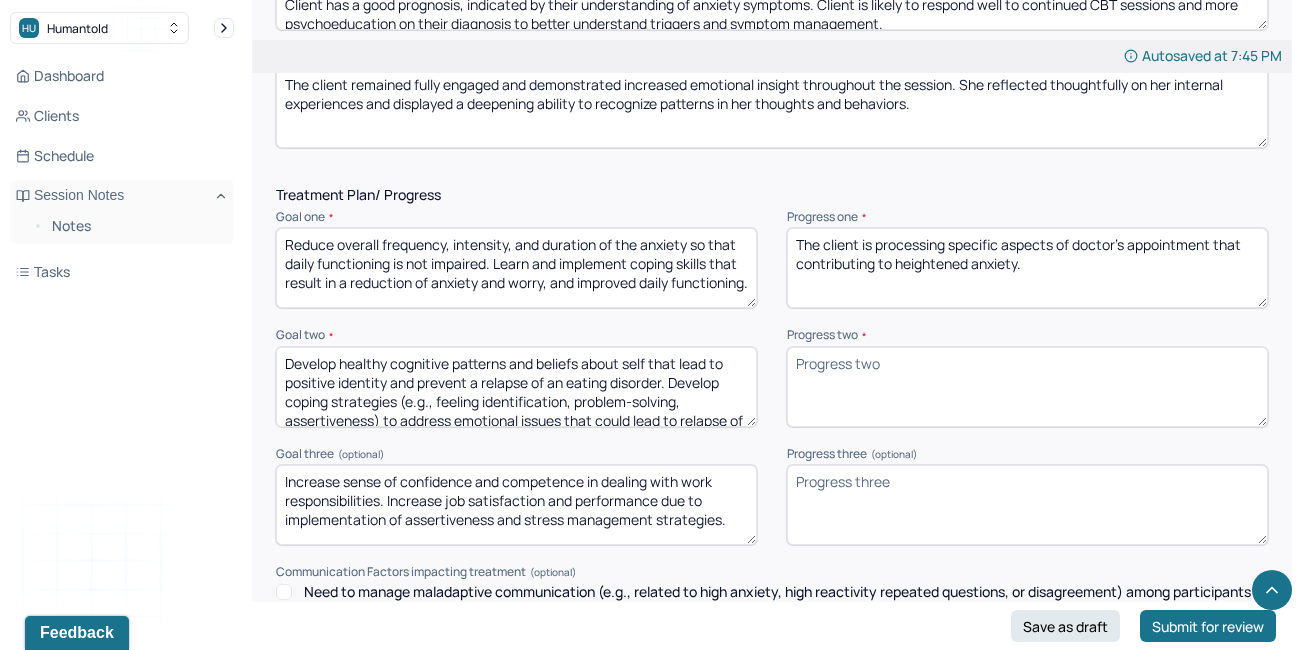 drag, startPoint x: 1080, startPoint y: 267, endPoint x: 712, endPoint y: 153, distance: 385.25317 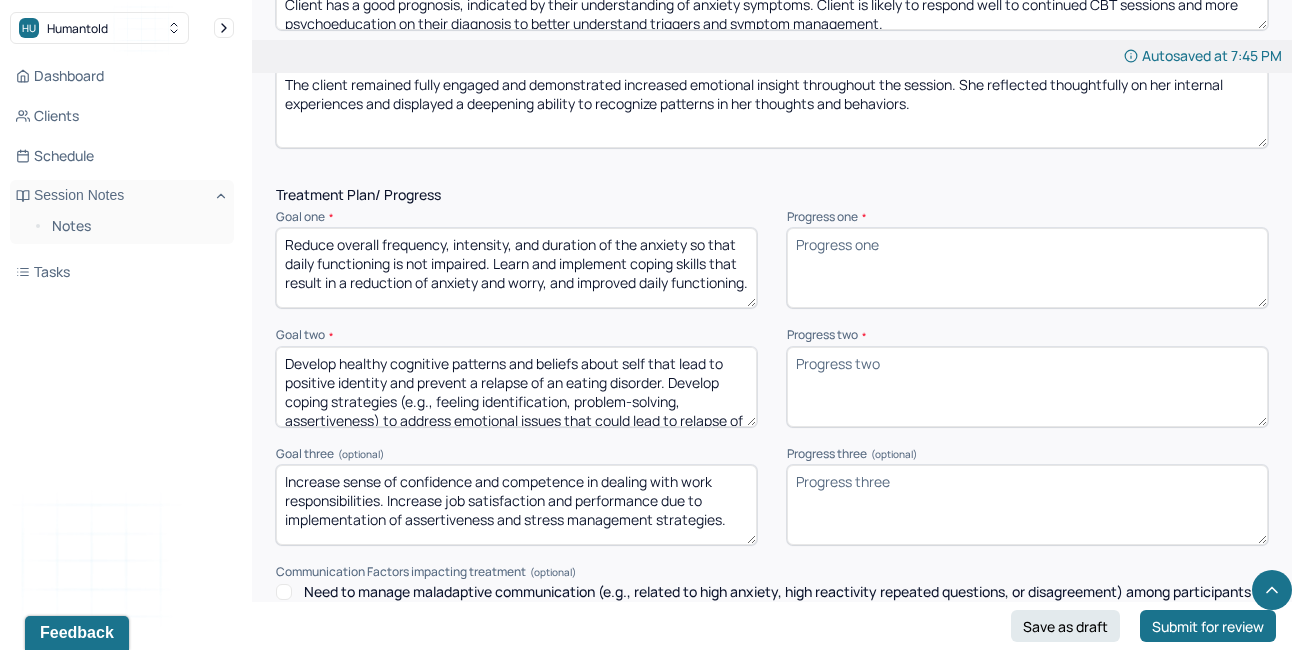 paste on "The client explored specific components of the upcoming doctor’s appointment that are contributing to increased anxiety, including uncertainty about medical outcomes, fear of judgment, and discomfort with vulnerability in clinical settings." 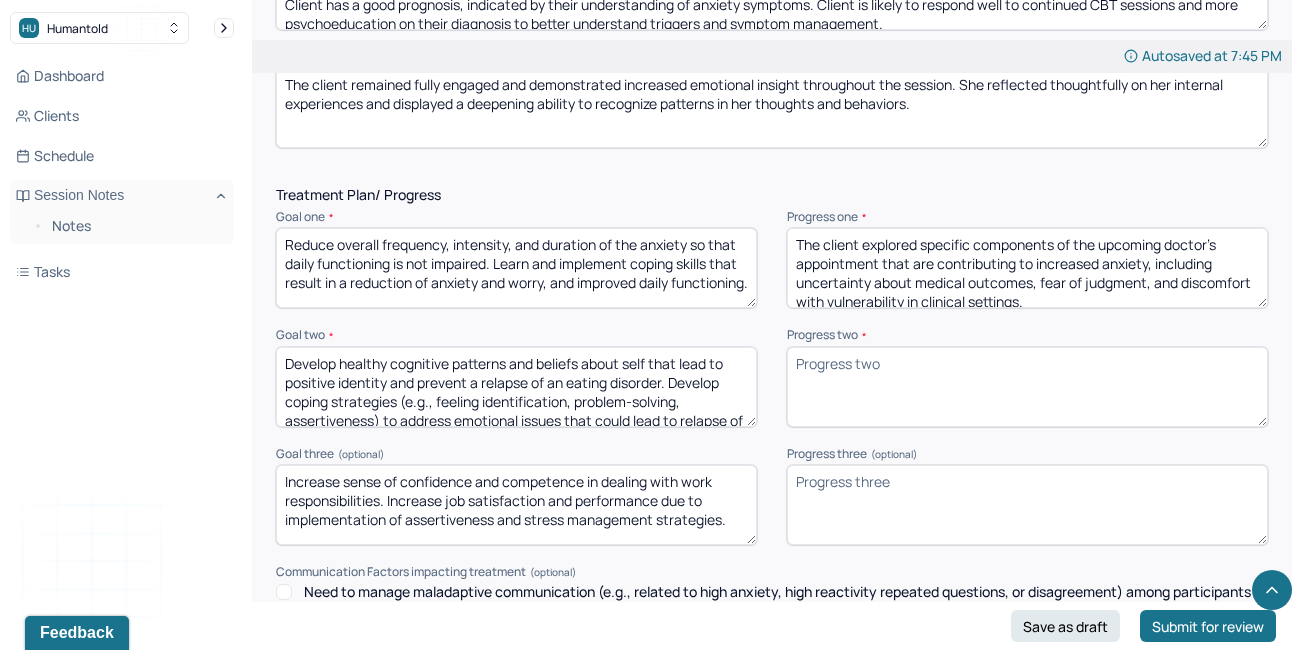 scroll, scrollTop: 3, scrollLeft: 0, axis: vertical 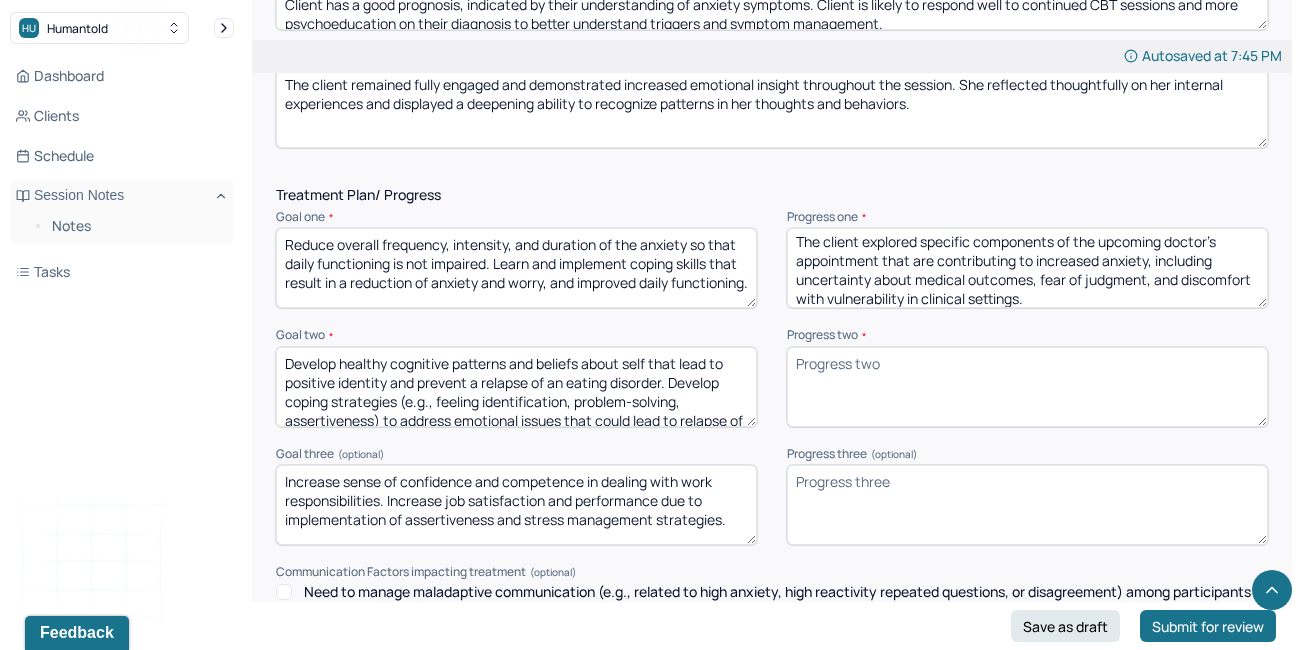 type on "The client explored specific components of the upcoming doctor’s appointment that are contributing to increased anxiety, including uncertainty about medical outcomes, fear of judgment, and discomfort with vulnerability in clinical settings." 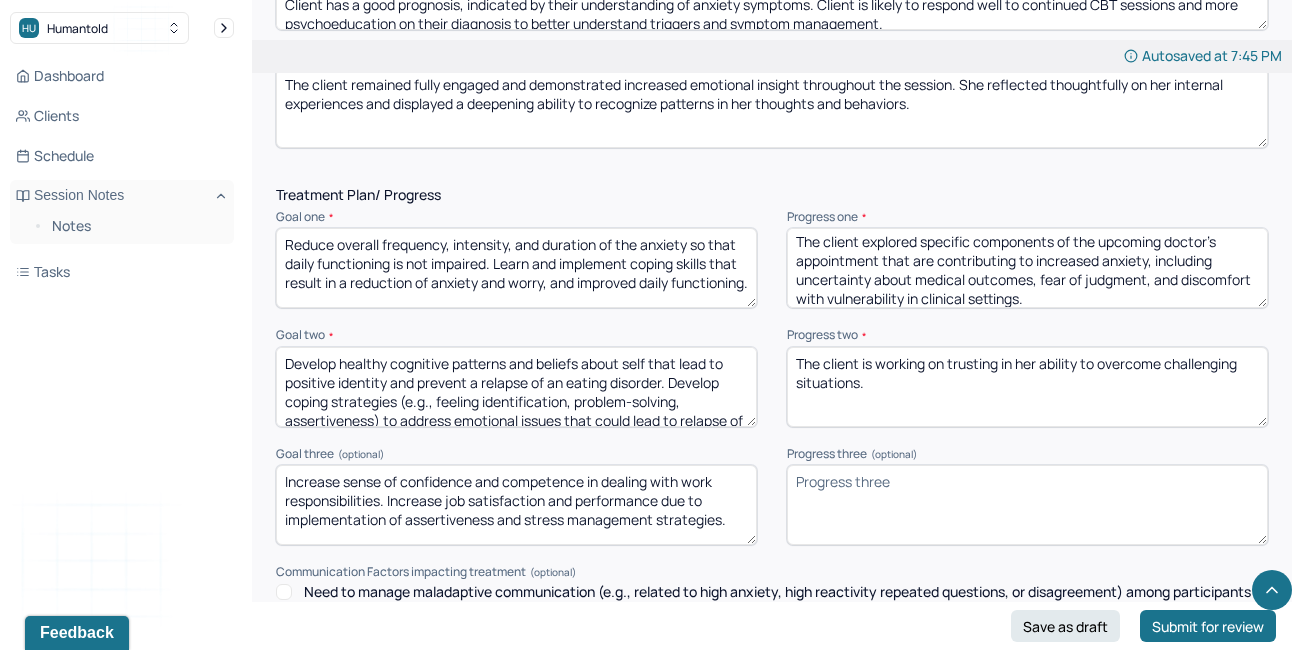 drag, startPoint x: 976, startPoint y: 376, endPoint x: 608, endPoint y: 212, distance: 402.88956 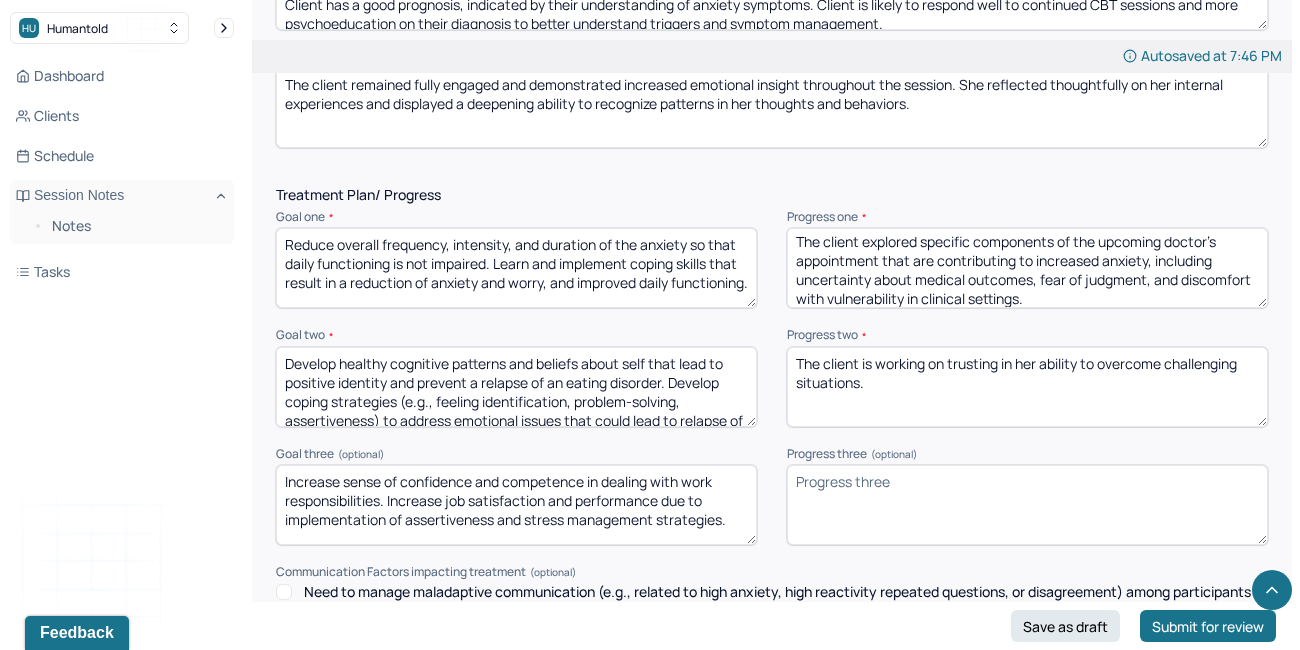 type on "The client is working on trusting in her ability to overcome challenging situations." 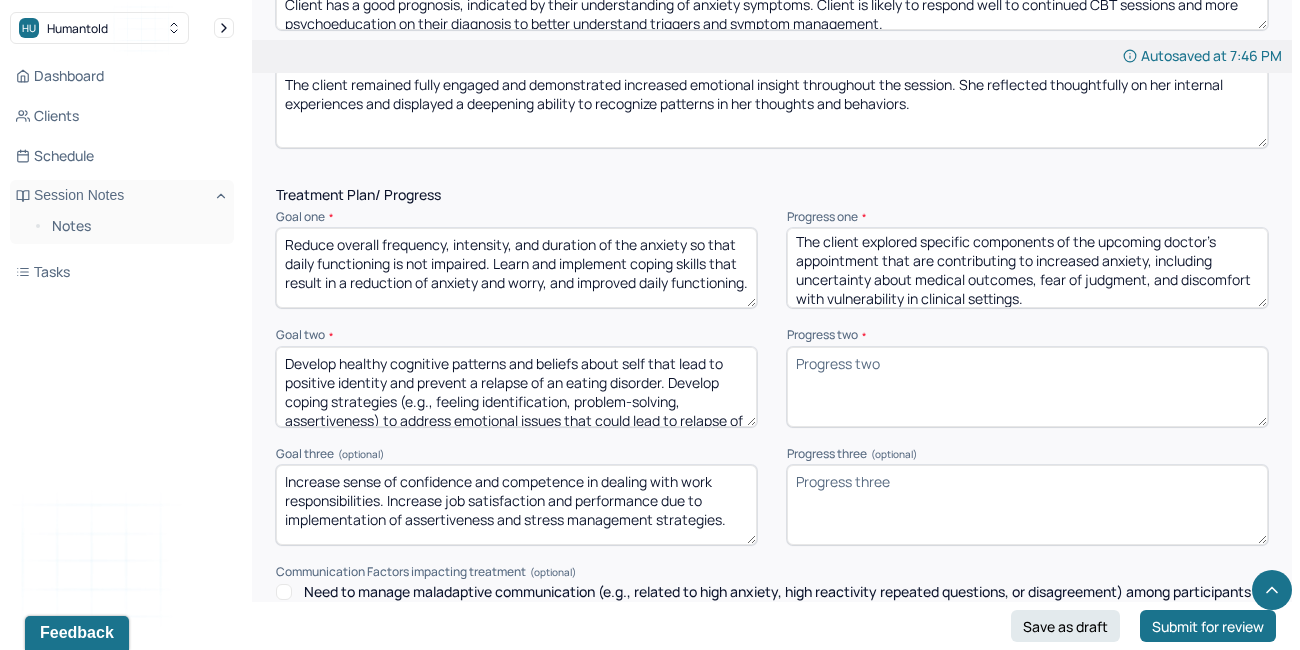 paste on "The client is focusing on building confidence in her capacity to navigate and successfully manage difficult circumstances." 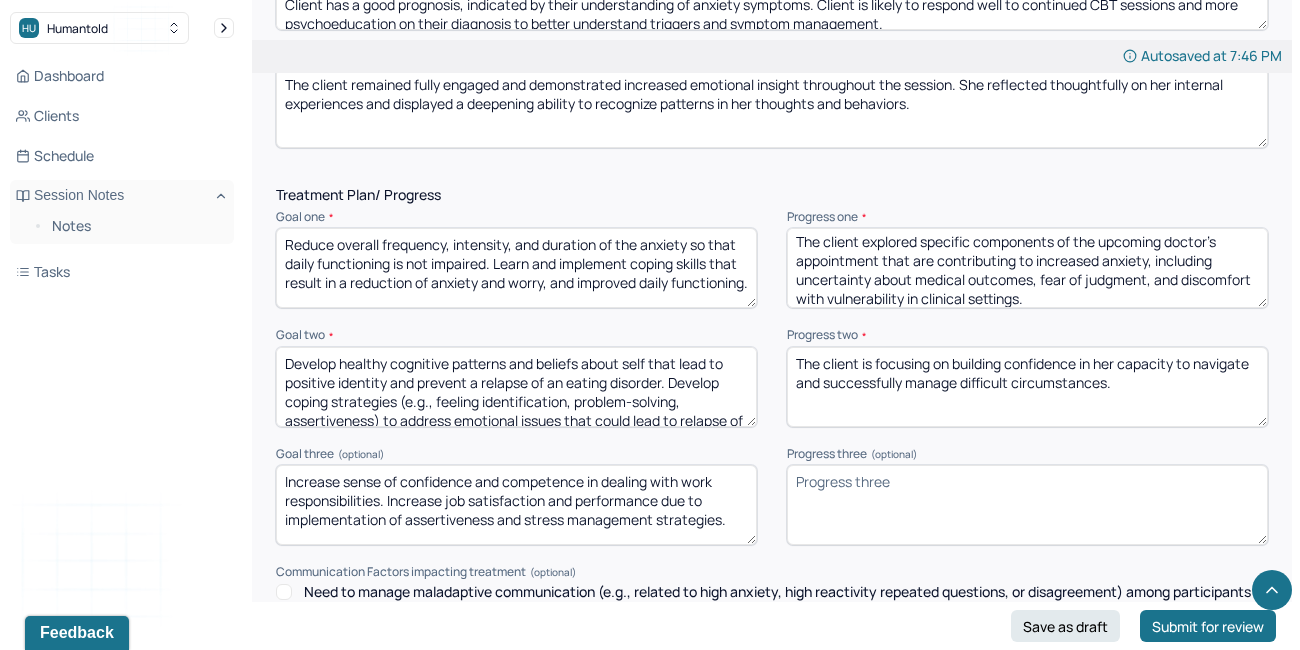 type on "The client is focusing on building confidence in her capacity to navigate and successfully manage difficult circumstances." 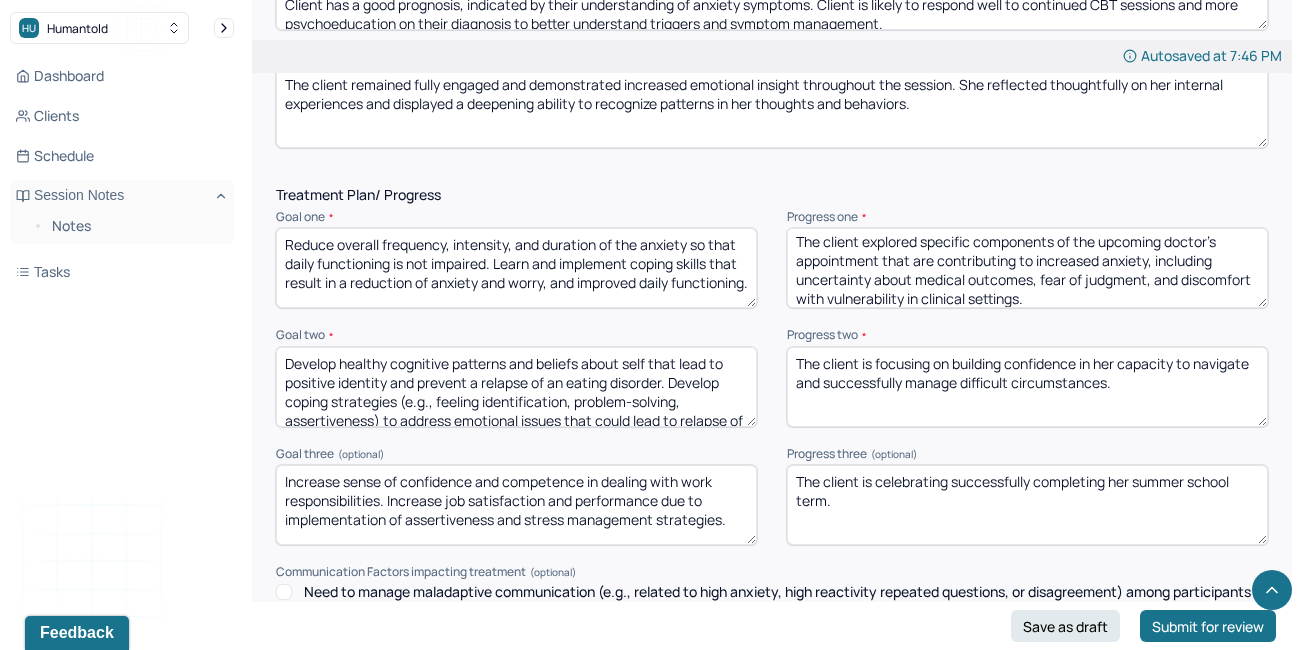 drag, startPoint x: 912, startPoint y: 508, endPoint x: 696, endPoint y: 394, distance: 244.2376 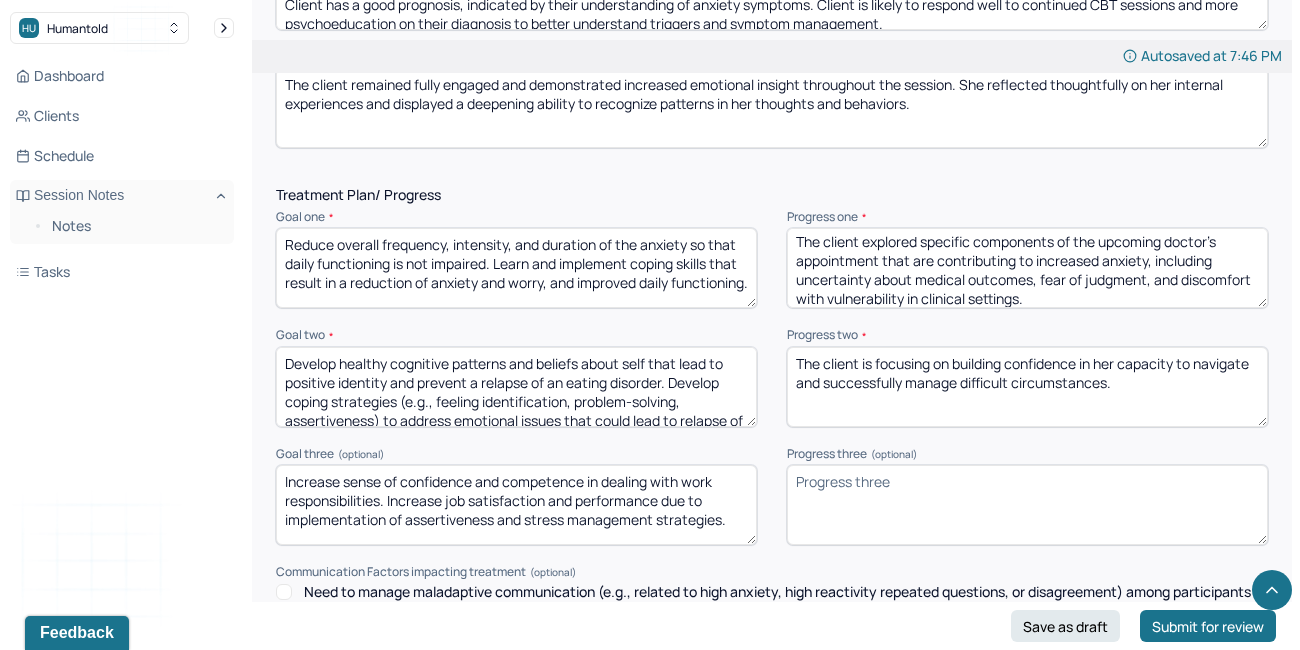 paste on "The client is acknowledging and celebrating her successful completion of the summer school term, recognizing her dedication and effort." 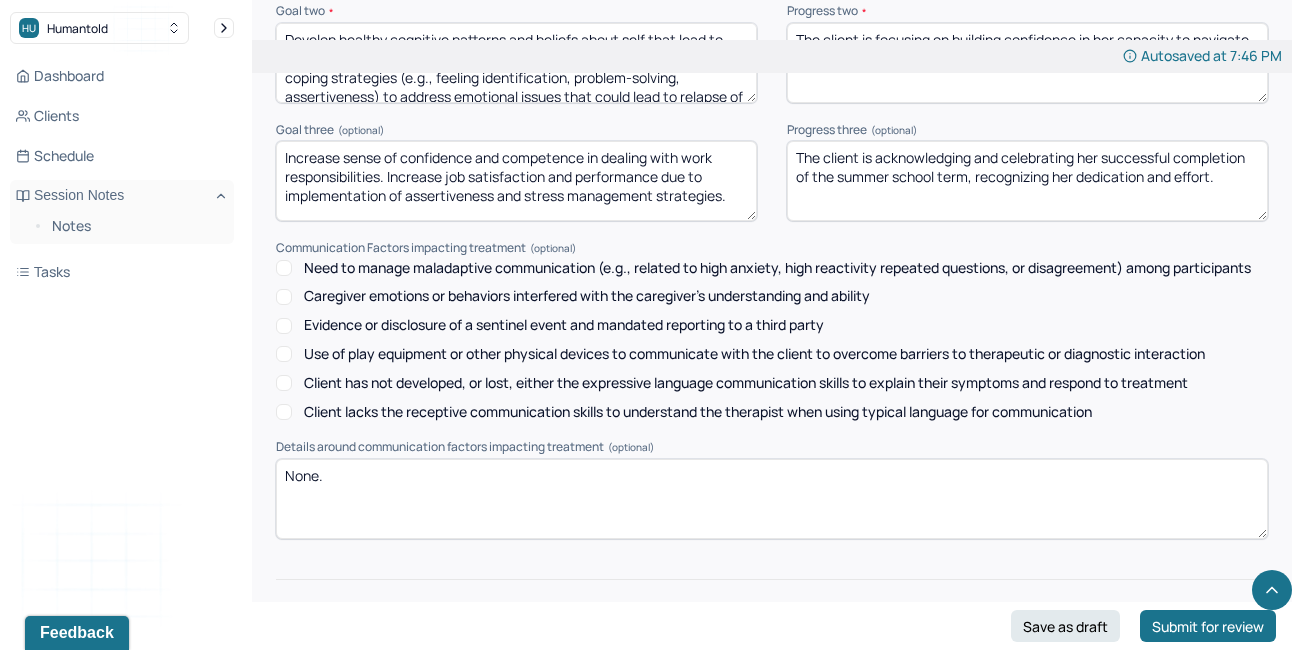 scroll, scrollTop: 2974, scrollLeft: 0, axis: vertical 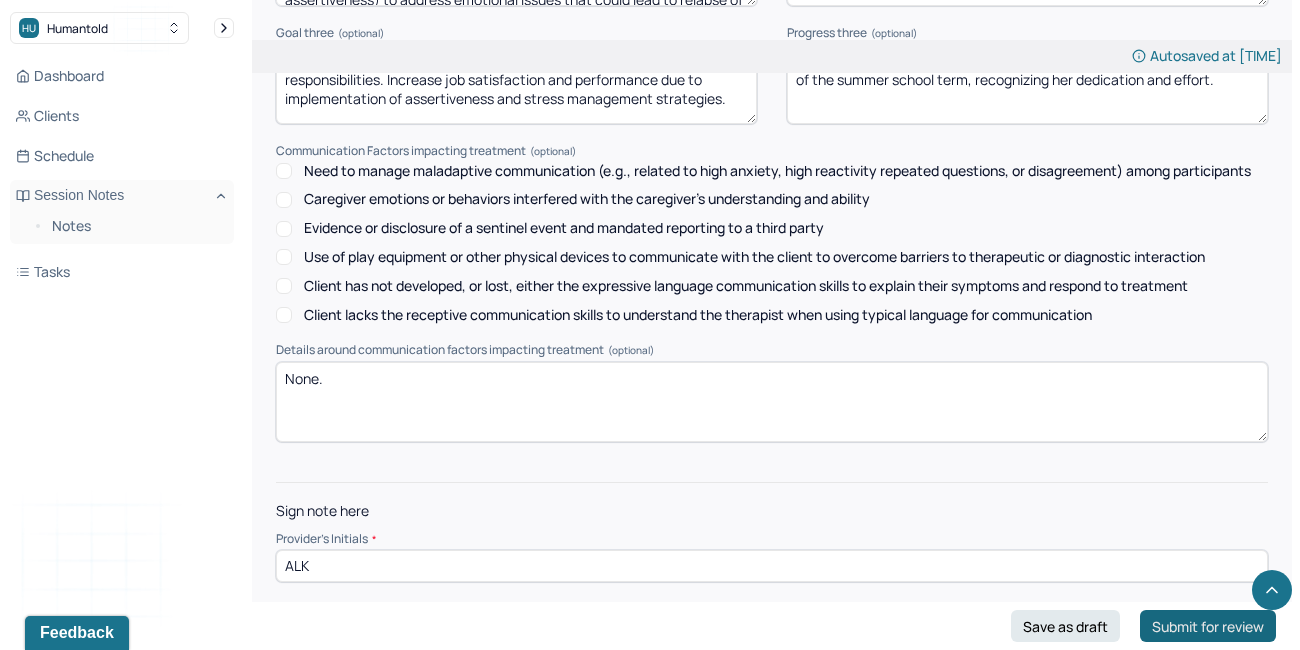 type on "The client is acknowledging and celebrating her successful completion of the summer school term, recognizing her dedication and effort." 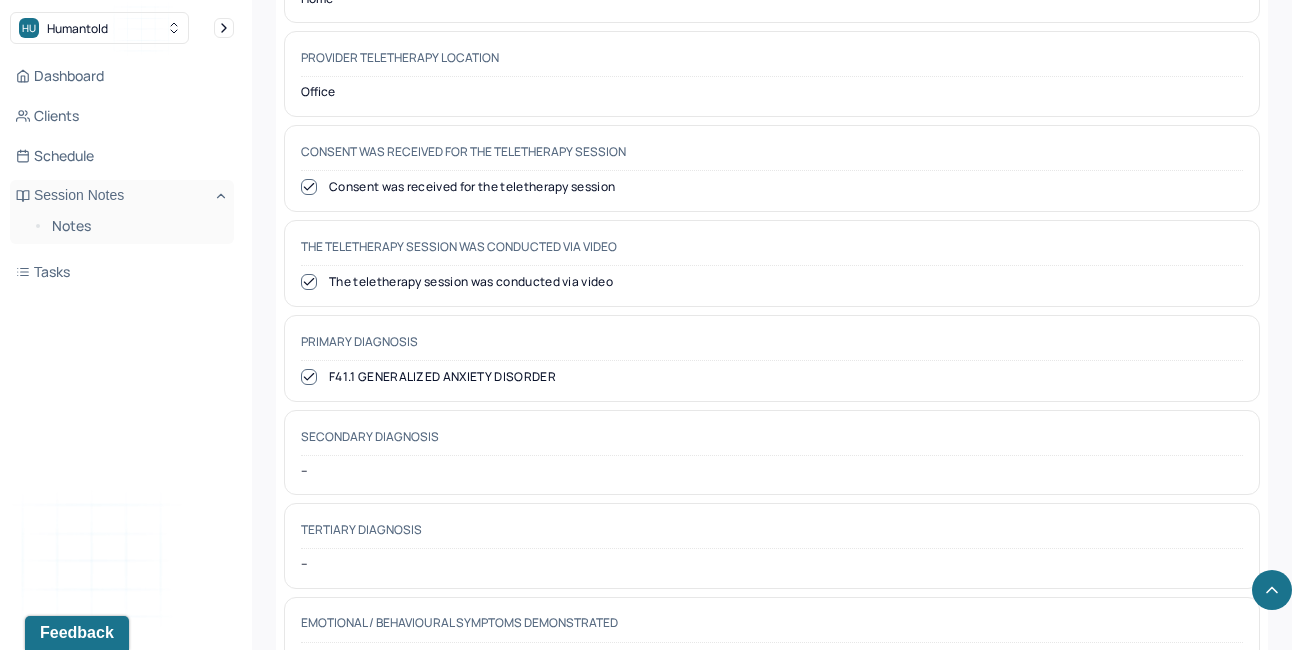 scroll, scrollTop: 772, scrollLeft: 0, axis: vertical 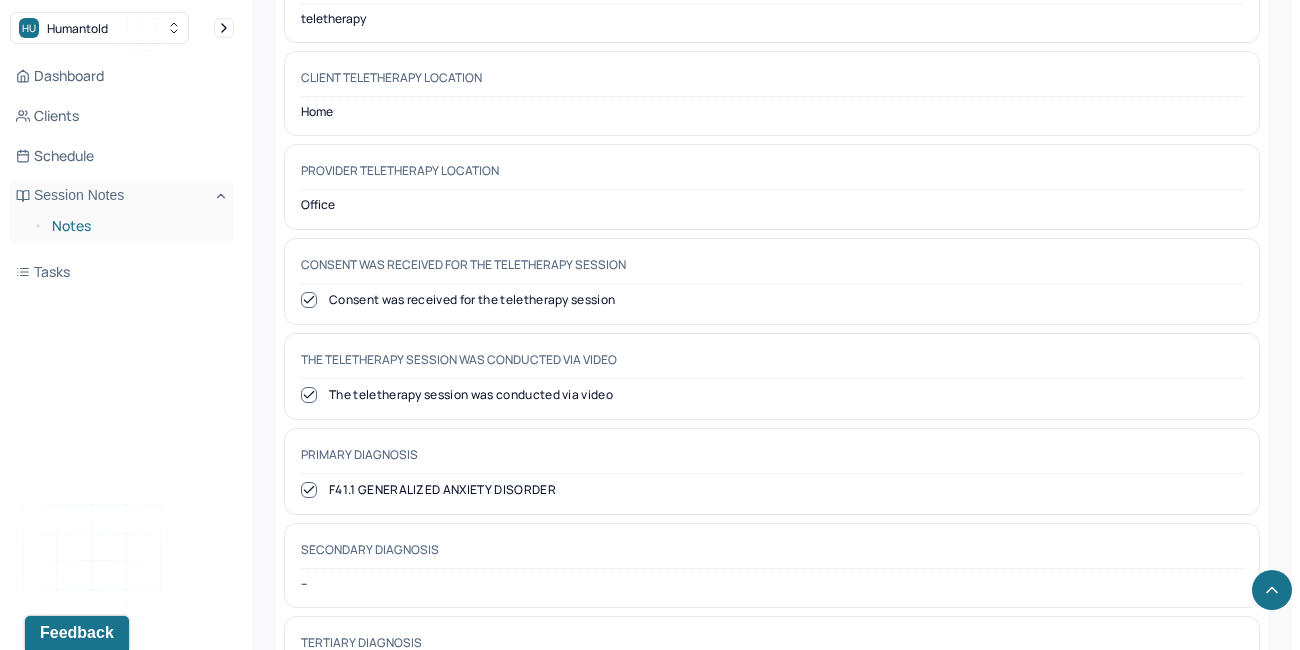 click on "Notes" at bounding box center [135, 226] 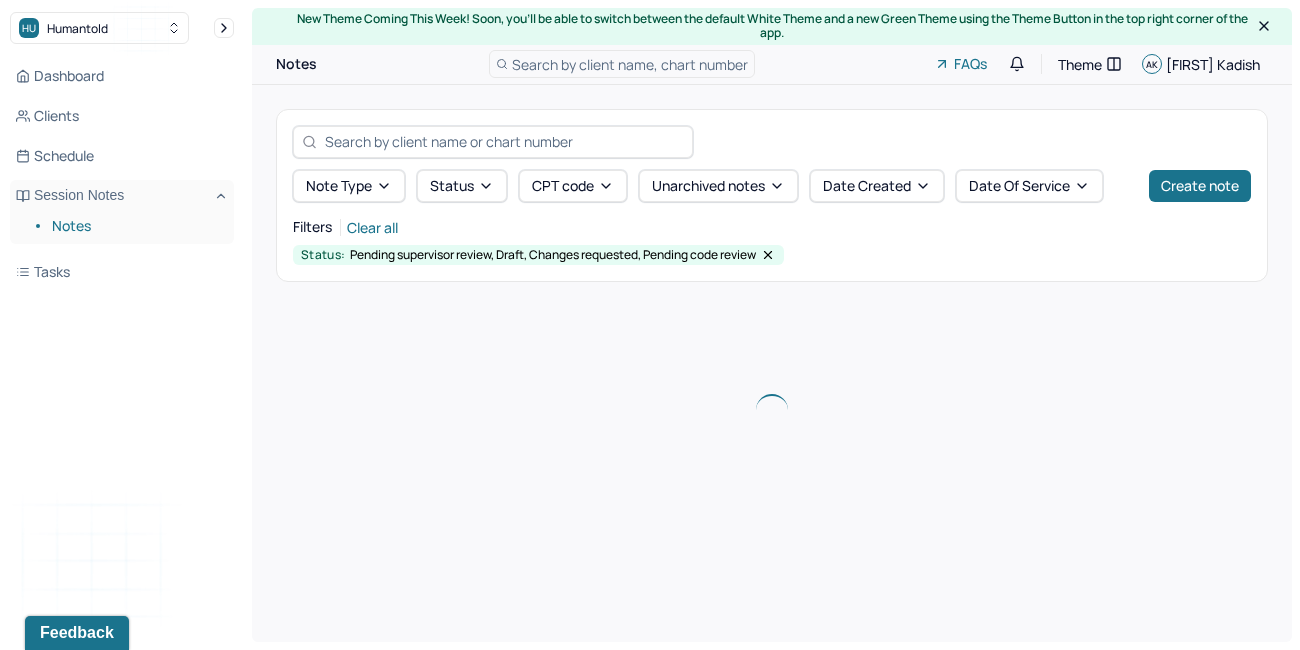 scroll, scrollTop: 0, scrollLeft: 0, axis: both 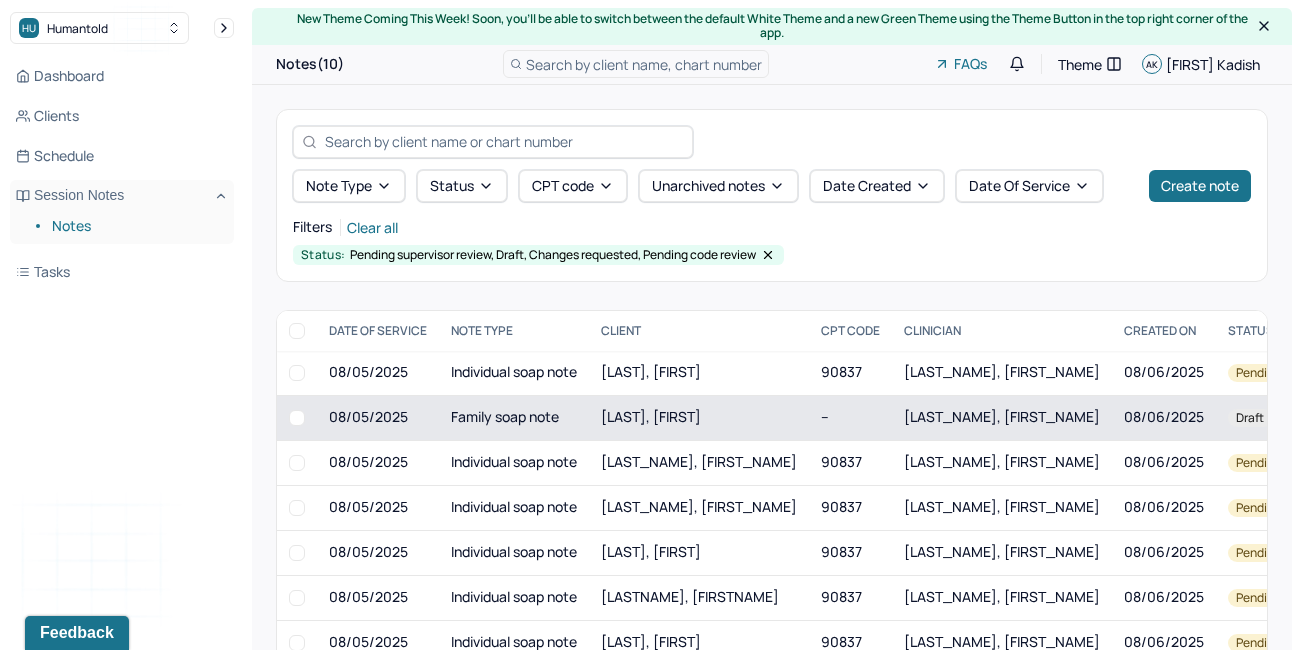 click on "Family soap note" at bounding box center [514, 417] 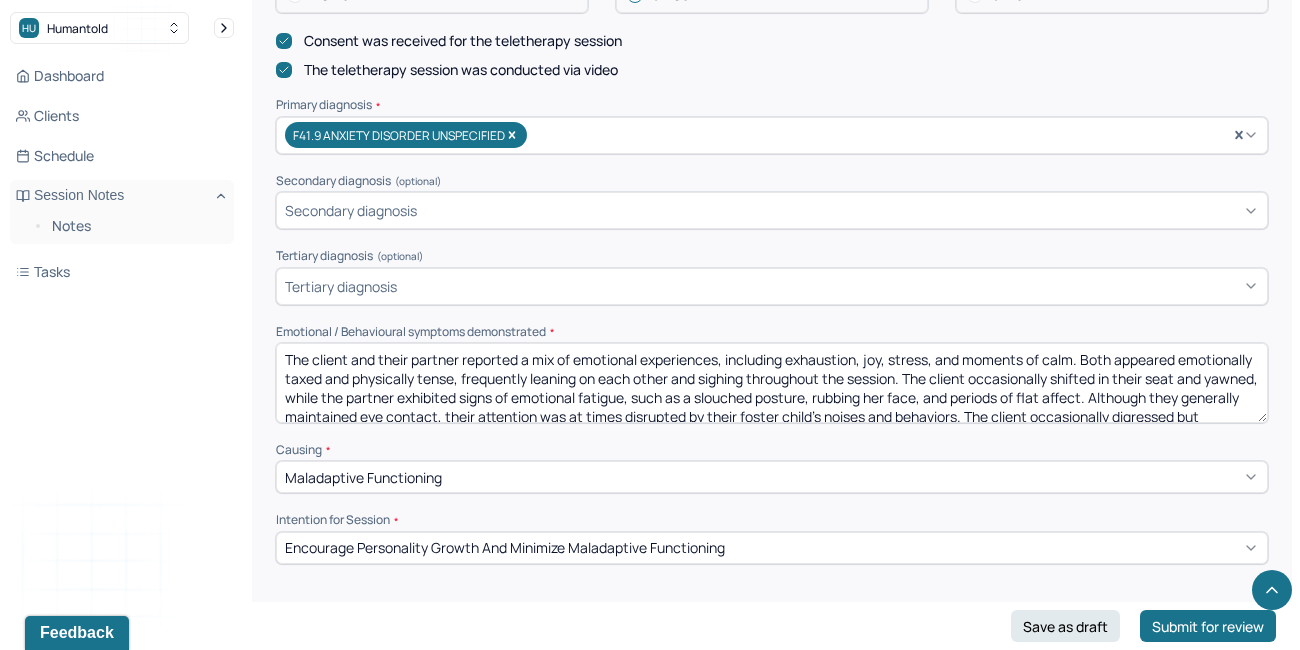 scroll, scrollTop: 777, scrollLeft: 0, axis: vertical 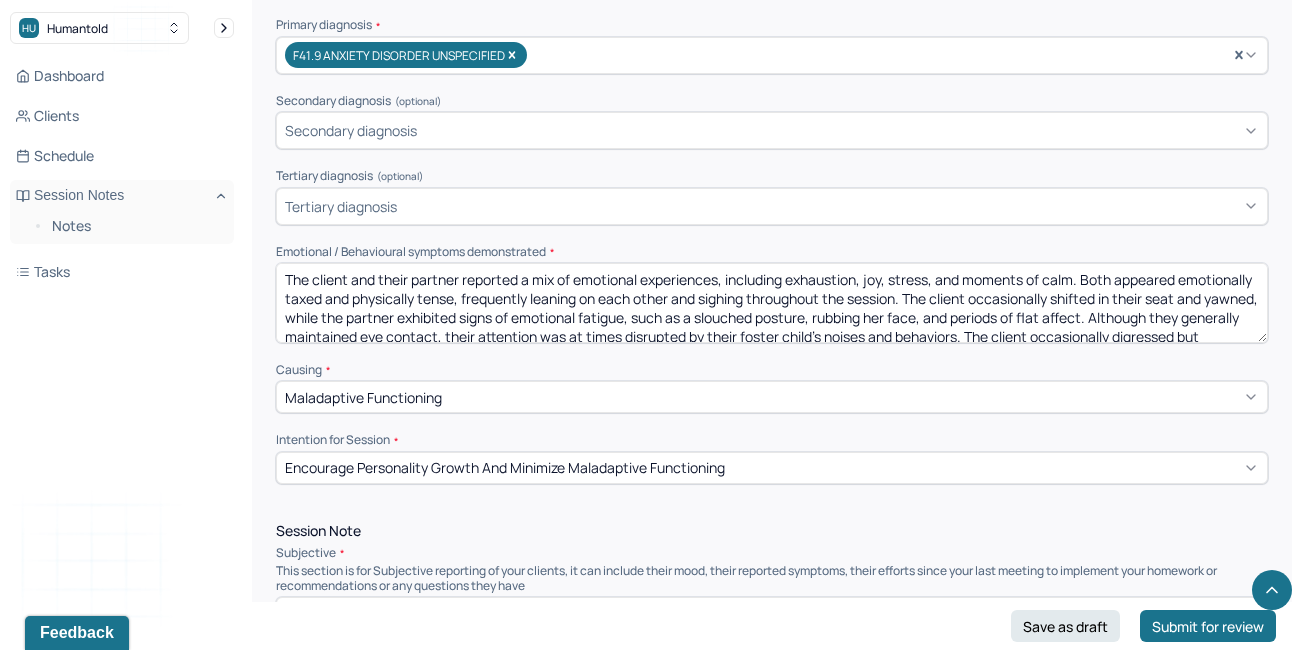 click on "The client and their partner reported a mix of emotional experiences, including exhaustion, joy, stress, and moments of calm. Both appeared emotionally taxed and physically tense, frequently leaning on each other and sighing throughout the session. The client occasionally shifted in their seat and yawned, while the partner exhibited signs of emotional fatigue, such as a slouched posture, rubbing her face, and periods of flat affect. Although they generally maintained eye contact, their attention was at times disrupted by their foster child’s noises and behaviors. The client occasionally digressed but remained overall engaged, while the partner intermittently stared around the room during discussions. Despite these signs of fatigue, both individuals participated actively and contributed meaningfully to the session." at bounding box center (772, 303) 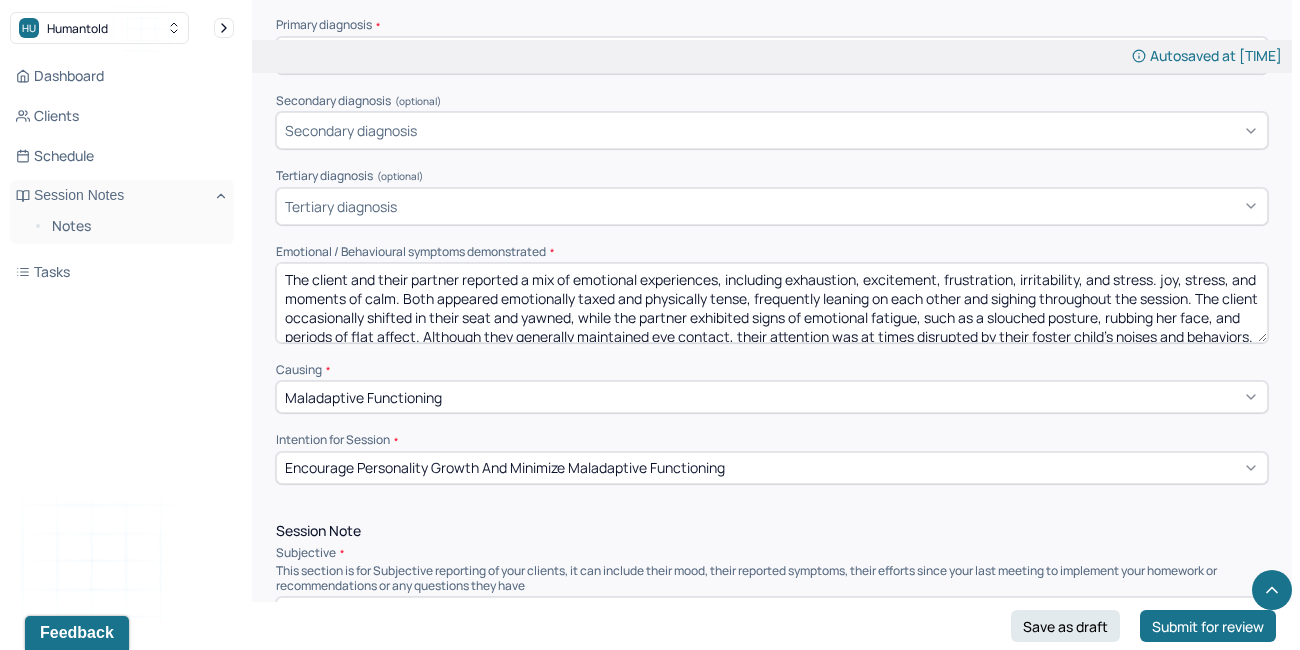 click on "The client and their partner reported a mix of emotional experiences, including exhaustion, excitement, frustration, irritability, and stress. joy, stress, and moments of calm. Both appeared emotionally taxed and physically tense, frequently leaning on each other and sighing throughout the session. The client occasionally shifted in their seat and yawned, while the partner exhibited signs of emotional fatigue, such as a slouched posture, rubbing her face, and periods of flat affect. Although they generally maintained eye contact, their attention was at times disrupted by their foster child’s noises and behaviors. The client occasionally digressed but remained overall engaged, while the partner intermittently stared around the room during discussions. Despite these signs of fatigue, both individuals participated actively and contributed meaningfully to the session." at bounding box center (772, 303) 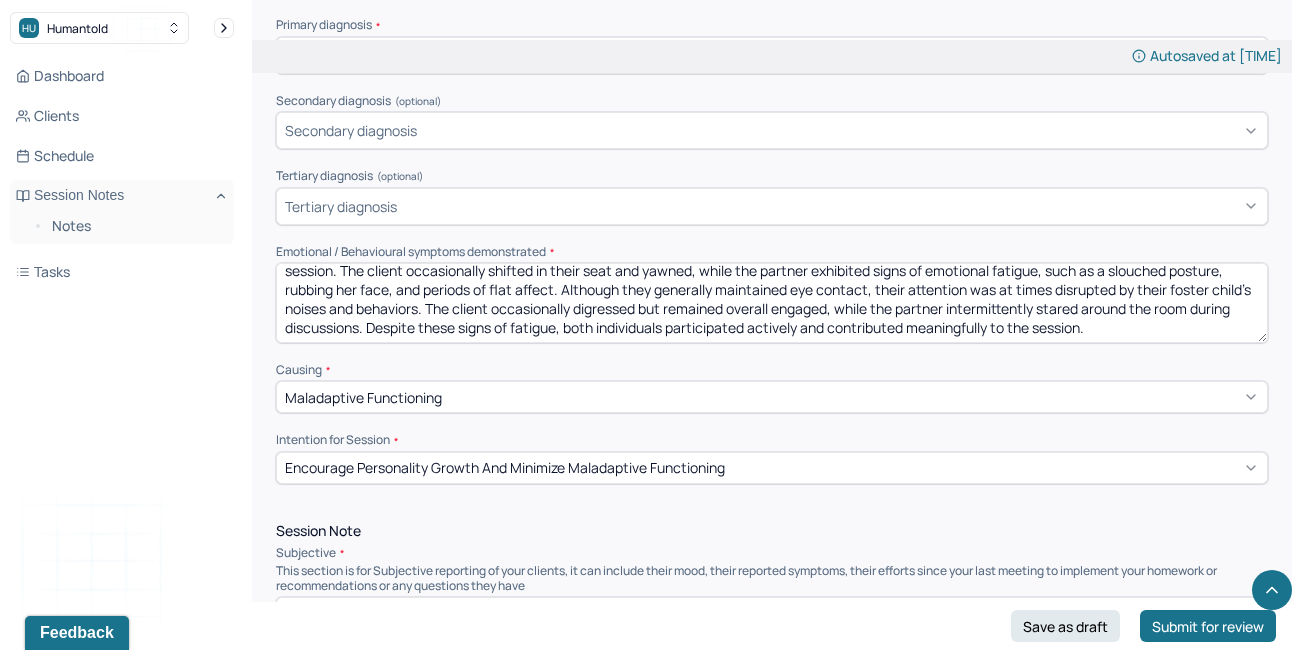 scroll, scrollTop: 0, scrollLeft: 0, axis: both 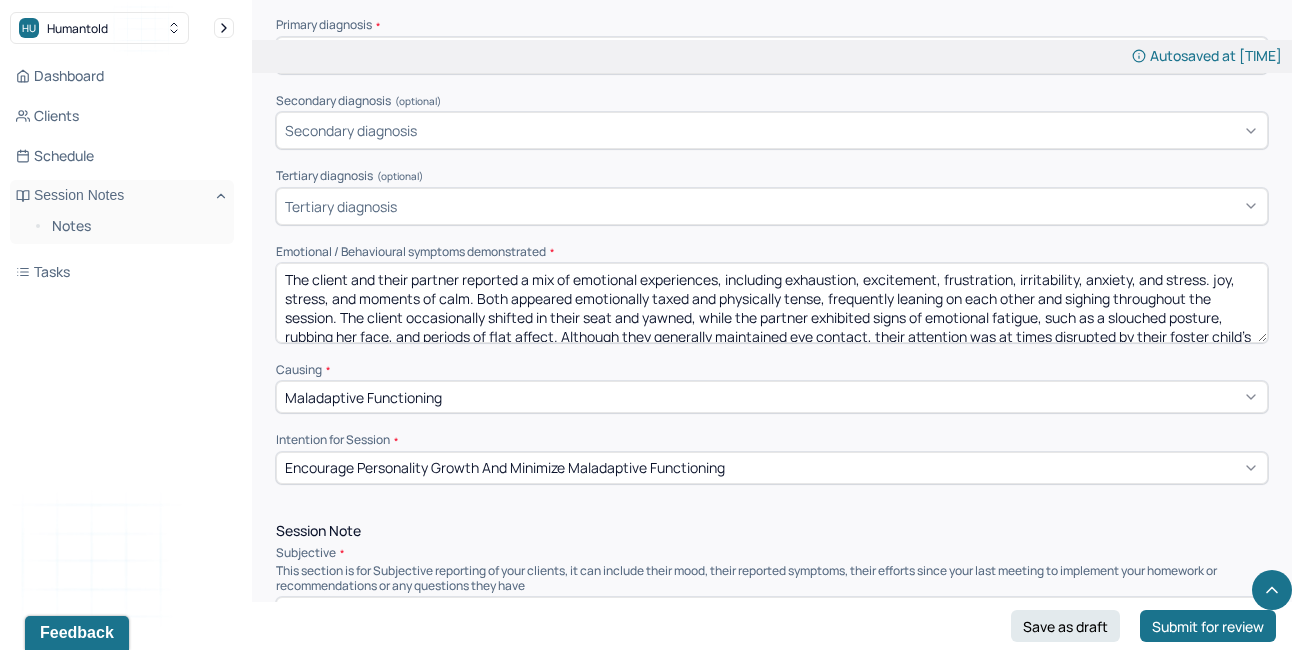 drag, startPoint x: 474, startPoint y: 294, endPoint x: 1214, endPoint y: 270, distance: 740.3891 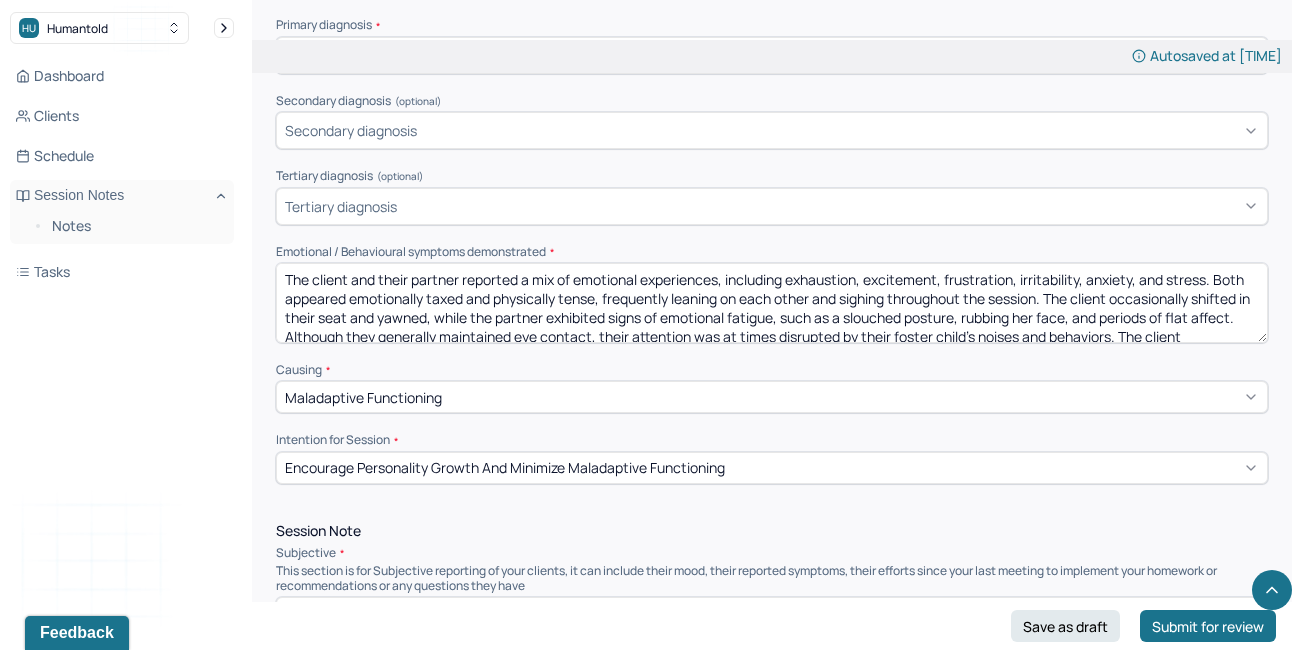 drag, startPoint x: 596, startPoint y: 294, endPoint x: 346, endPoint y: 293, distance: 250.002 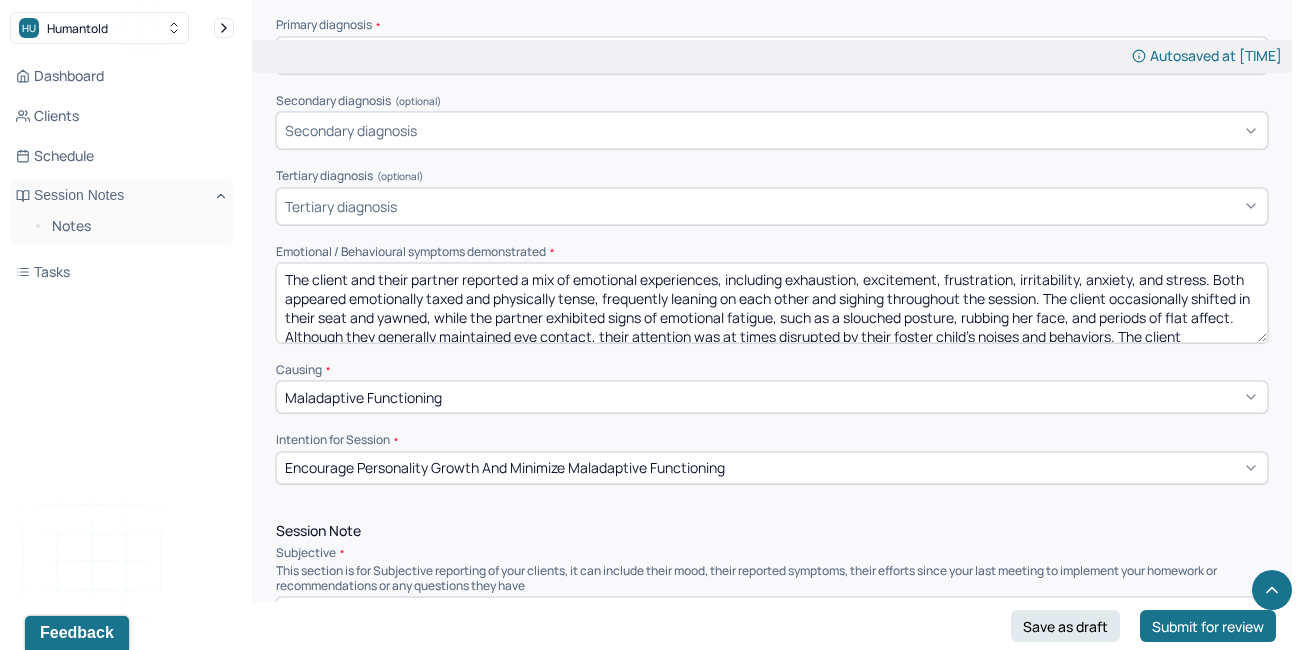 click on "The client and their partner reported a mix of emotional experiences, including exhaustion, excitement, frustration, irritability, anxiety, and stress. Both appeared emotionally taxed and physically tense, frequently leaning on each other and sighing throughout the session. The client occasionally shifted in their seat and yawned, while the partner exhibited signs of emotional fatigue, such as a slouched posture, rubbing her face, and periods of flat affect. Although they generally maintained eye contact, their attention was at times disrupted by their foster child’s noises and behaviors. The client occasionally digressed but remained overall engaged, while the partner intermittently stared around the room during discussions. Despite these signs of fatigue, both individuals participated actively and contributed meaningfully to the session." at bounding box center [772, 303] 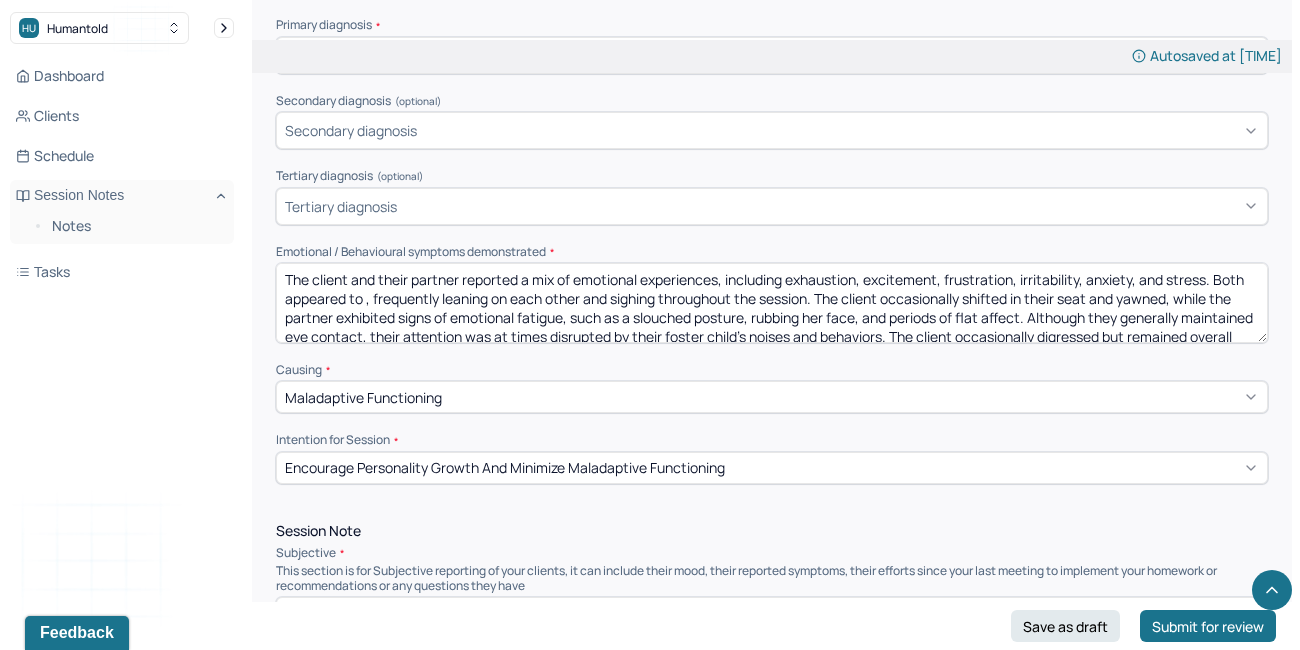 drag, startPoint x: 867, startPoint y: 276, endPoint x: 790, endPoint y: 270, distance: 77.23341 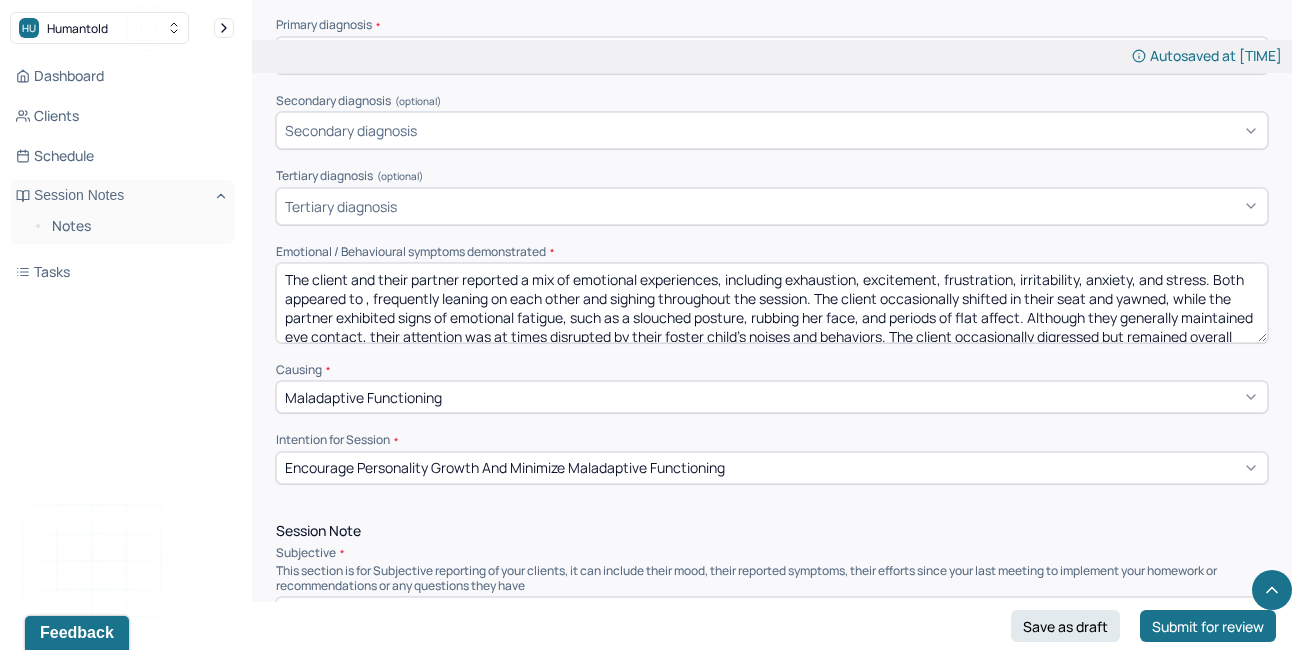 click on "The client and their partner reported a mix of emotional experiences, including exhaustion, excitement, frustration, irritability, anxiety, and stress. Both appeared to , frequently leaning on each other and sighing throughout the session. The client occasionally shifted in their seat and yawned, while the partner exhibited signs of emotional fatigue, such as a slouched posture, rubbing her face, and periods of flat affect. Although they generally maintained eye contact, their attention was at times disrupted by their foster child’s noises and behaviors. The client occasionally digressed but remained overall engaged, while the partner intermittently stared around the room during discussions. Despite these signs of fatigue, both individuals participated actively and contributed meaningfully to the session." at bounding box center (772, 303) 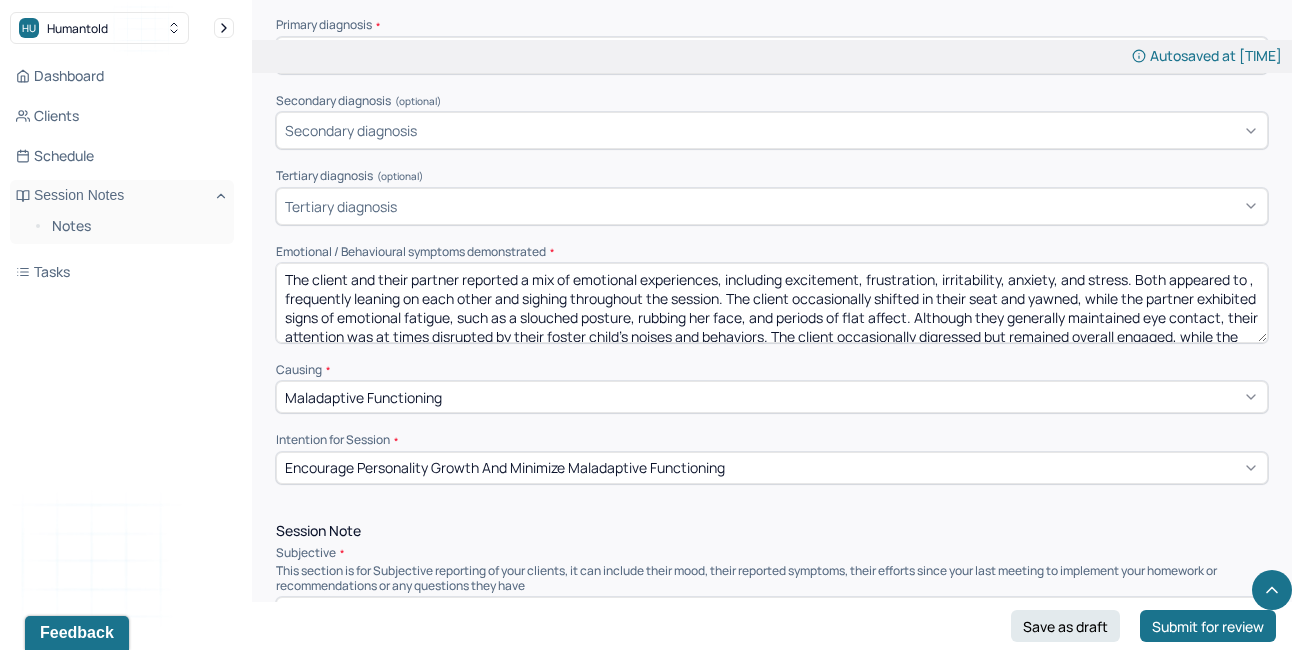 click on "The client and their partner reported a mix of emotional experiences, including excitement, frustration, irritability, anxiety, and stress. Both appeared to , frequently leaning on each other and sighing throughout the session. The client occasionally shifted in their seat and yawned, while the partner exhibited signs of emotional fatigue, such as a slouched posture, rubbing her face, and periods of flat affect. Although they generally maintained eye contact, their attention was at times disrupted by their foster child’s noises and behaviors. The client occasionally digressed but remained overall engaged, while the partner intermittently stared around the room during discussions. Despite these signs of fatigue, both individuals participated actively and contributed meaningfully to the session." at bounding box center [772, 303] 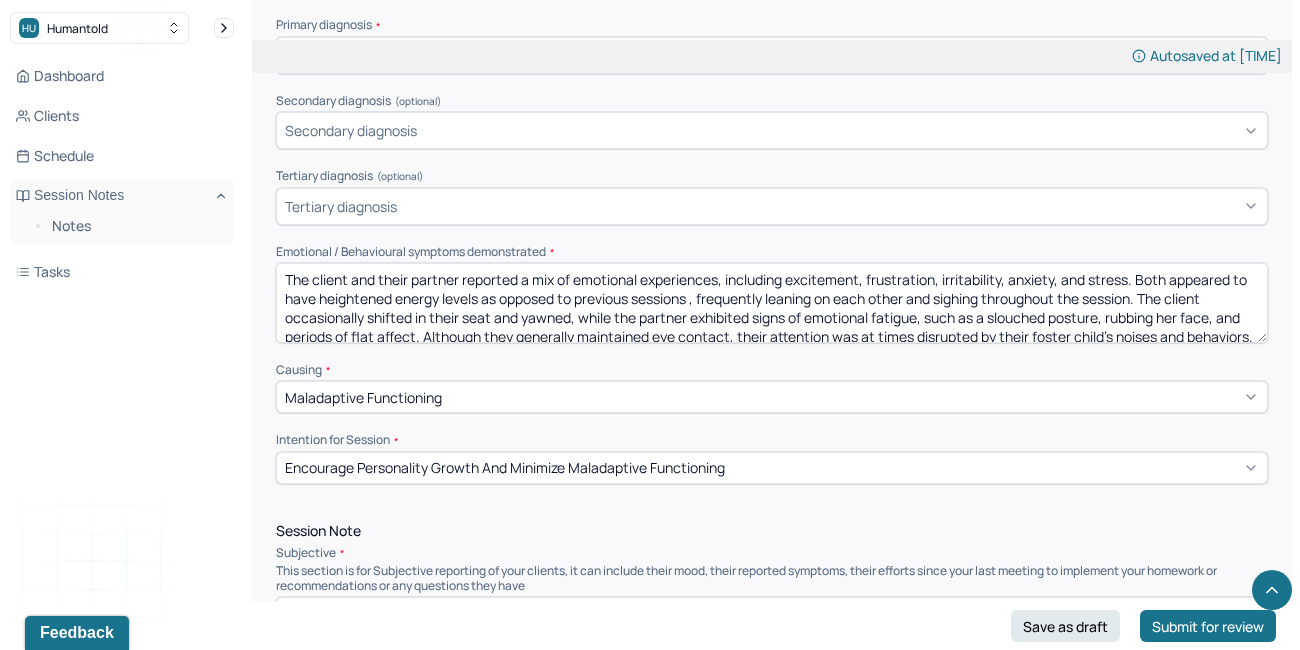 click on "The client and their partner reported a mix of emotional experiences, including excitement, frustration, irritability, anxiety, and stress. Both appeared to have heightened energy levels as opposed to previous sessions , frequently leaning on each other and sighing throughout the session. The client occasionally shifted in their seat and yawned, while the partner exhibited signs of emotional fatigue, such as a slouched posture, rubbing her face, and periods of flat affect. Although they generally maintained eye contact, their attention was at times disrupted by their foster child’s noises and behaviors. The client occasionally digressed but remained overall engaged, while the partner intermittently stared around the room during discussions. Despite these signs of fatigue, both individuals participated actively and contributed meaningfully to the session." at bounding box center (772, 303) 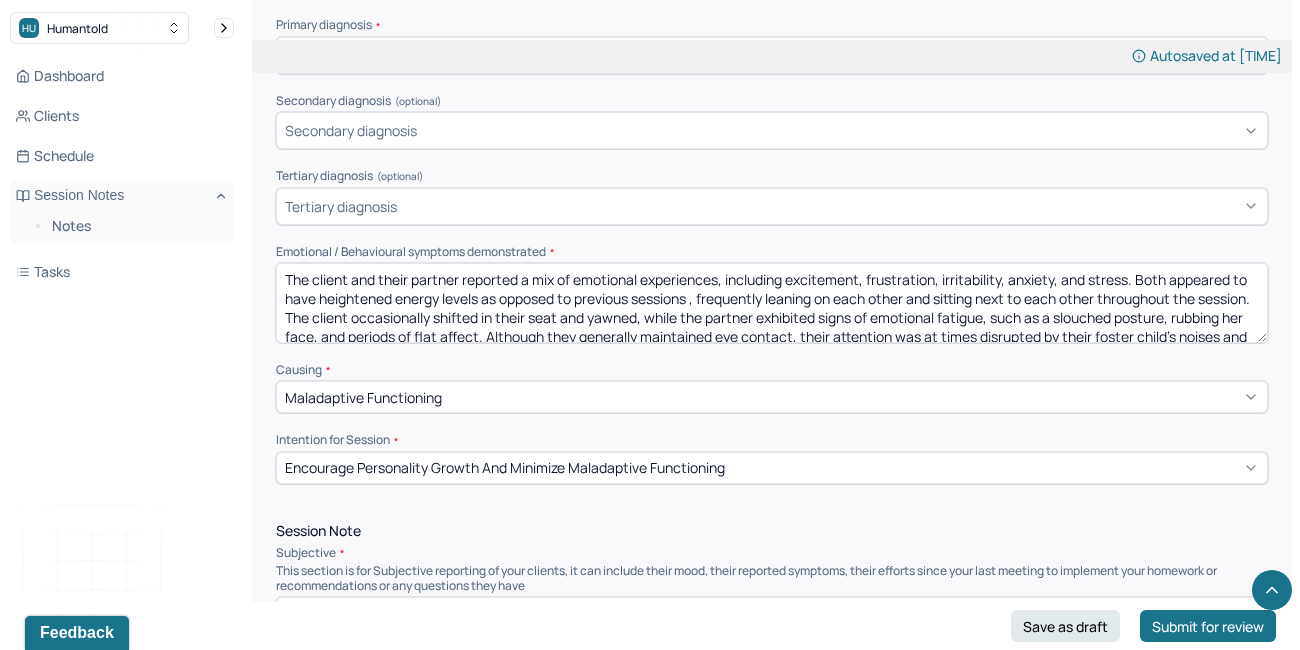 drag, startPoint x: 697, startPoint y: 312, endPoint x: 646, endPoint y: 308, distance: 51.156624 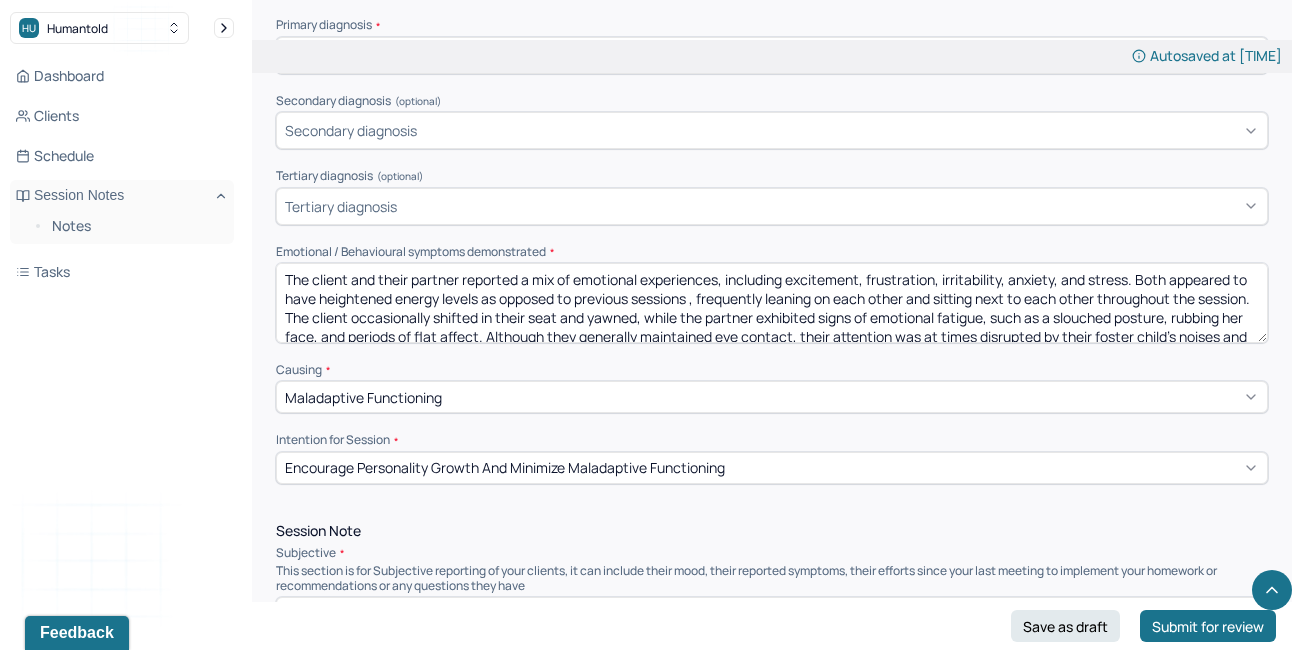 click on "The client and their partner reported a mix of emotional experiences, including excitement, frustration, irritability, anxiety, and stress. Both appeared to have heightened energy levels as opposed to previous sessions , frequently leaning on each other and sitting next to each other throughout the session. The client occasionally shifted in their seat and yawned, while the partner exhibited signs of emotional fatigue, such as a slouched posture, rubbing her face, and periods of flat affect. Although they generally maintained eye contact, their attention was at times disrupted by their foster child’s noises and behaviors. The client occasionally digressed but remained overall engaged, while the partner intermittently stared around the room during discussions. Despite these signs of fatigue, both individuals participated actively and contributed meaningfully to the session." at bounding box center (772, 303) 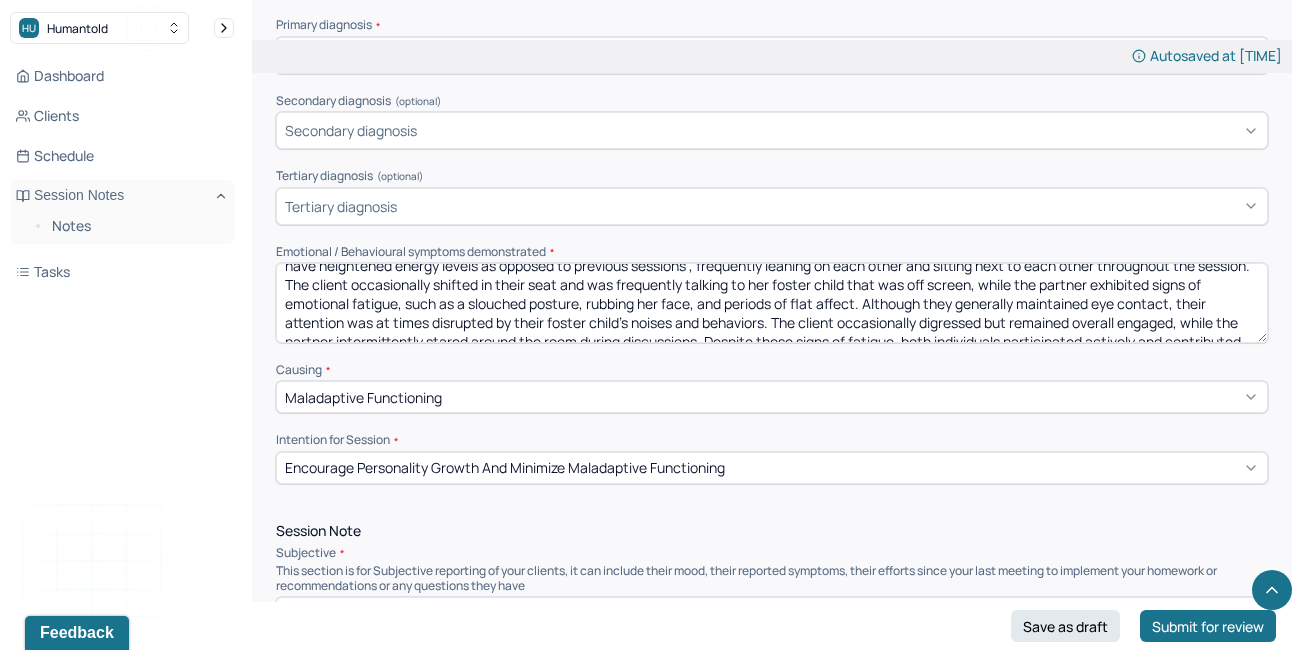 scroll, scrollTop: 40, scrollLeft: 0, axis: vertical 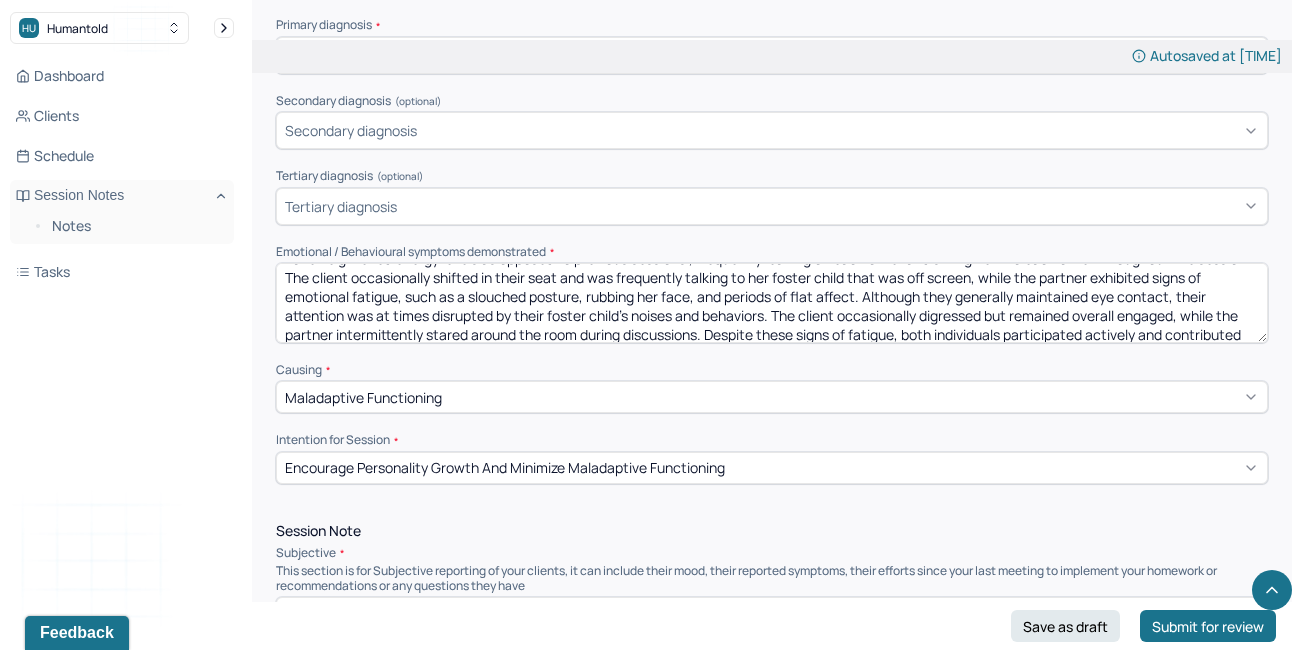 drag, startPoint x: 301, startPoint y: 294, endPoint x: 414, endPoint y: 290, distance: 113.07078 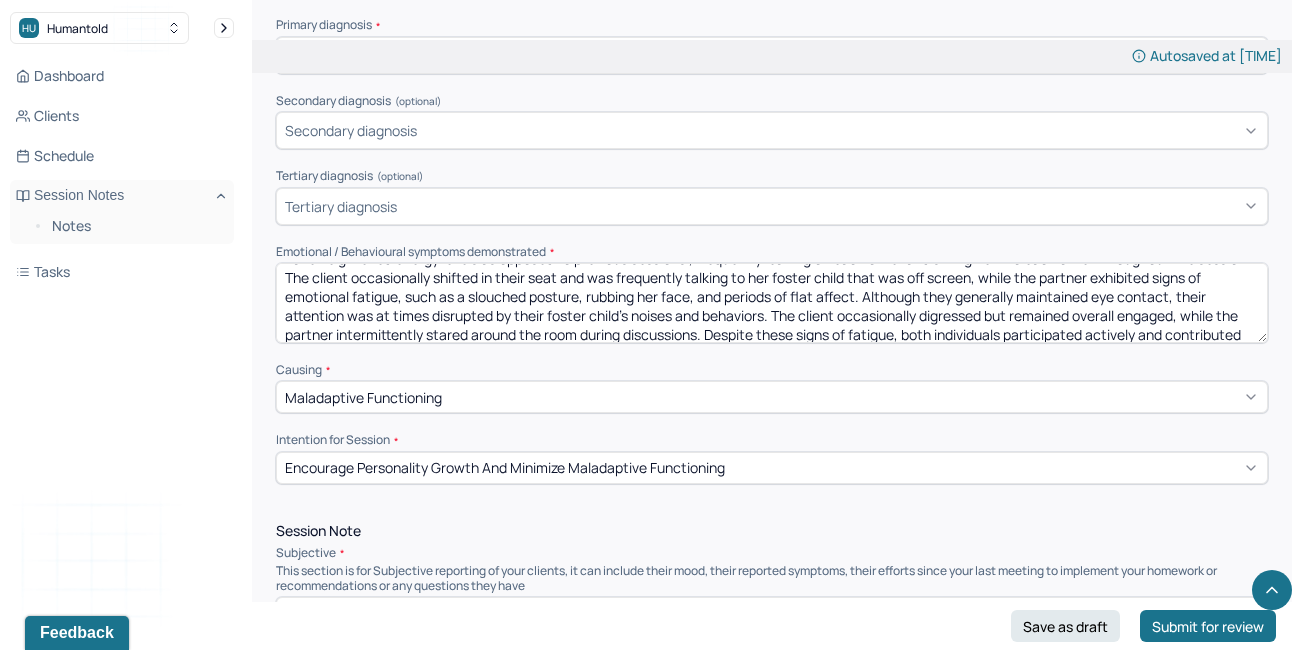 click on "The client and their partner reported a mix of emotional experiences, including excitement, frustration, irritability, anxiety, and stress. Both appeared to have heightened energy levels as opposed to previous sessions , frequently leaning on each other and sitting next to each other throughout the session. The client occasionally shifted in their seat and was frequently talking to her foster child that was off screen, while the partner exhibited signs of emotional fatigue, such as a slouched posture, rubbing her face, and periods of flat affect. Although they generally maintained eye contact, their attention was at times disrupted by their foster child’s noises and behaviors. The client occasionally digressed but remained overall engaged, while the partner intermittently stared around the room during discussions. Despite these signs of fatigue, both individuals participated actively and contributed meaningfully to the session." at bounding box center [772, 303] 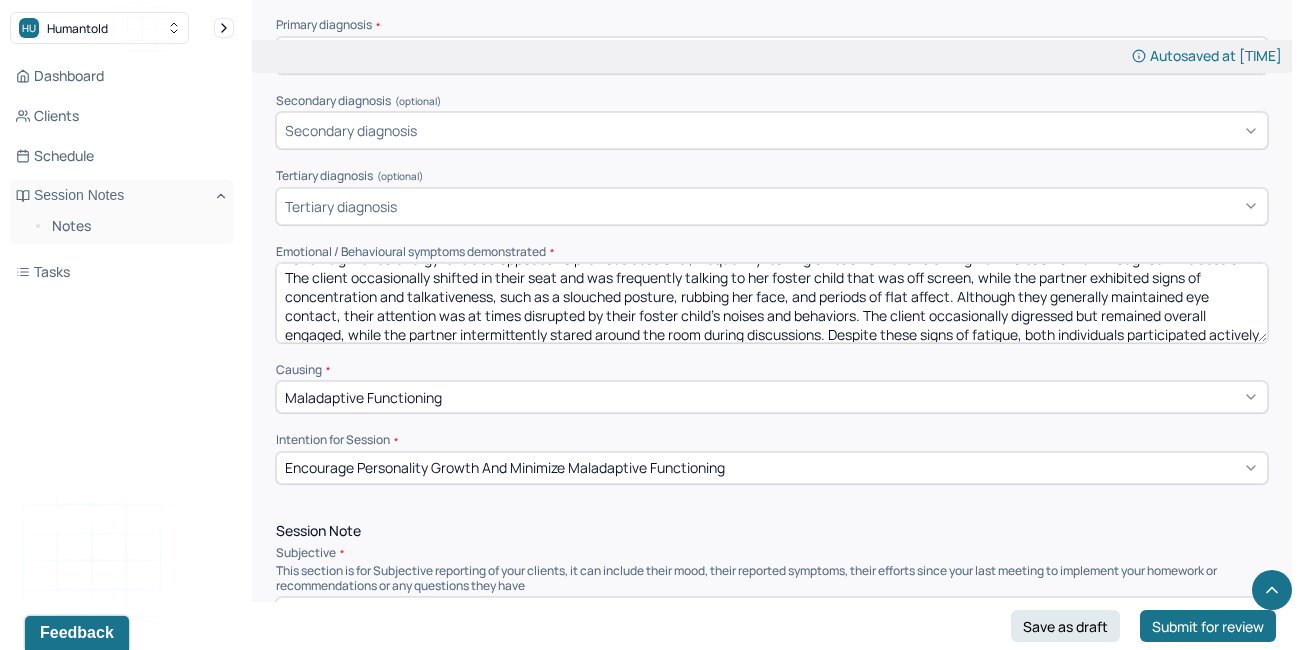 drag, startPoint x: 974, startPoint y: 292, endPoint x: 511, endPoint y: 290, distance: 463.00433 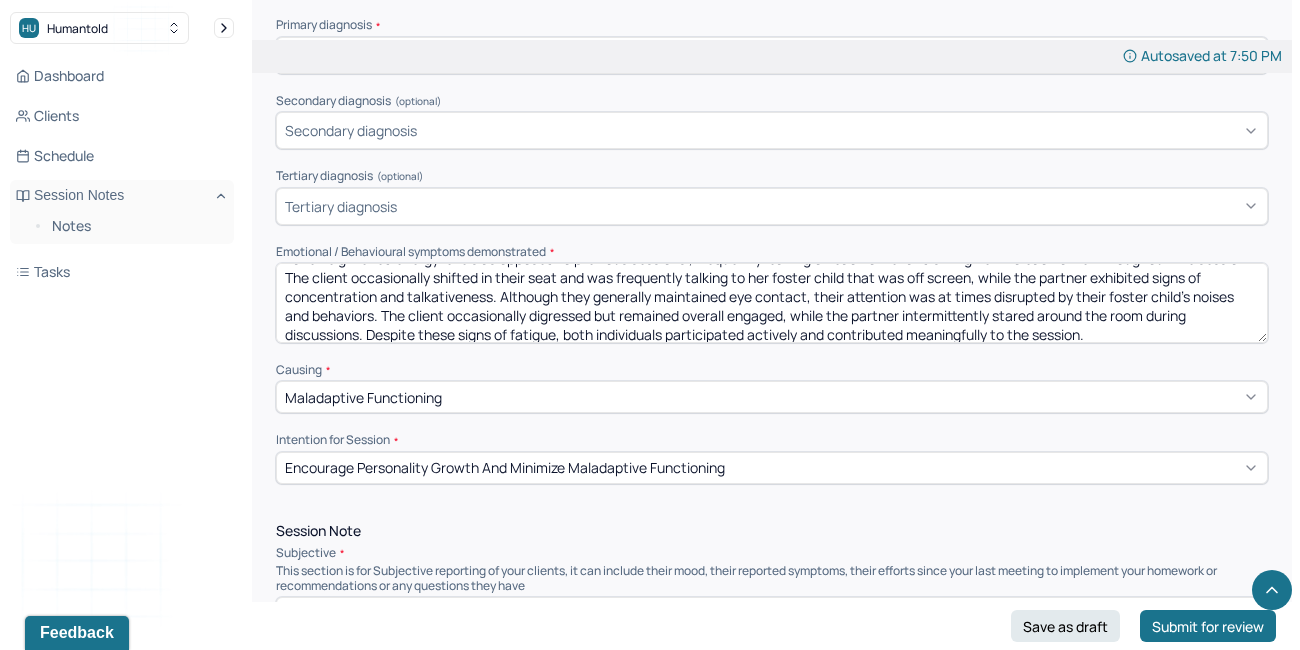 click on "The client and their partner reported a mix of emotional experiences, including excitement, frustration, irritability, anxiety, and stress. Both appeared to have heightened energy levels as opposed to previous sessions , frequently leaning on each other and sitting next to each other throughout the session. The client occasionally shifted in their seat and was frequently talking to her foster child that was off screen, while the partner exhibited signs of concentration and talkativeness. Although they generally maintained eye contact, their attention was at times disrupted by their foster child’s noises and behaviors. The client occasionally digressed but remained overall engaged, while the partner intermittently stared around the room during discussions. Despite these signs of fatigue, both individuals participated actively and contributed meaningfully to the session." at bounding box center [772, 303] 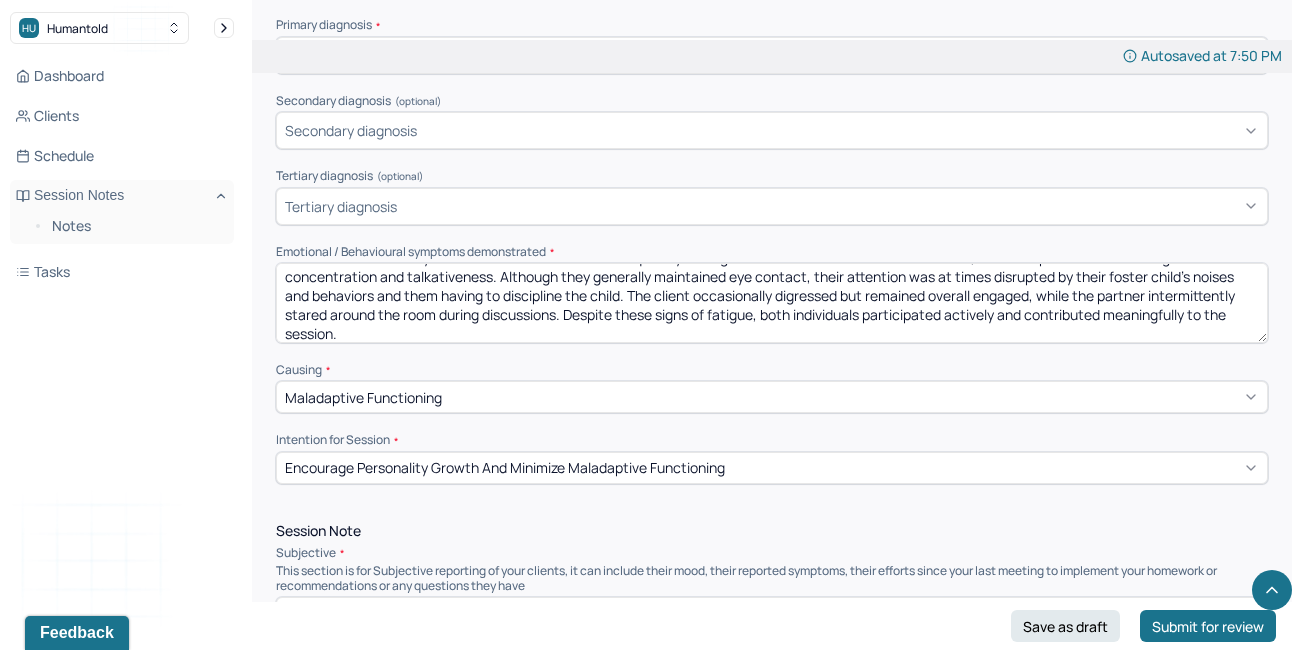 scroll, scrollTop: 66, scrollLeft: 0, axis: vertical 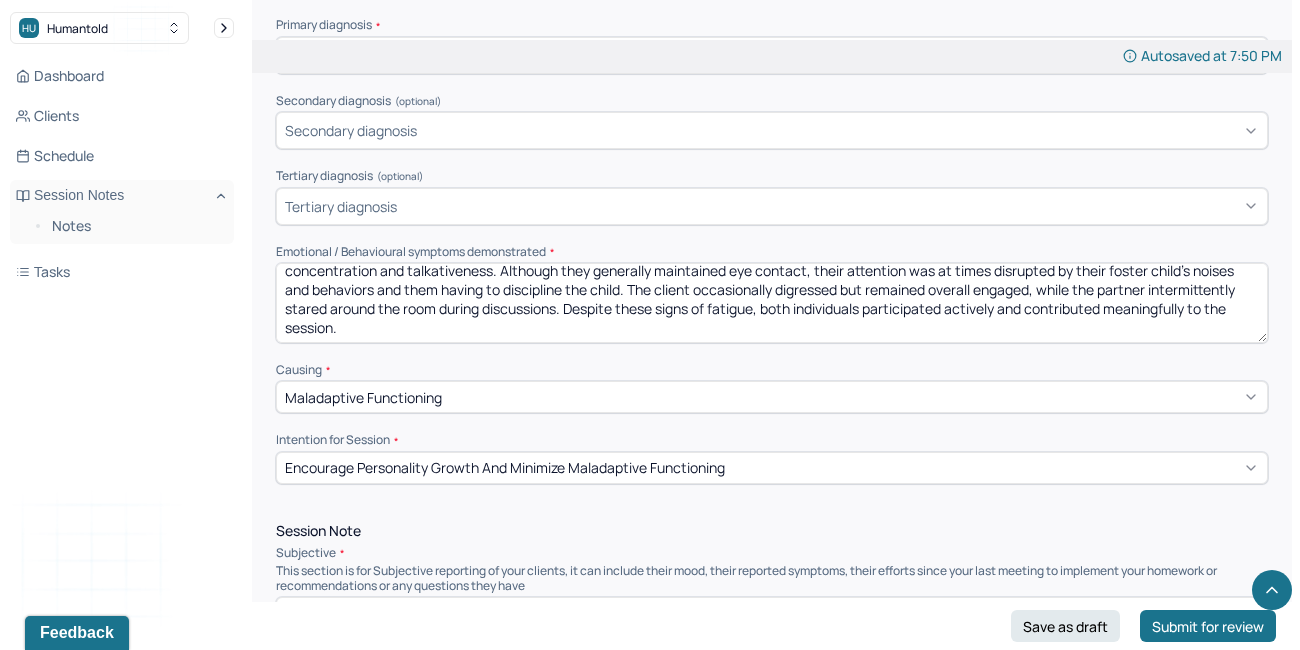 drag, startPoint x: 562, startPoint y: 309, endPoint x: 1037, endPoint y: 276, distance: 476.14493 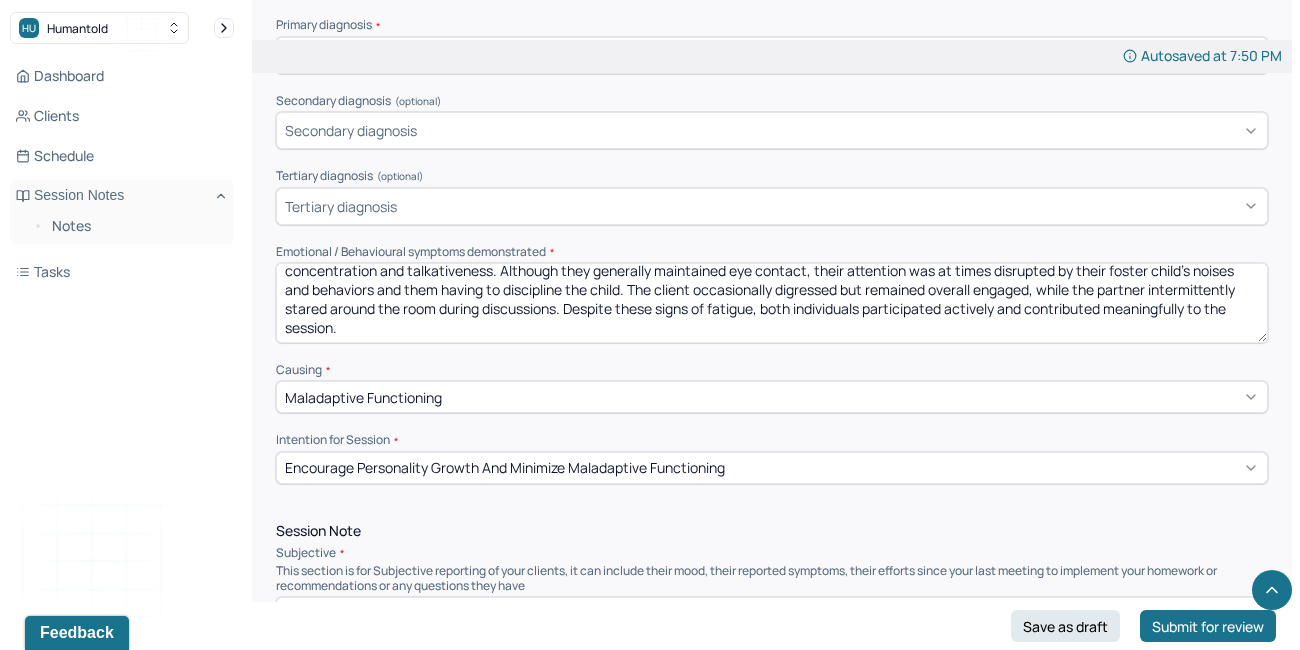 click on "The client and their partner reported a mix of emotional experiences, including excitement, frustration, irritability, anxiety, and stress. Both appeared to have heightened energy levels as opposed to previous sessions , frequently leaning on each other and sitting next to each other throughout the session. The client occasionally shifted in their seat and was frequently talking to her foster child that was off screen, while the partner exhibited signs of concentration and talkativeness. Although they generally maintained eye contact, their attention was at times disrupted by their foster child’s noises and behaviors and them having to discipline the child. The client occasionally digressed but remained overall engaged, while the partner intermittently stared around the room during discussions. Despite these signs of fatigue, both individuals participated actively and contributed meaningfully to the session." at bounding box center (772, 303) 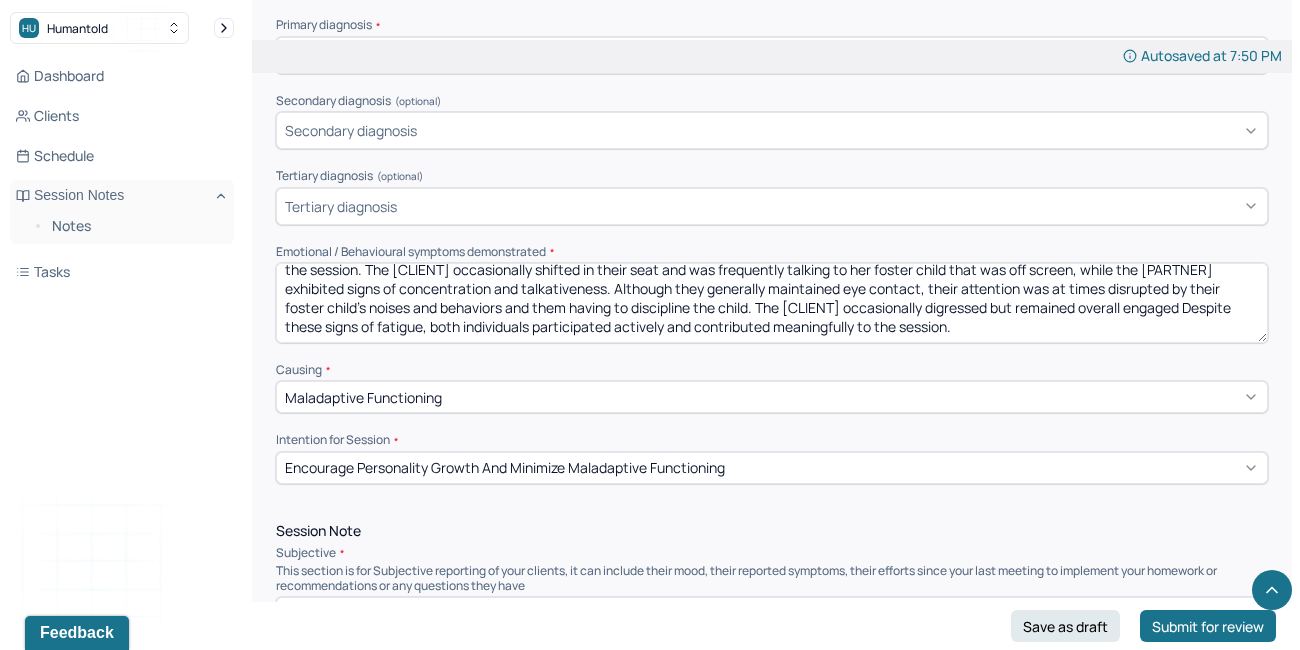 scroll, scrollTop: 47, scrollLeft: 0, axis: vertical 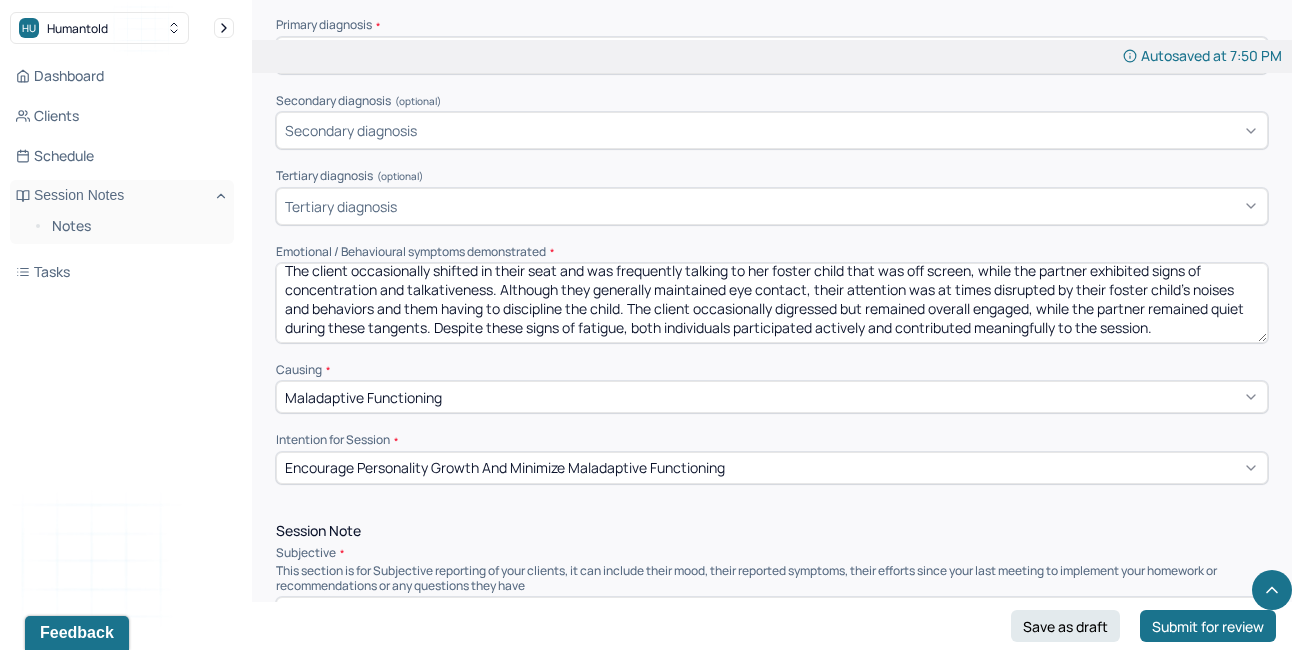 drag, startPoint x: 668, startPoint y: 322, endPoint x: 436, endPoint y: 322, distance: 232 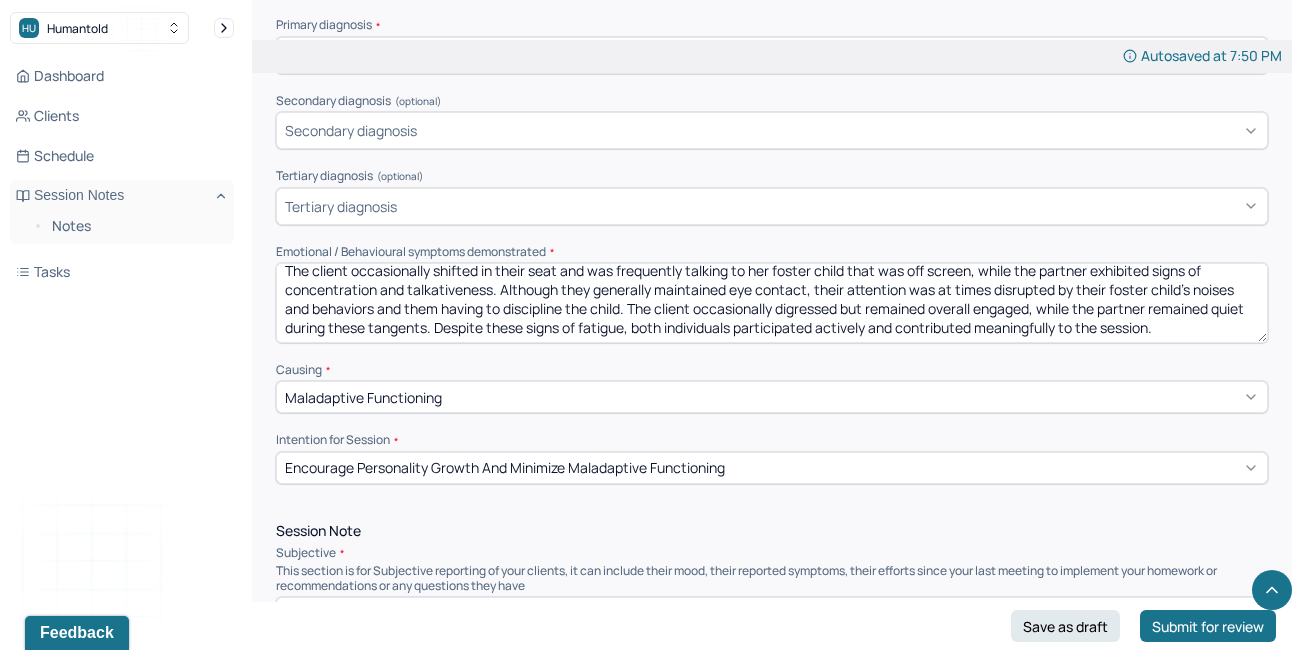 click on "The client and their partner reported a mix of emotional experiences, including excitement, frustration, irritability, anxiety, and stress. Both appeared to have heightened energy levels as opposed to previous sessions , frequently leaning on each other and sitting next to each other throughout the session. The client occasionally shifted in their seat and was frequently talking to her foster child that was off screen, while the partner exhibited signs of concentration and talkativeness. Although they generally maintained eye contact, their attention was at times disrupted by their foster child’s noises and behaviors and them having to discipline the child. The client occasionally digressed but remained overall engaged, while the partner remained quiet during these tangents. Despite these signs of fatigue, both individuals participated actively and contributed meaningfully to the session." at bounding box center [772, 303] 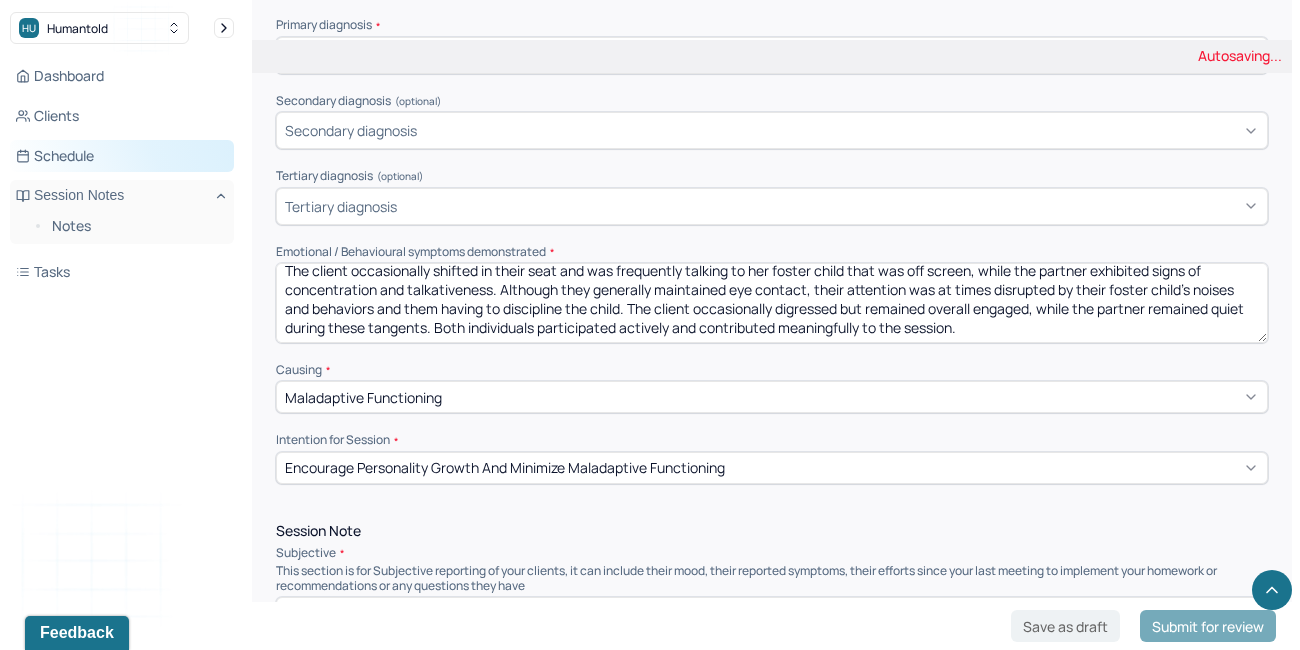 scroll, scrollTop: 0, scrollLeft: 0, axis: both 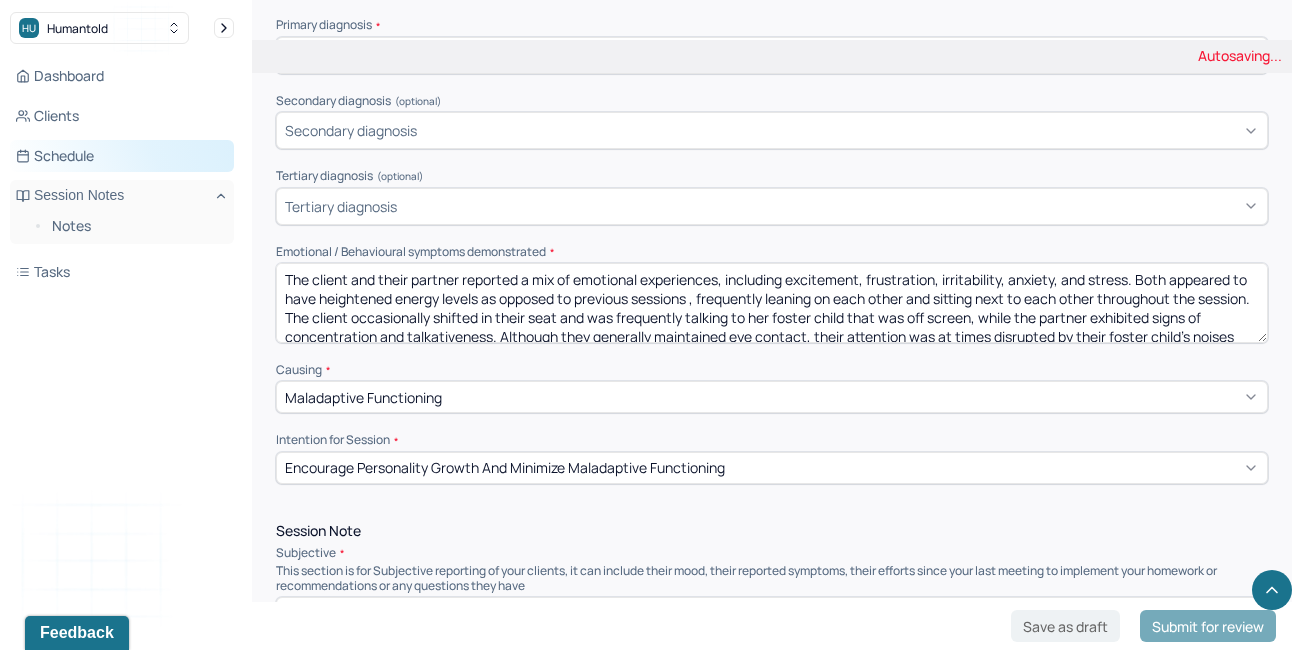 drag, startPoint x: 964, startPoint y: 324, endPoint x: 66, endPoint y: 152, distance: 914.3238 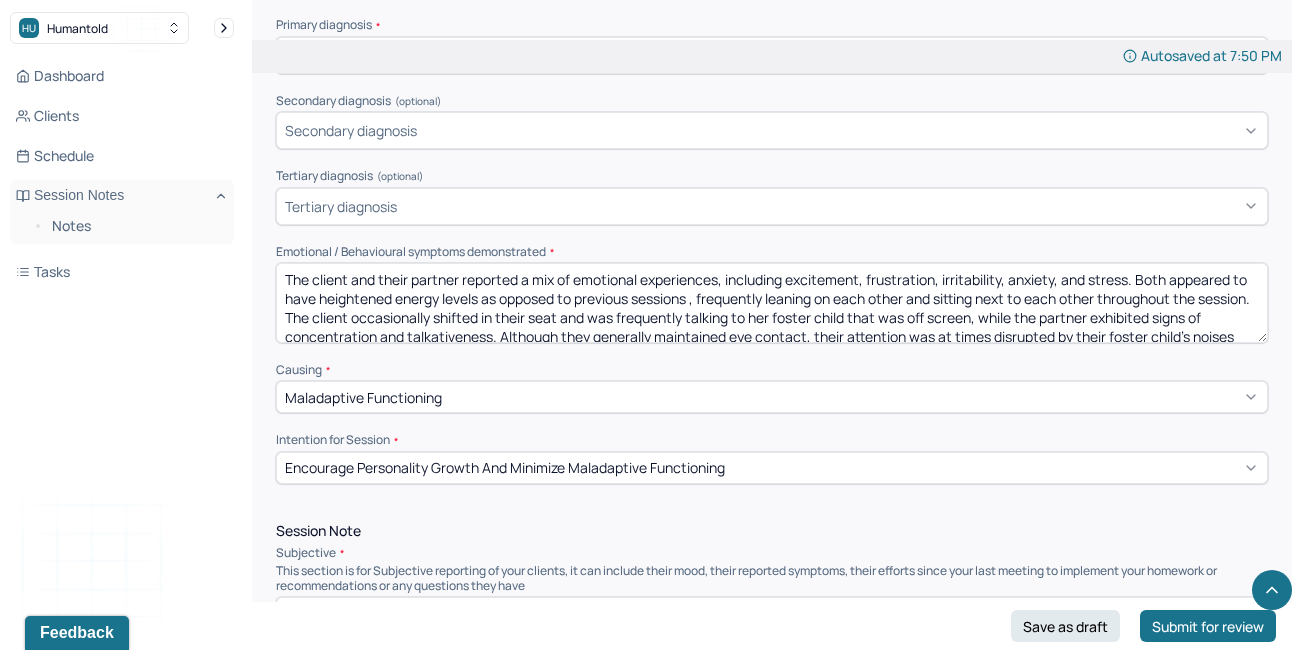 type on "The client and their partner reported a mix of emotional experiences, including excitement, frustration, irritability, anxiety, and stress. Both appeared to have heightened energy levels as opposed to previous sessions , frequently leaning on each other and sitting next to each other throughout the session. The client occasionally shifted in their seat and was frequently talking to her foster child that was off screen, while the partner exhibited signs of concentration and talkativeness. Although they generally maintained eye contact, their attention was at times disrupted by their foster child’s noises and behaviors and them having to discipline the child. The client occasionally digressed but remained overall engaged, while the partner remained quiet during these tangents. Both individuals participated actively and contributed meaningfully to the session." 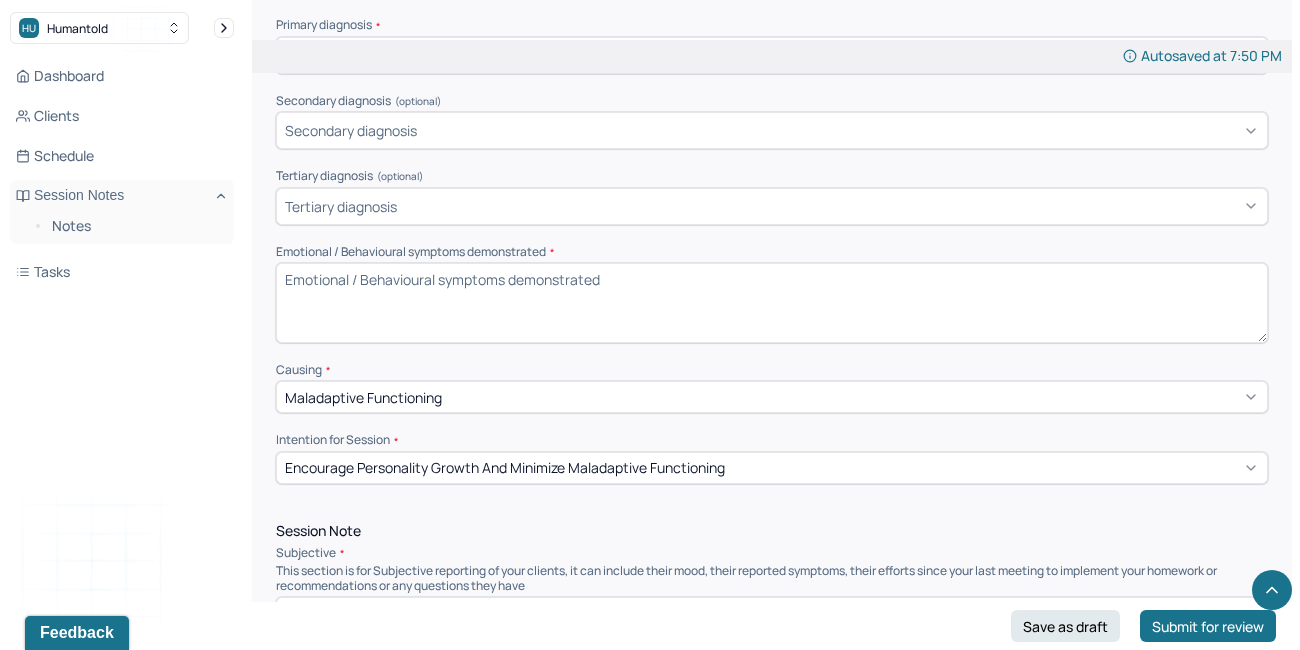 paste on "The client and their partner reported a range of emotions, including excitement, frustration, irritability, anxiety, and stress. Compared to previous sessions, both displayed increased energy, often leaning toward each other and sitting closely together. The client frequently shifted in their seat and engaged verbally with their foster child off-screen, while the partner showed focused attention and was talkative. Though they mostly maintained eye contact, their focus was occasionally interrupted by the foster child's noises and the need to address discipline. The client sometimes veered off topic but stayed generally engaged, whereas the partner remained mostly silent during these moments. Overall, both participated actively and contributed meaningfully to the session." 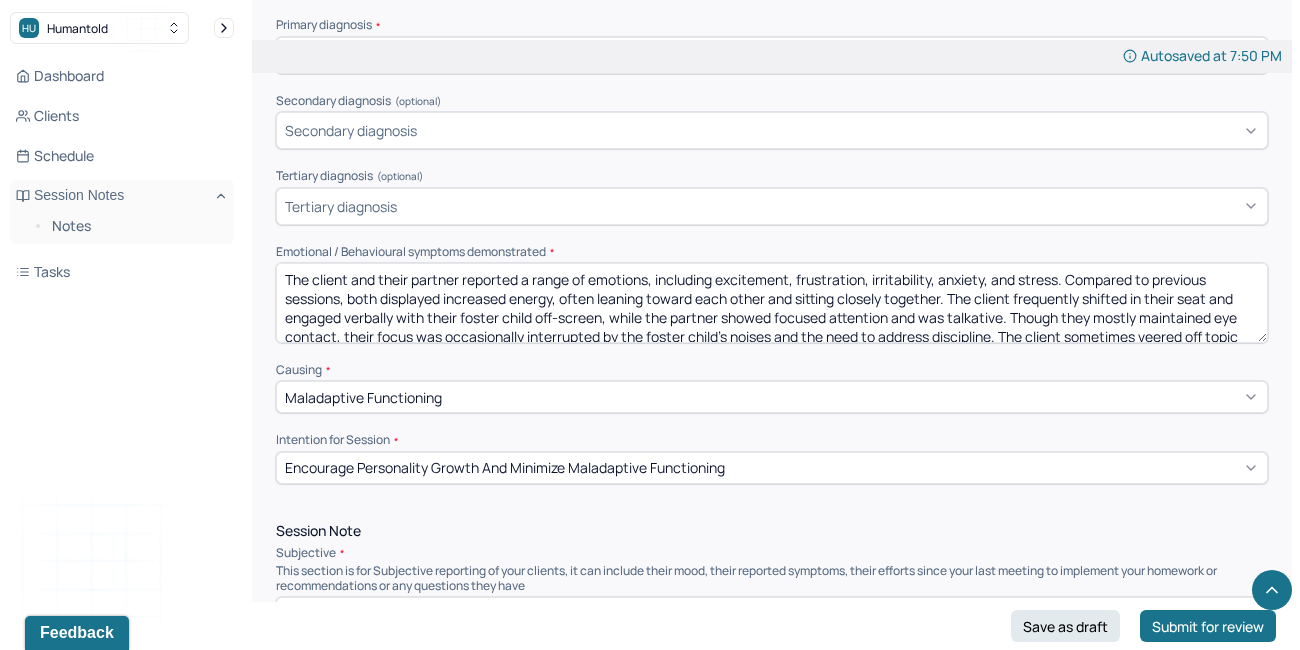 scroll, scrollTop: 41, scrollLeft: 0, axis: vertical 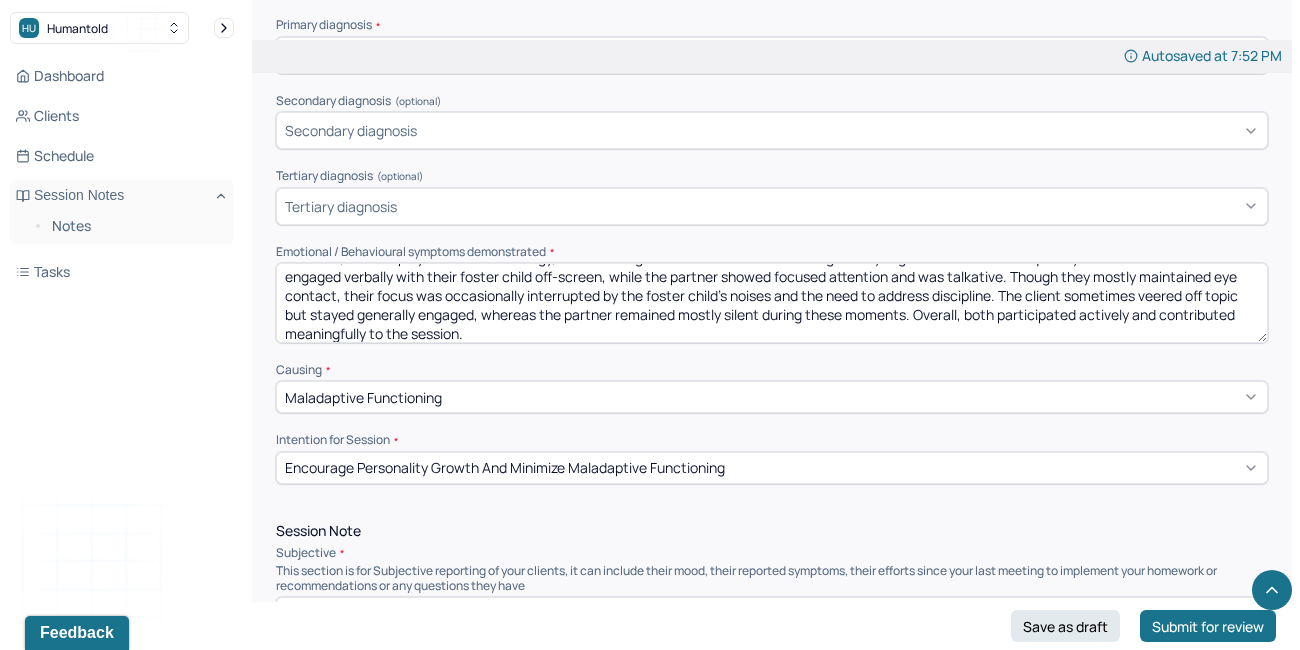 drag, startPoint x: 515, startPoint y: 330, endPoint x: 911, endPoint y: 303, distance: 396.91937 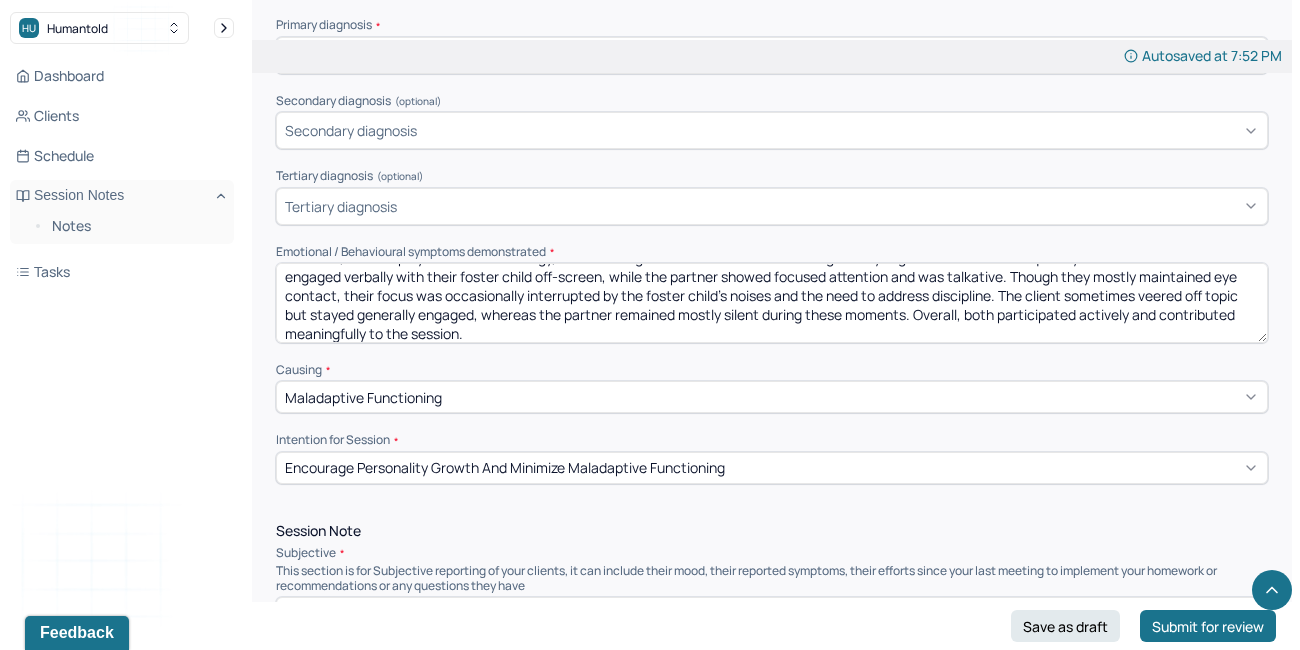 click on "The client and their partner reported a range of emotions, including excitement, frustration, irritability, anxiety, and stress. Compared to previous sessions, both displayed increased energy, often leaning toward each other and sitting closely together. The client frequently shifted in their seat and engaged verbally with their foster child off-screen, while the partner showed focused attention and was talkative. Though they mostly maintained eye contact, their focus was occasionally interrupted by the foster child's noises and the need to address discipline. The client sometimes veered off topic but stayed generally engaged, whereas the partner remained mostly silent during these moments. Overall, both participated actively and contributed meaningfully to the session." at bounding box center [772, 303] 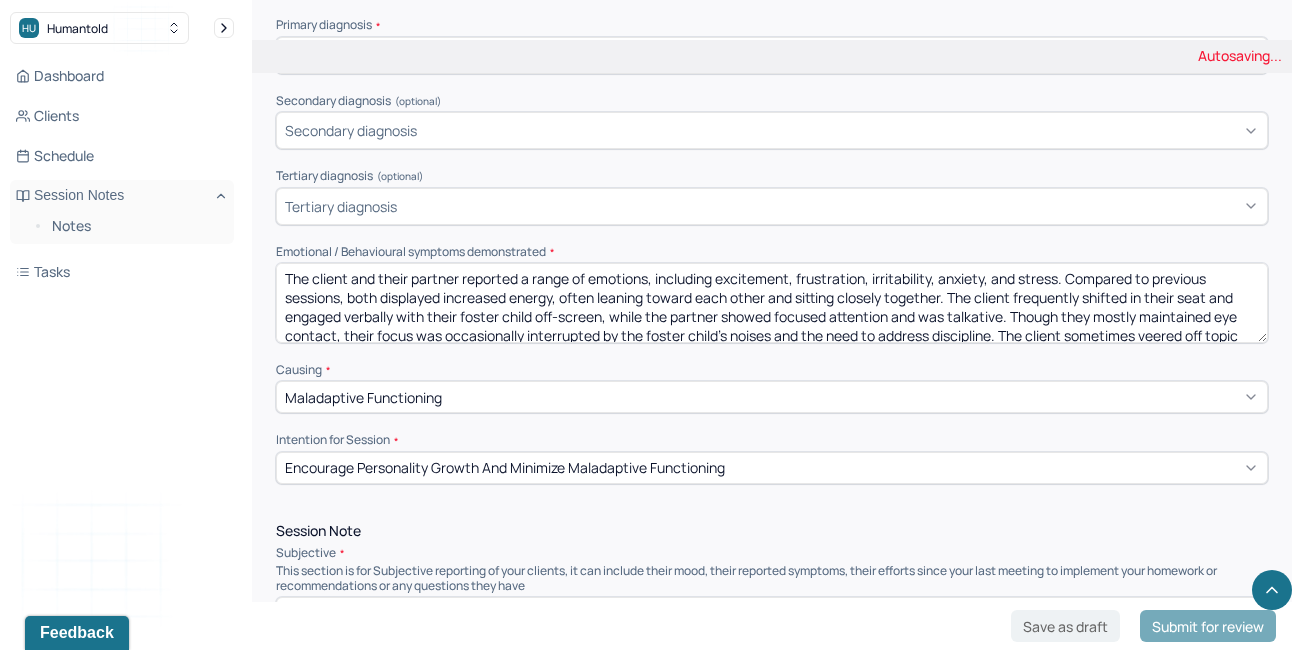scroll, scrollTop: 0, scrollLeft: 0, axis: both 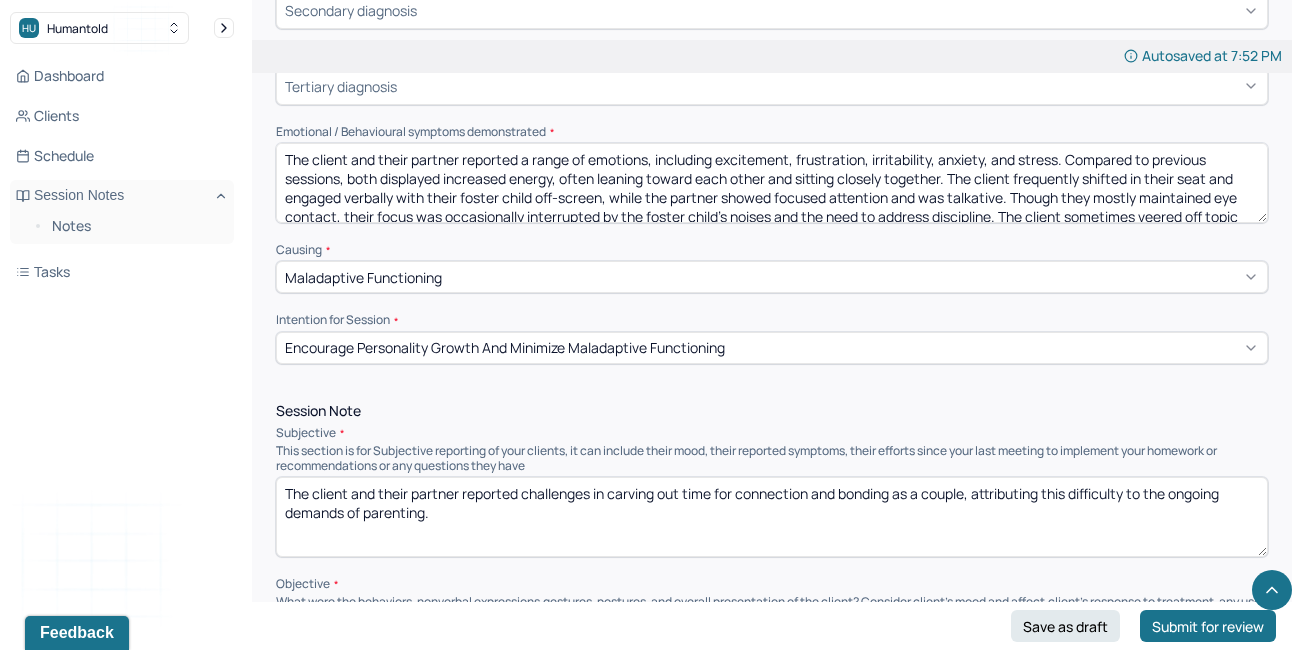 type on "The client and their partner reported a range of emotions, including excitement, frustration, irritability, anxiety, and stress. Compared to previous sessions, both displayed increased energy, often leaning toward each other and sitting closely together. The client frequently shifted in their seat and engaged verbally with their foster child off-screen, while the partner showed focused attention and was talkative. Though they mostly maintained eye contact, their focus was occasionally interrupted by the foster child's noises and the need to address discipline. The client sometimes veered off topic but stayed generally engaged, whereas the partner remained mostly silent during these moments." 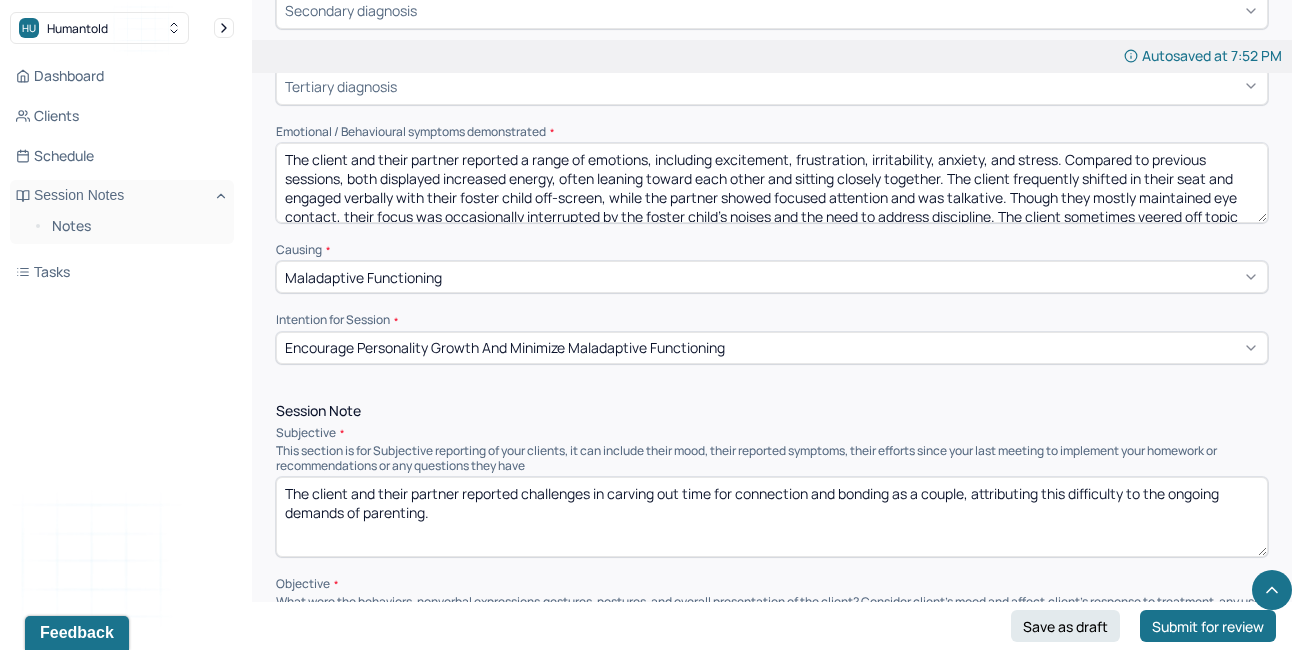 drag, startPoint x: 453, startPoint y: 522, endPoint x: 521, endPoint y: 485, distance: 77.41447 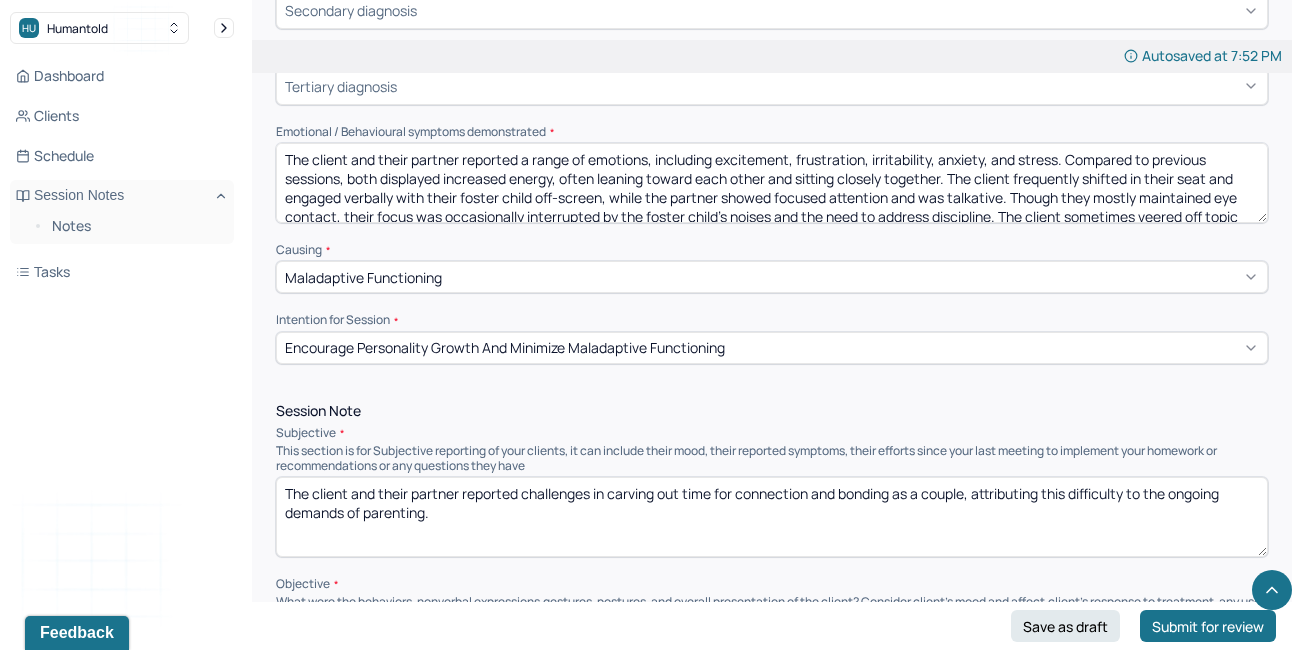 click on "The client and their partner reported challenges in carving out time for connection and bonding as a couple, attributing this difficulty to the ongoing demands of parenting." at bounding box center (772, 517) 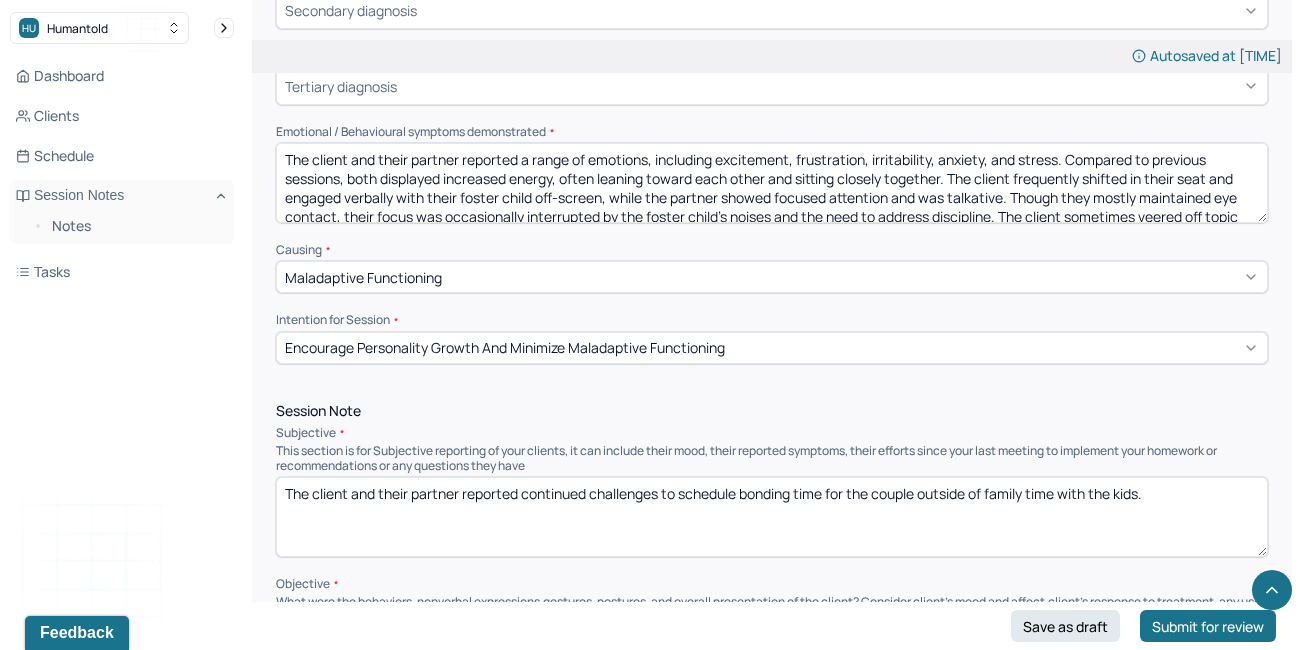 drag, startPoint x: 1166, startPoint y: 487, endPoint x: 214, endPoint y: 445, distance: 952.926 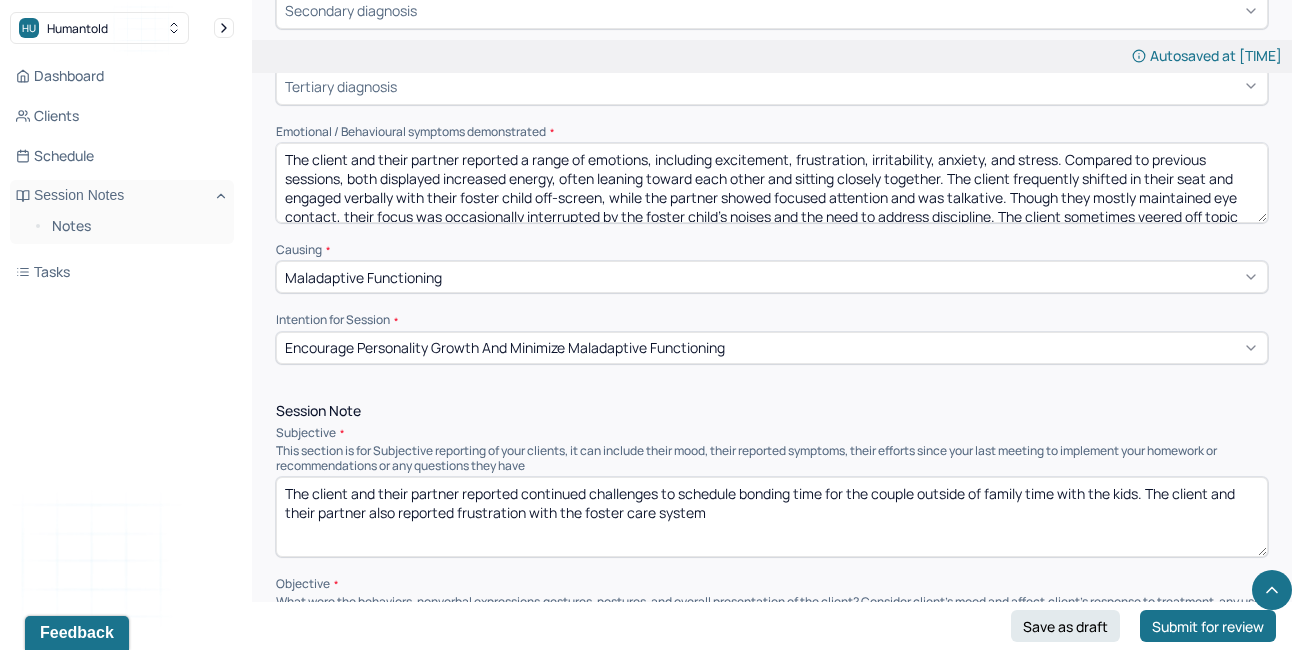 click on "The client and their partner reported continued challenges to schedule bonding time for the couple outside of family time with the kids. The client and their partner also reported frustration with the foster care system" at bounding box center (772, 517) 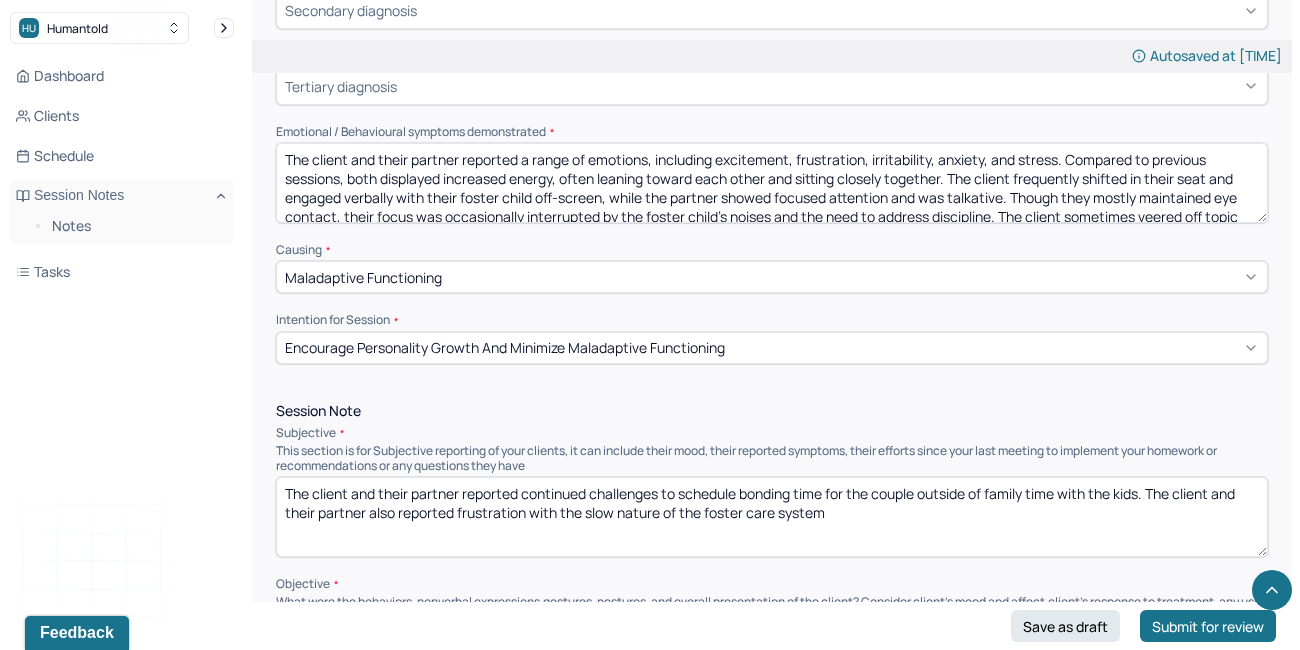click on "The client and their partner reported continued challenges to schedule bonding time for the couple outside of family time with the kids. The client and their partner also reported frustration with the foster care system" at bounding box center (772, 517) 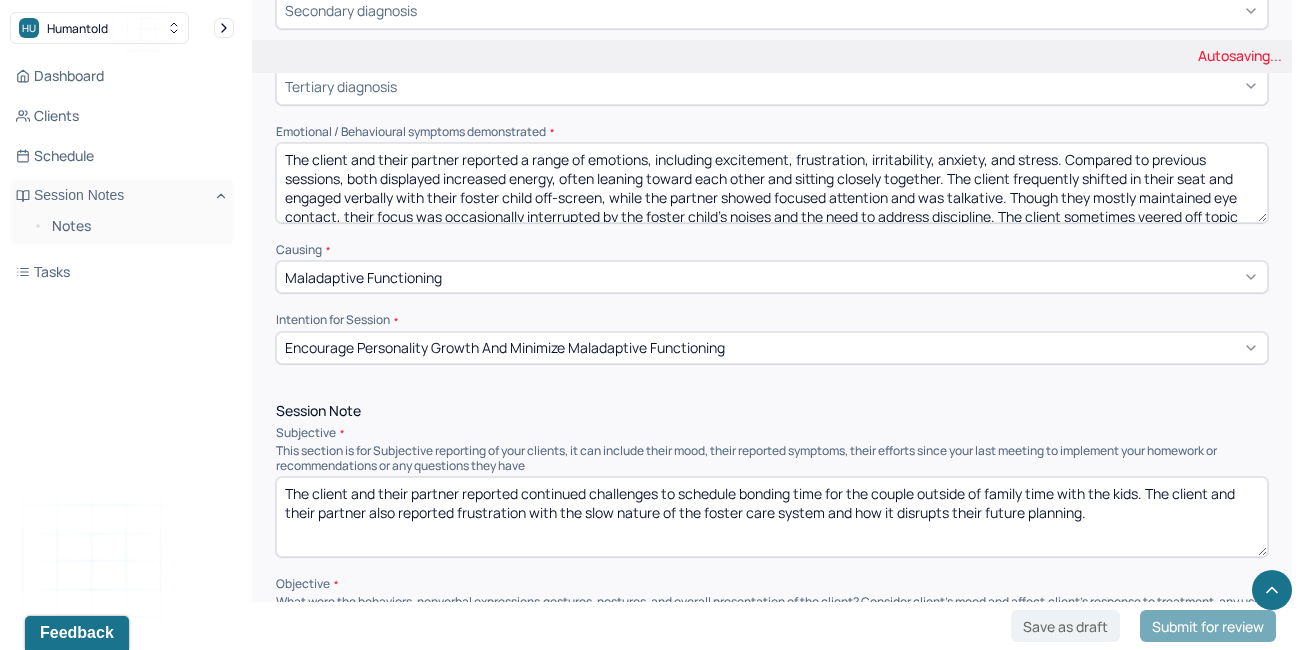 drag, startPoint x: 1165, startPoint y: 519, endPoint x: 93, endPoint y: 331, distance: 1088.3602 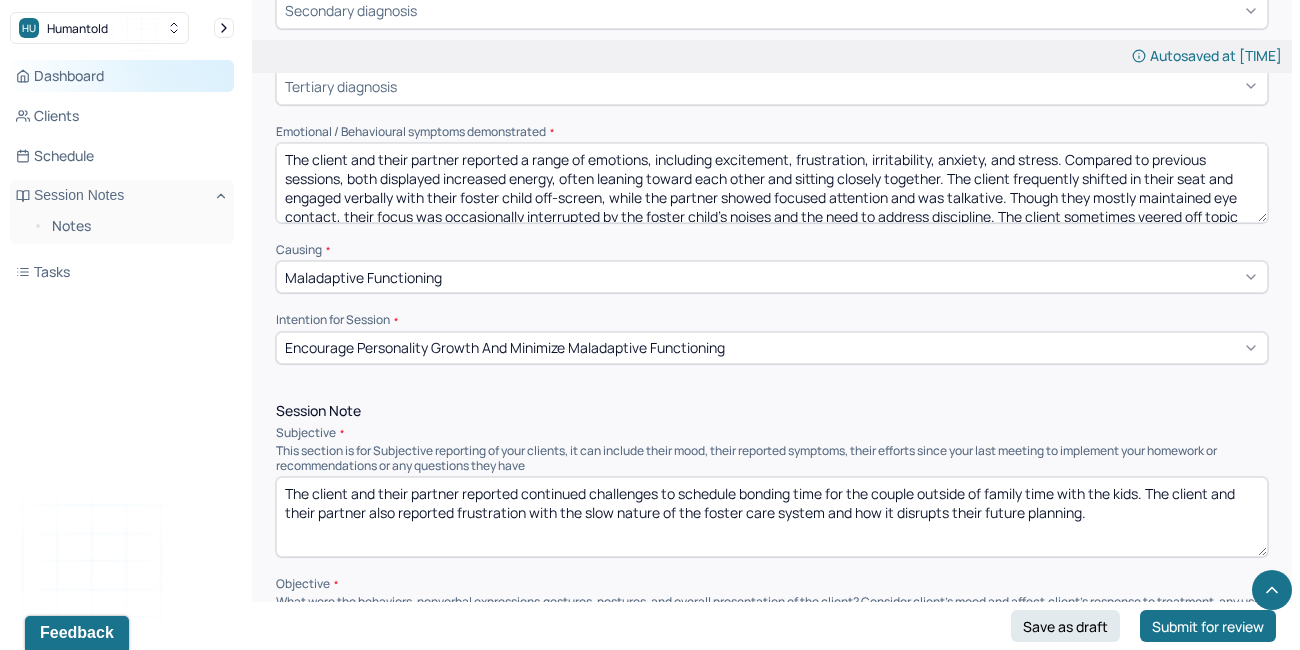 type on "The client and their partner reported continued challenges to schedule bonding time for the couple outside of family time with the kids. The client and their partner also reported frustration with the slow nature of the foster care system and how it disrupts their future planning." 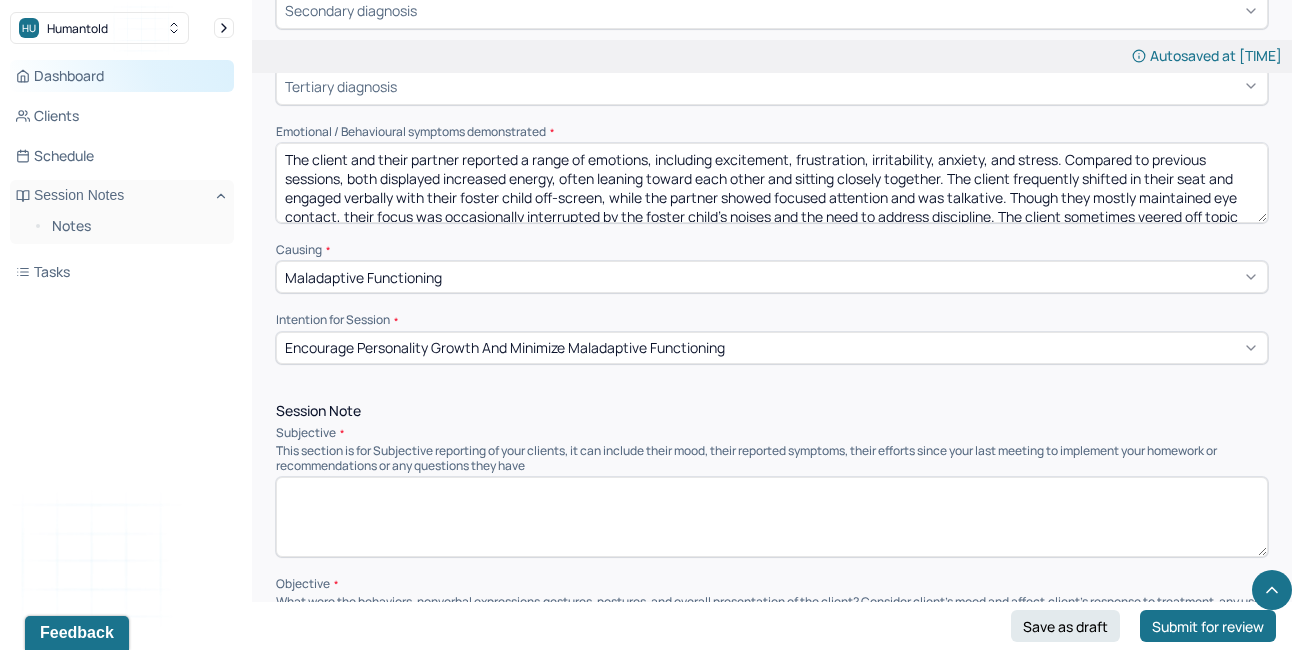 paste on "The client and their partner shared ongoing difficulties in finding time for couple bonding separate from family activities with the children. They also expressed frustration with the slow pace of the foster care system, highlighting how these delays interfere with their ability to plan for the future." 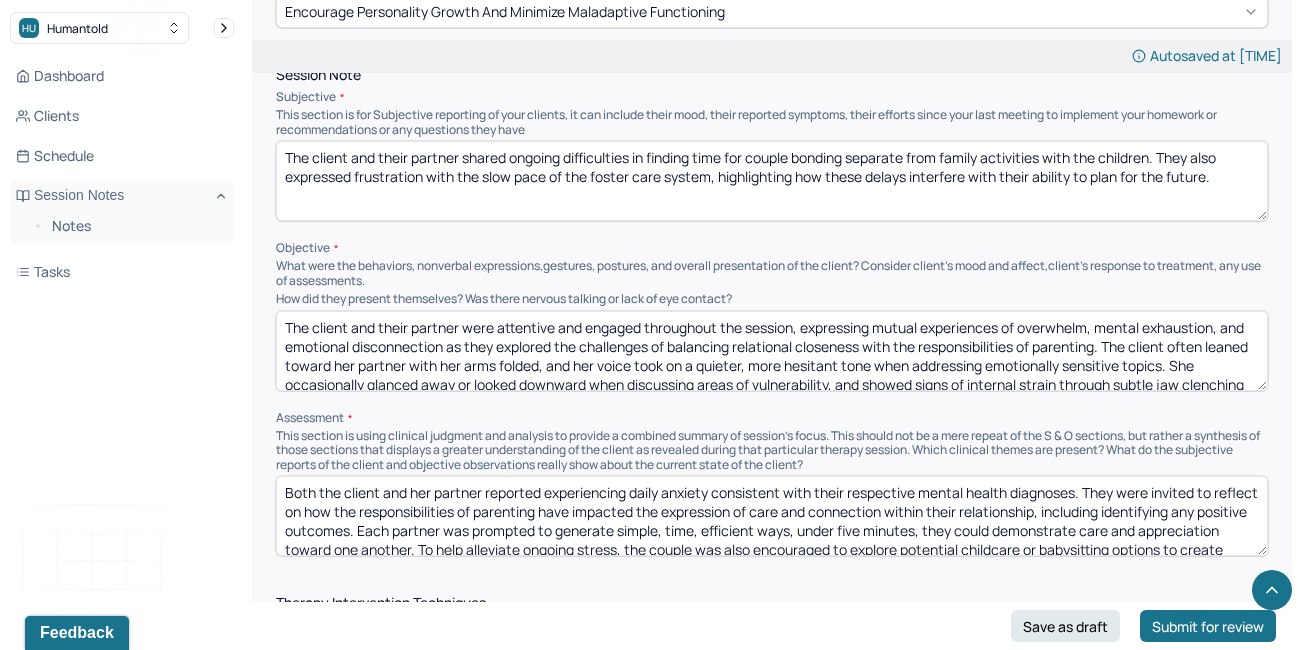 scroll, scrollTop: 1311, scrollLeft: 0, axis: vertical 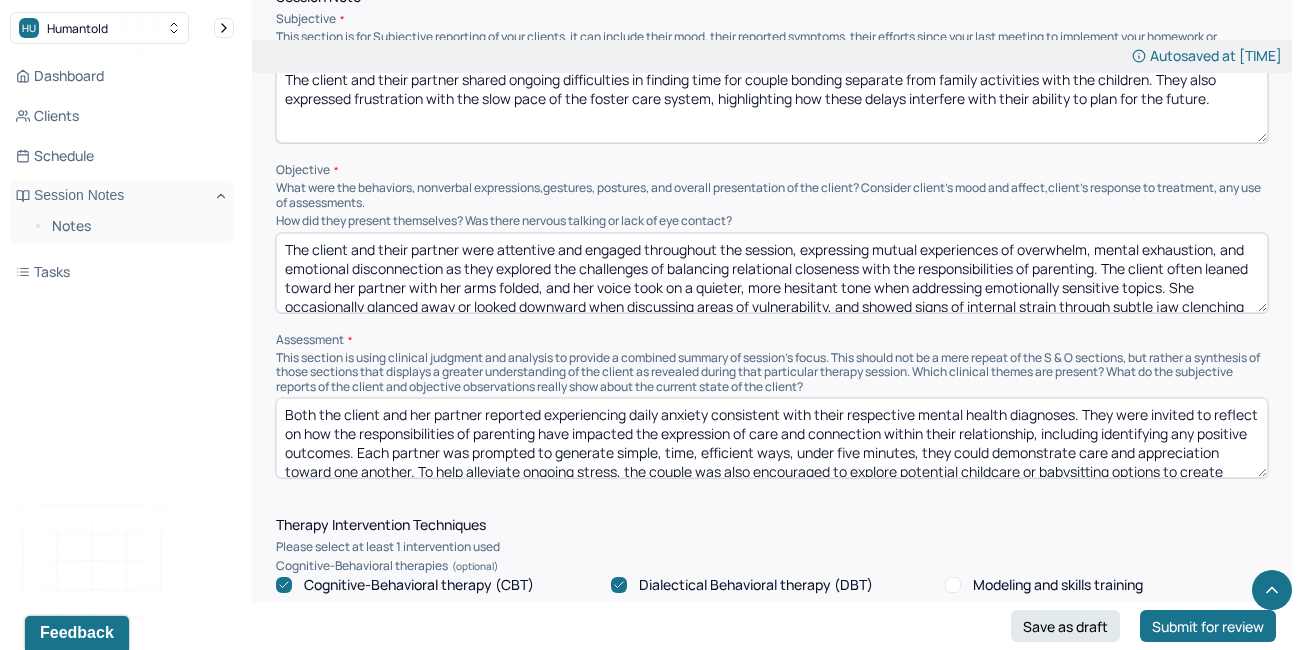 type on "The client and their partner shared ongoing difficulties in finding time for couple bonding separate from family activities with the children. They also expressed frustration with the slow pace of the foster care system, highlighting how these delays interfere with their ability to plan for the future." 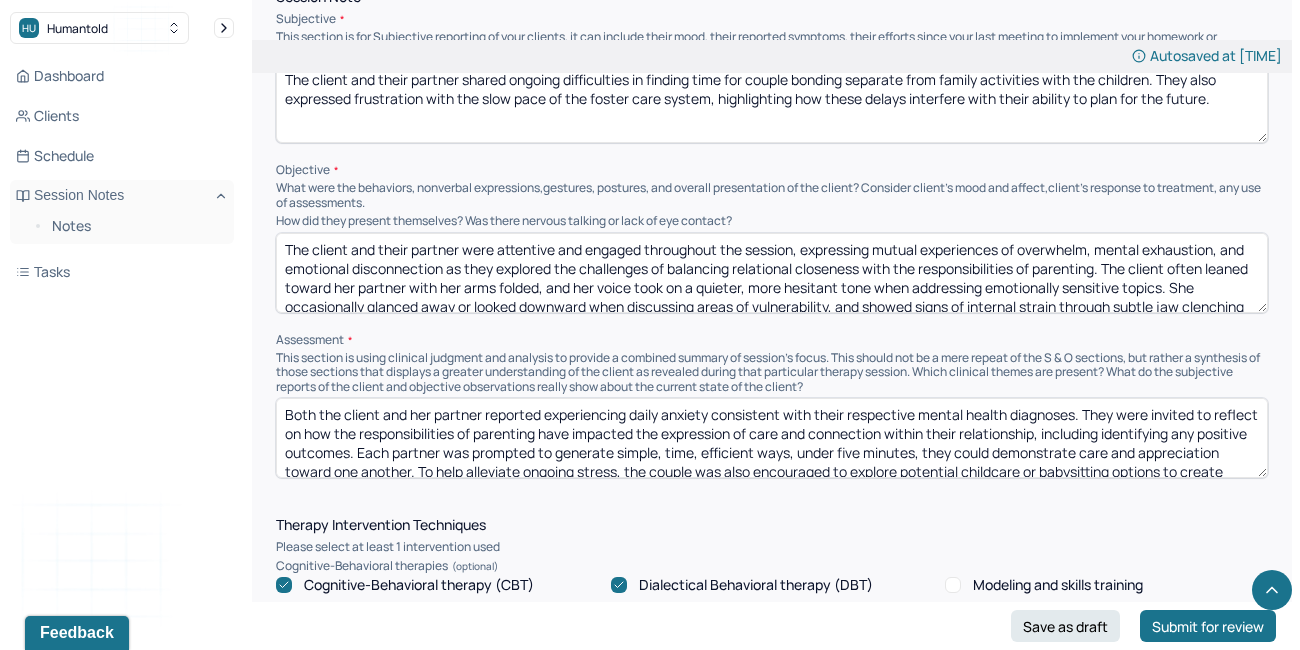 drag, startPoint x: 1026, startPoint y: 242, endPoint x: 389, endPoint y: 251, distance: 637.0636 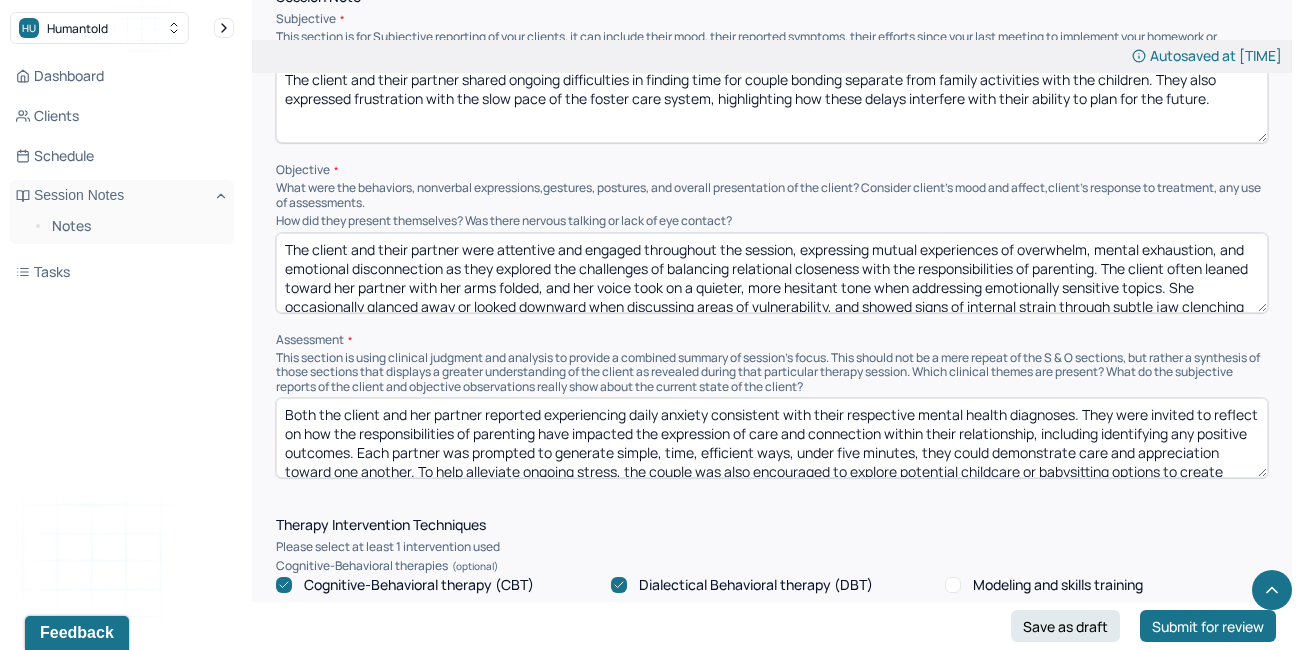 click on "The client and their partner were attentive and engaged throughout the session, expressing mutual experiences of overwhelm, mental exhaustion, and emotional disconnection as they explored the challenges of balancing relational closeness with the responsibilities of parenting. The client often leaned toward her partner with her arms folded, and her voice took on a quieter, more hesitant tone when addressing emotionally sensitive topics. She occasionally glanced away or looked downward when discussing areas of vulnerability, and showed signs of internal strain through subtle jaw clenching and shifting in her seat. Her partner presented with a generally receptive and calm demeanor, at times leaning forward with nods of acknowledgment, though she occasionally looked away or fixated on objects in the room during more emotionally intense parts of the conversation." at bounding box center [772, 273] 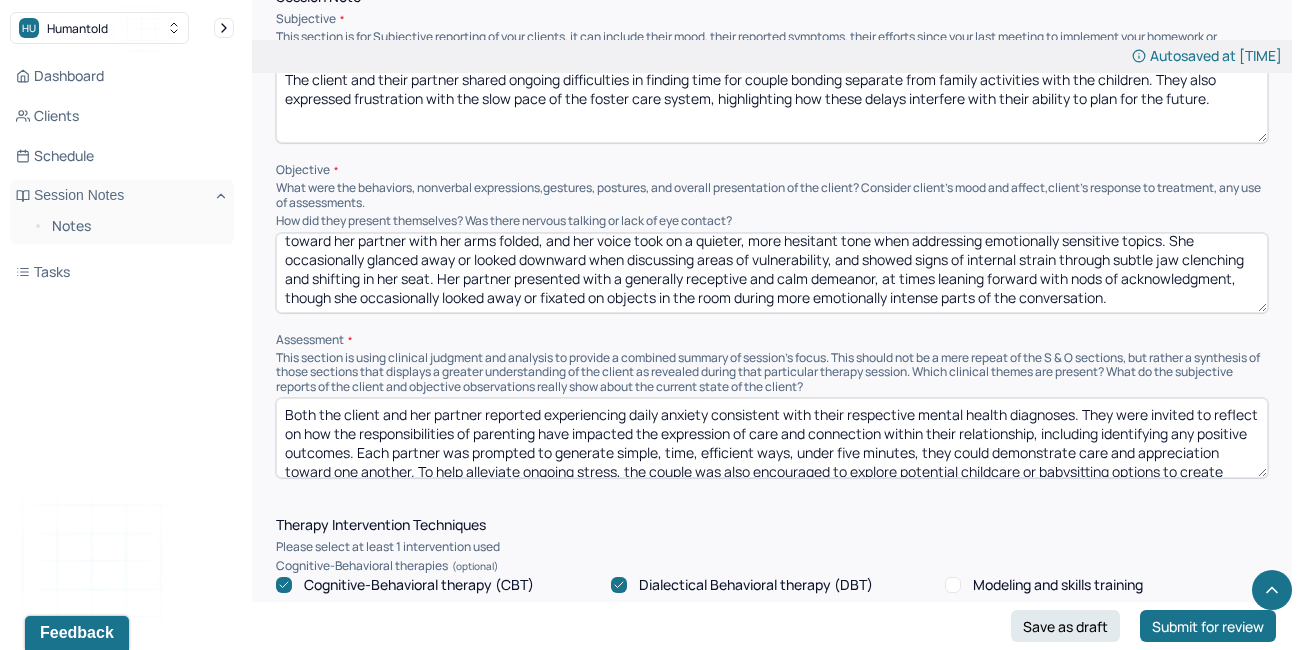 scroll, scrollTop: 0, scrollLeft: 0, axis: both 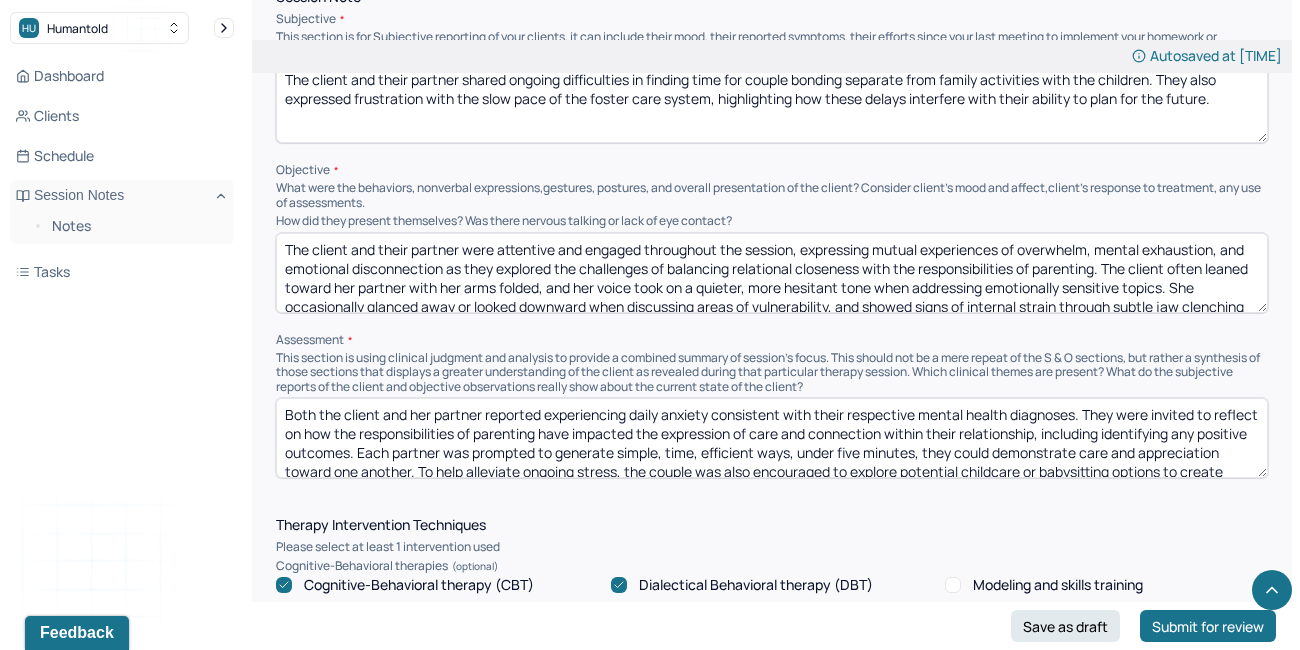 drag, startPoint x: 1023, startPoint y: 242, endPoint x: 445, endPoint y: 261, distance: 578.3122 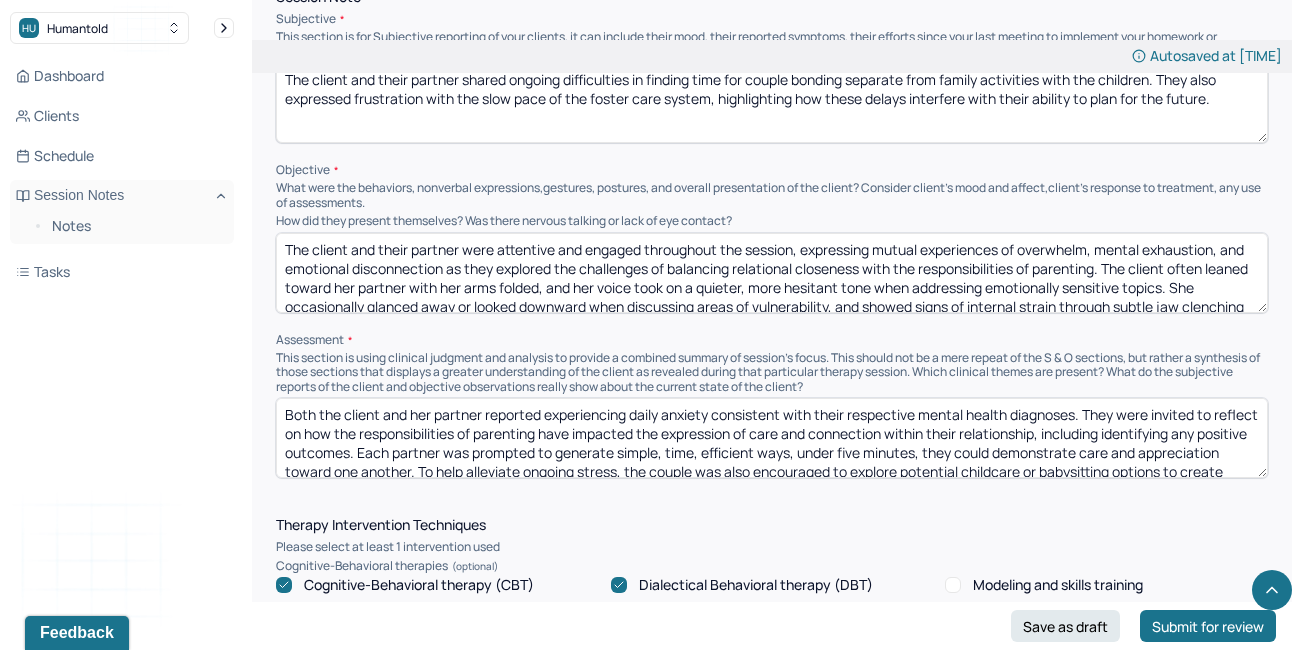 click on "The client and their partner were attentive and engaged throughout the session, expressing mutual experiences of overwhelm, mental exhaustion, and emotional disconnection as they explored the challenges of balancing relational closeness with the responsibilities of parenting. The client often leaned toward her partner with her arms folded, and her voice took on a quieter, more hesitant tone when addressing emotionally sensitive topics. She occasionally glanced away or looked downward when discussing areas of vulnerability, and showed signs of internal strain through subtle jaw clenching and shifting in her seat. Her partner presented with a generally receptive and calm demeanor, at times leaning forward with nods of acknowledgment, though she occasionally looked away or fixated on objects in the room during more emotionally intense parts of the conversation." at bounding box center [772, 273] 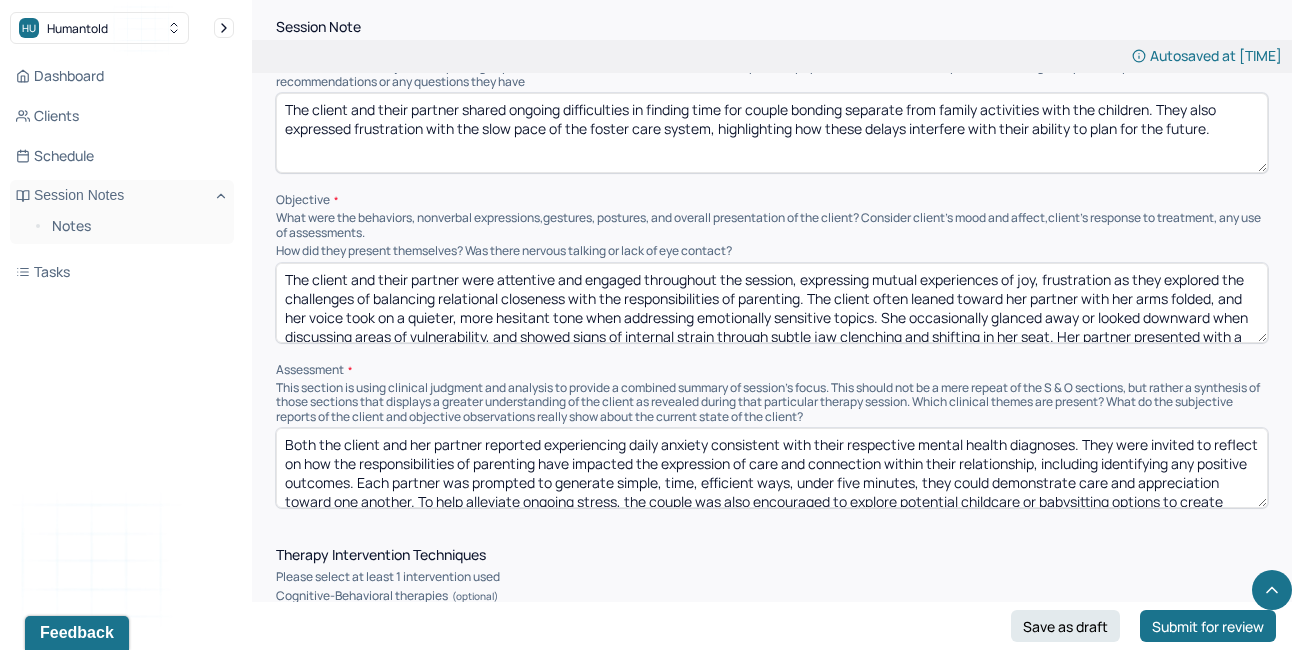 scroll, scrollTop: 1297, scrollLeft: 0, axis: vertical 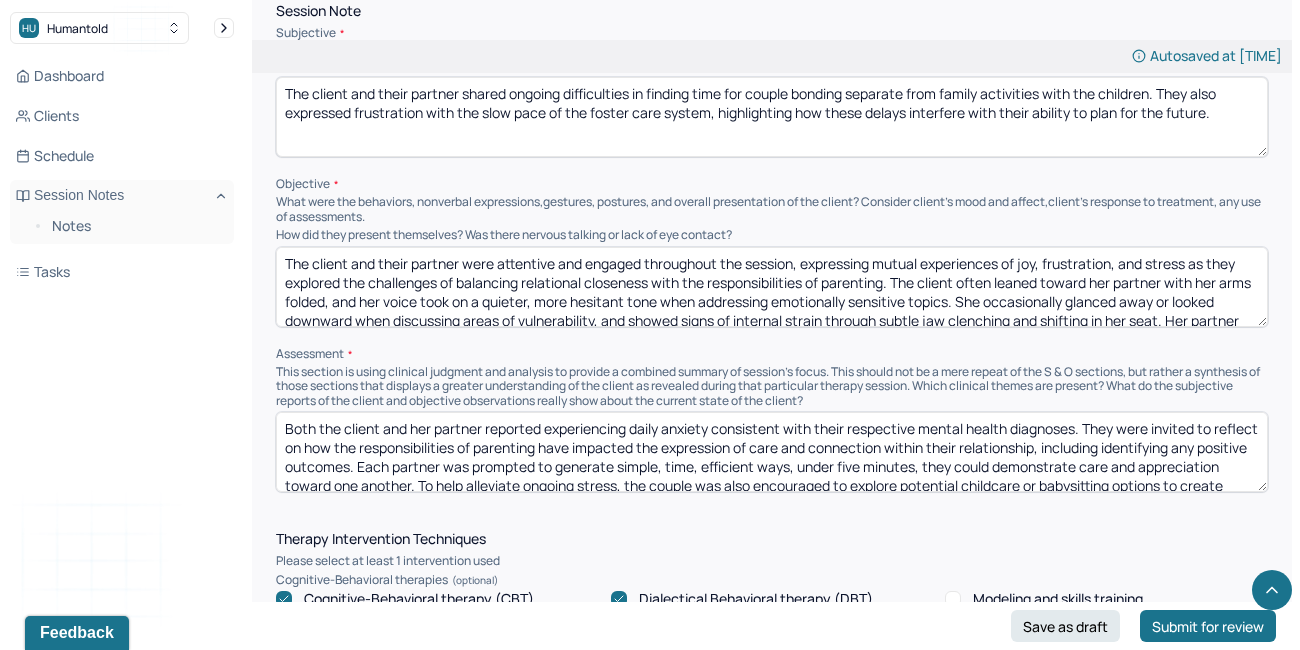 drag, startPoint x: 891, startPoint y: 277, endPoint x: 348, endPoint y: 276, distance: 543.0009 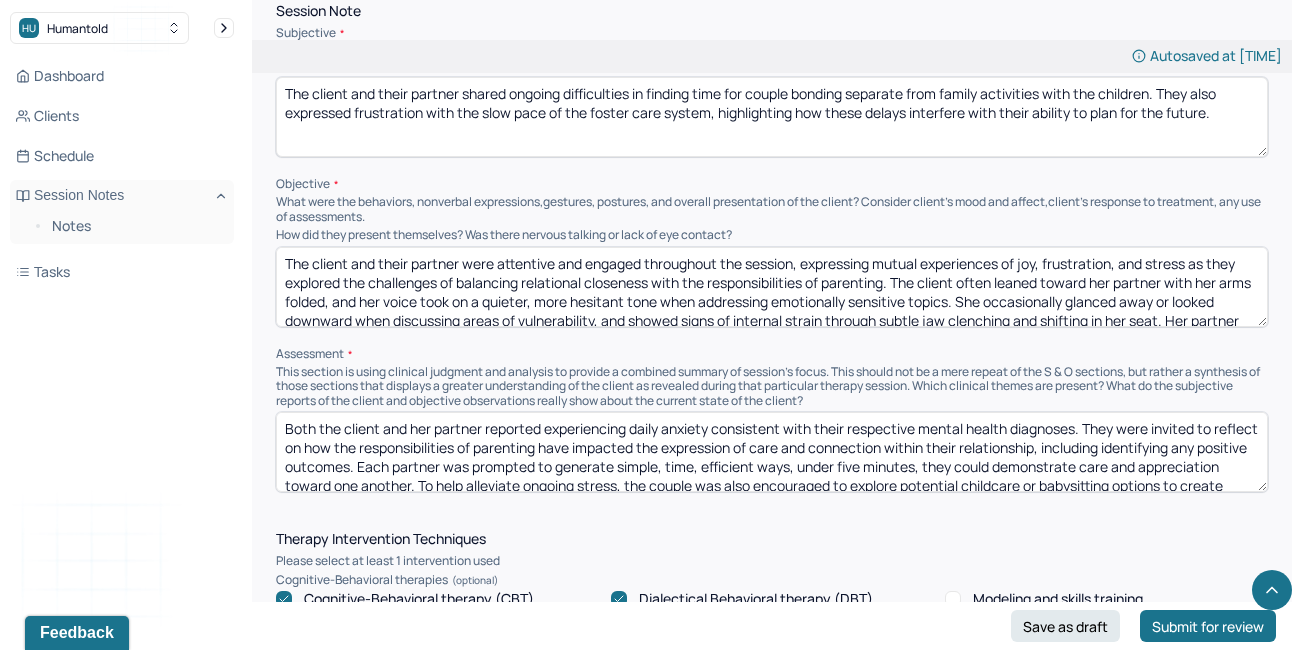 click on "The client and their partner were attentive and engaged throughout the session, expressing mutual experiences of joy, frustration, and stress as they explored the challenges of balancing relational closeness with the responsibilities of parenting. The client often leaned toward her partner with her arms folded, and her voice took on a quieter, more hesitant tone when addressing emotionally sensitive topics. She occasionally glanced away or looked downward when discussing areas of vulnerability, and showed signs of internal strain through subtle jaw clenching and shifting in her seat. Her partner presented with a generally receptive and calm demeanor, at times leaning forward with nods of acknowledgment, though she occasionally looked away or fixated on objects in the room during more emotionally intense parts of the conversation." at bounding box center [772, 287] 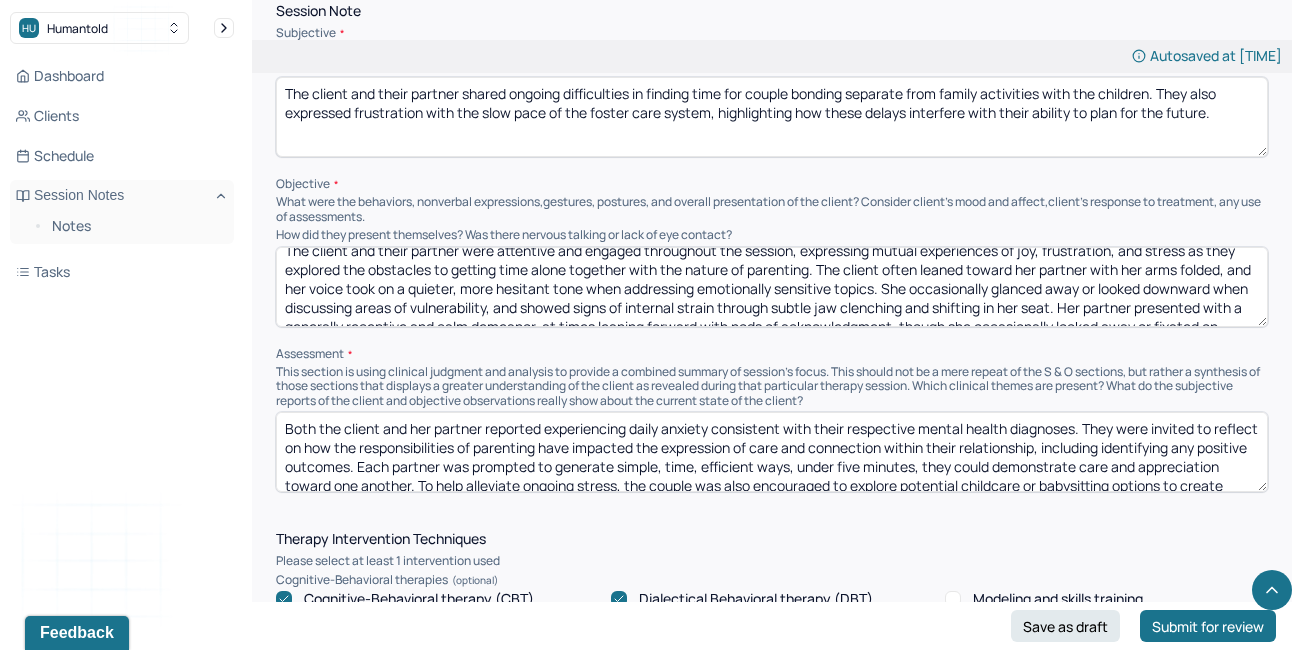 scroll, scrollTop: 0, scrollLeft: 0, axis: both 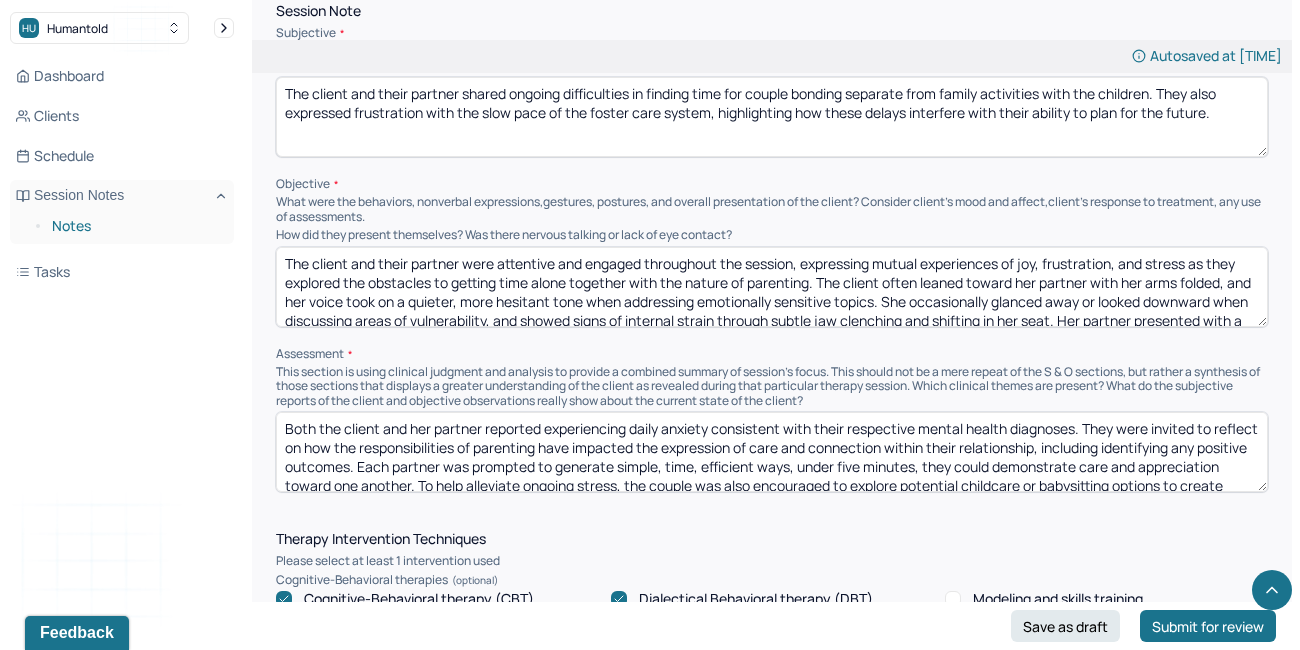 drag, startPoint x: 819, startPoint y: 280, endPoint x: 196, endPoint y: 222, distance: 625.69403 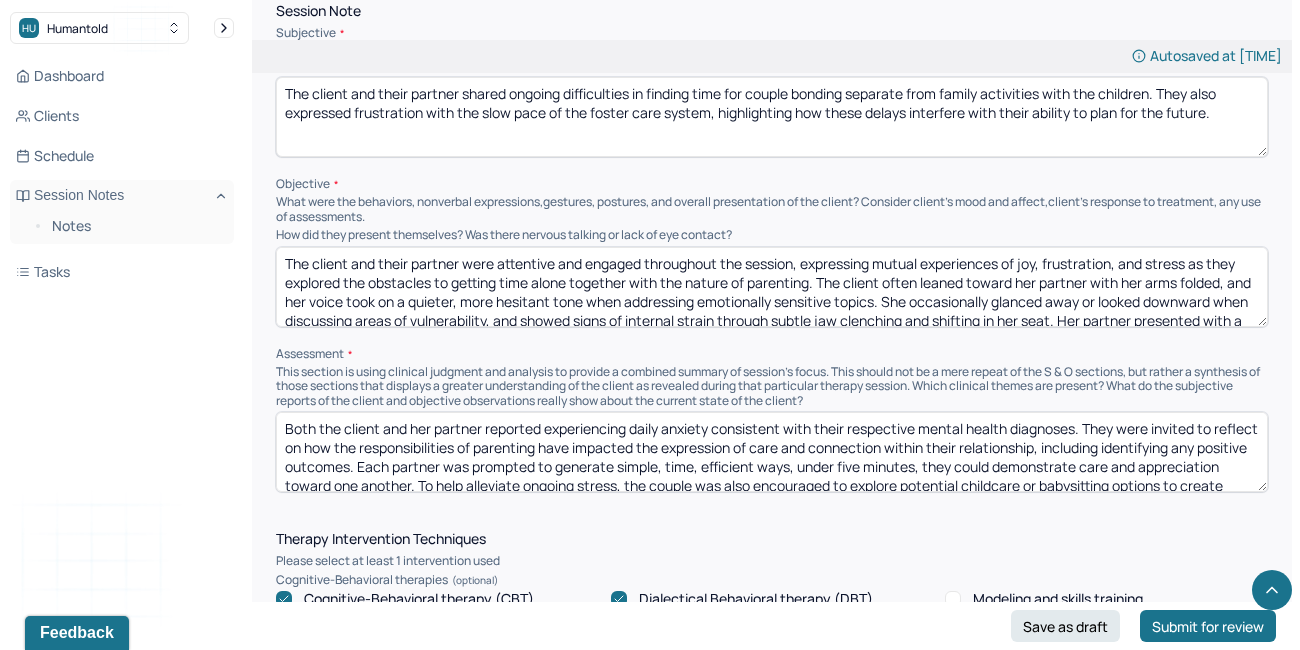 type on "The client and their partner were attentive and engaged throughout the session, expressing mutual experiences of joy, frustration, and stress as they explored the obstacles to getting time alone together with the nature of parenting. The client often leaned toward her partner with her arms folded, and her voice took on a quieter, more hesitant tone when addressing emotionally sensitive topics. She occasionally glanced away or looked downward when discussing areas of vulnerability, and showed signs of internal strain through subtle jaw clenching and shifting in her seat. Her partner presented with a generally receptive and calm demeanor, at times leaning forward with nods of acknowledgment, though she occasionally looked away or fixated on objects in the room during more emotionally intense parts of the conversation." 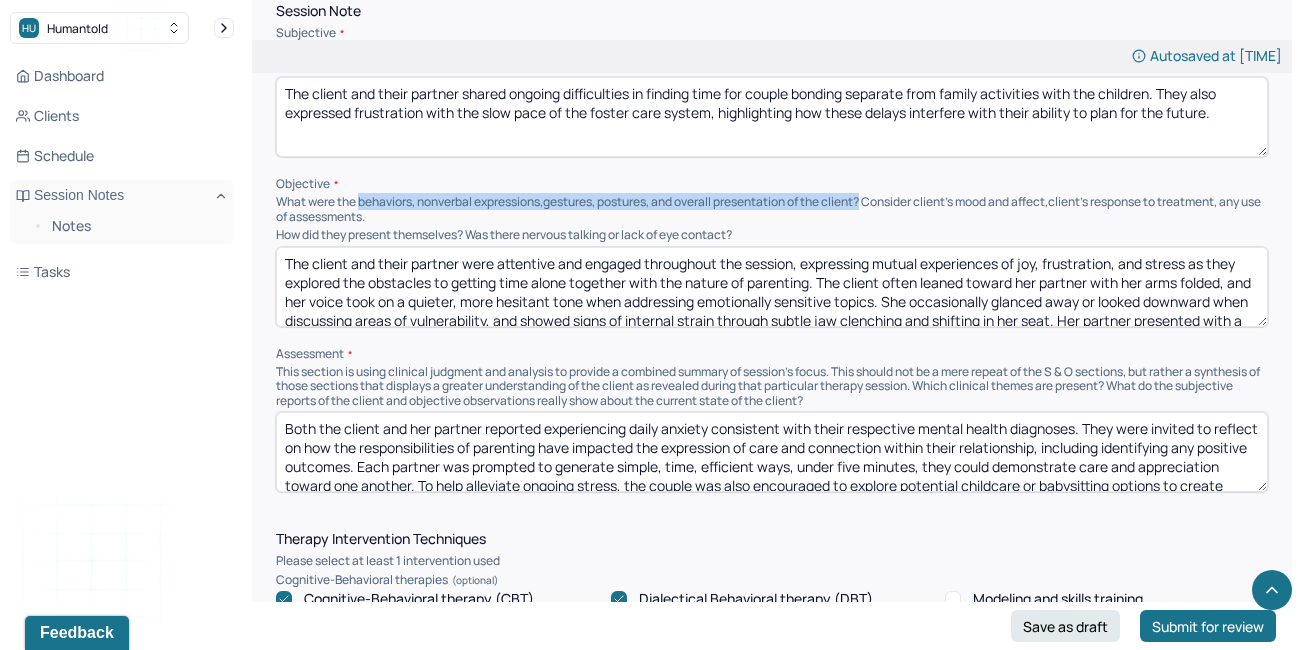 drag, startPoint x: 361, startPoint y: 197, endPoint x: 874, endPoint y: 195, distance: 513.0039 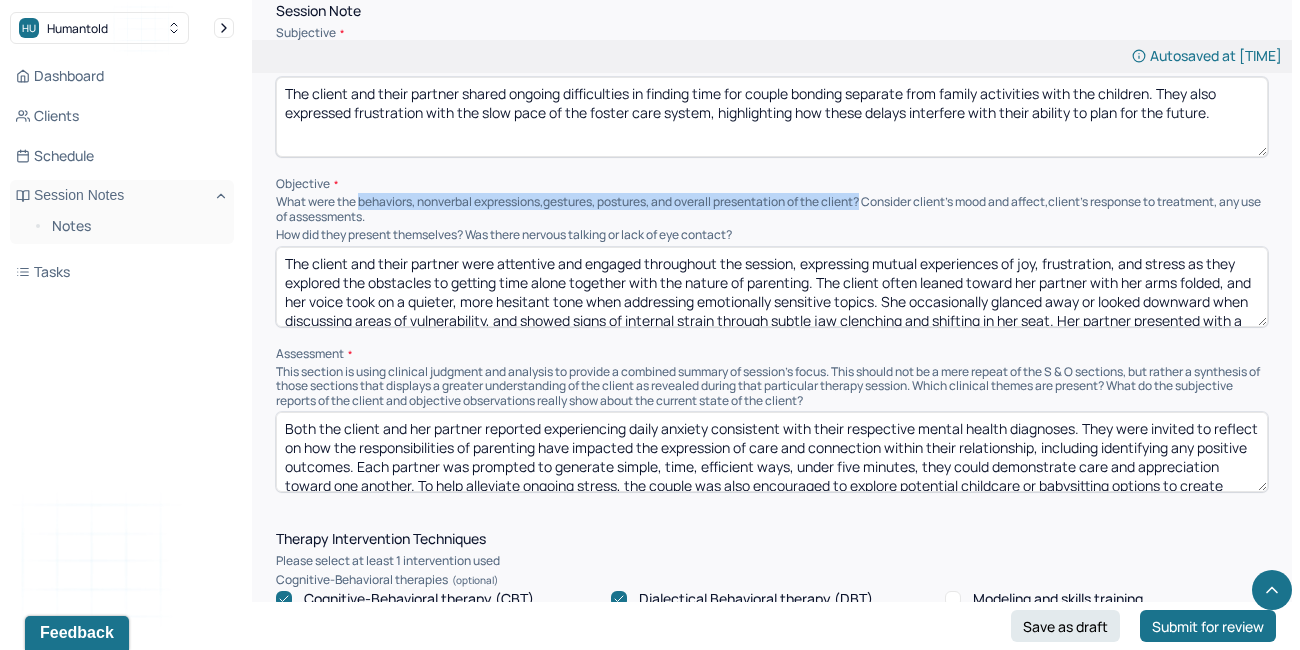 click on "What were the behaviors, nonverbal expressions,gestures, postures, and overall presentation of the client? Consider client's mood and affect,client's response to treatment, any use of assessments." at bounding box center (772, 209) 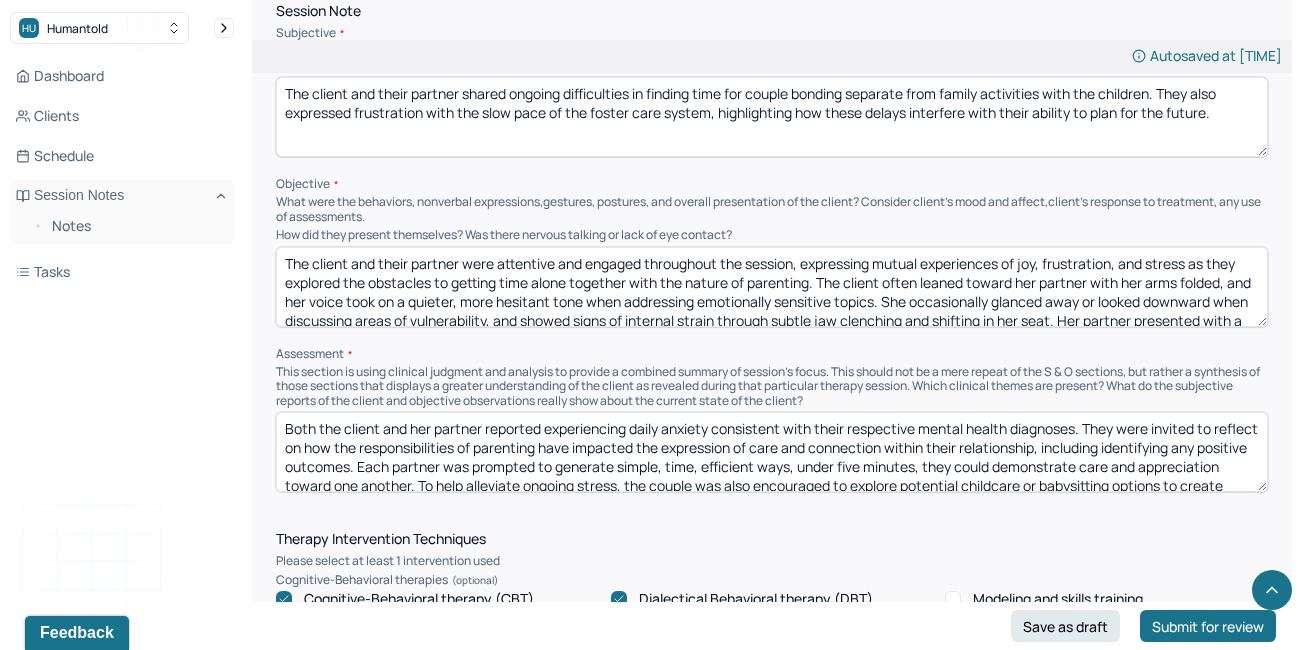 click on "The client and their partner were attentive and engaged throughout the session, expressing mutual experiences of joy, frustration, and stress as they explored the obstacles to getting time alone together with the nature of parenting. The client often leaned toward her partner with her arms folded, and her voice took on a quieter, more hesitant tone when addressing emotionally sensitive topics. She occasionally glanced away or looked downward when discussing areas of vulnerability, and showed signs of internal strain through subtle jaw clenching and shifting in her seat. Her partner presented with a generally receptive and calm demeanor, at times leaning forward with nods of acknowledgment, though she occasionally looked away or fixated on objects in the room during more emotionally intense parts of the conversation." at bounding box center [772, 287] 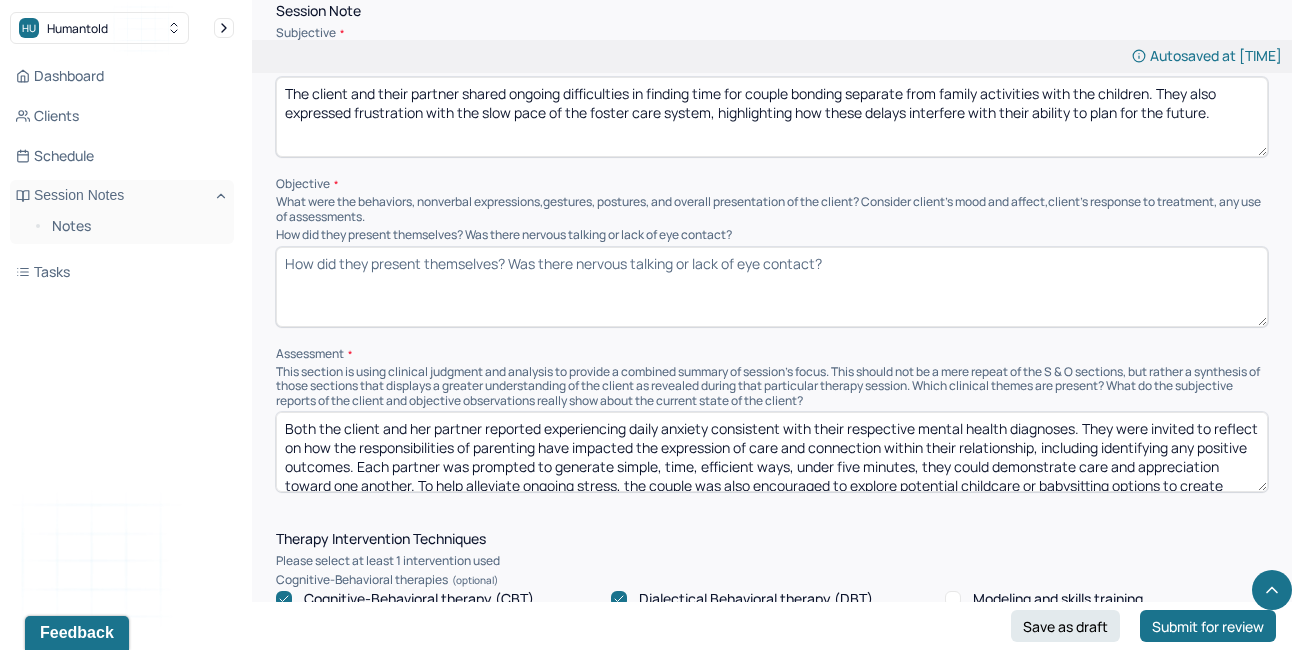 type on "x" 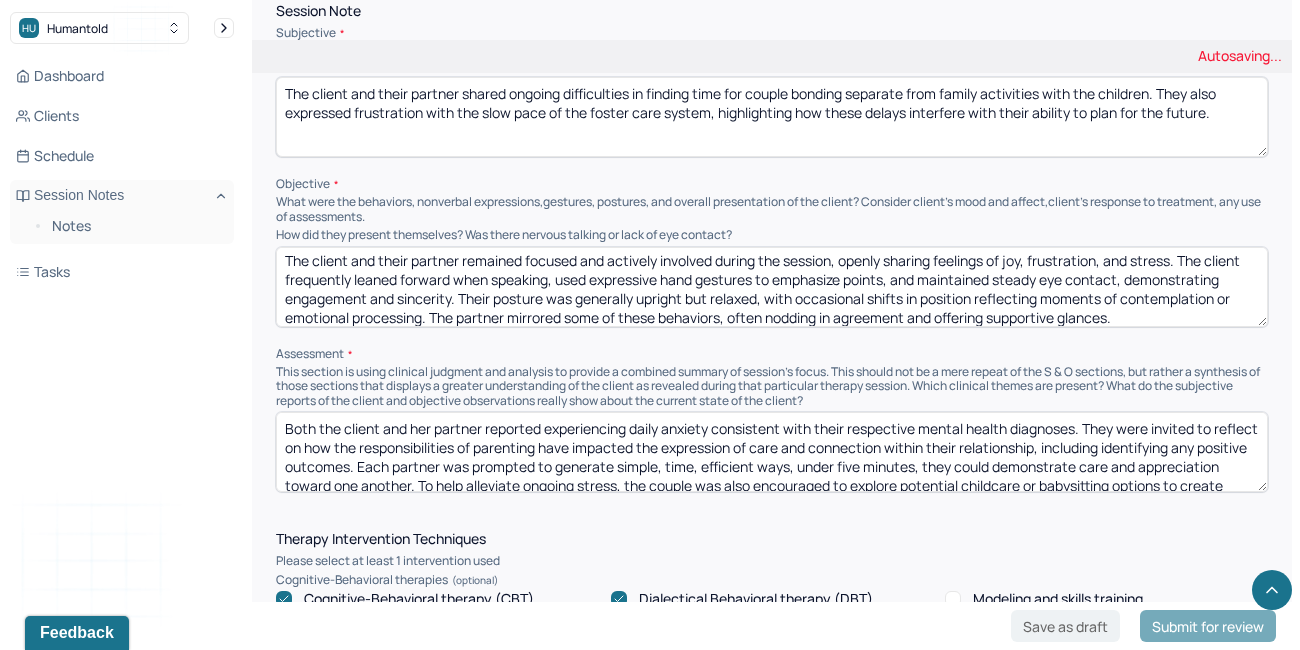 scroll, scrollTop: 9, scrollLeft: 0, axis: vertical 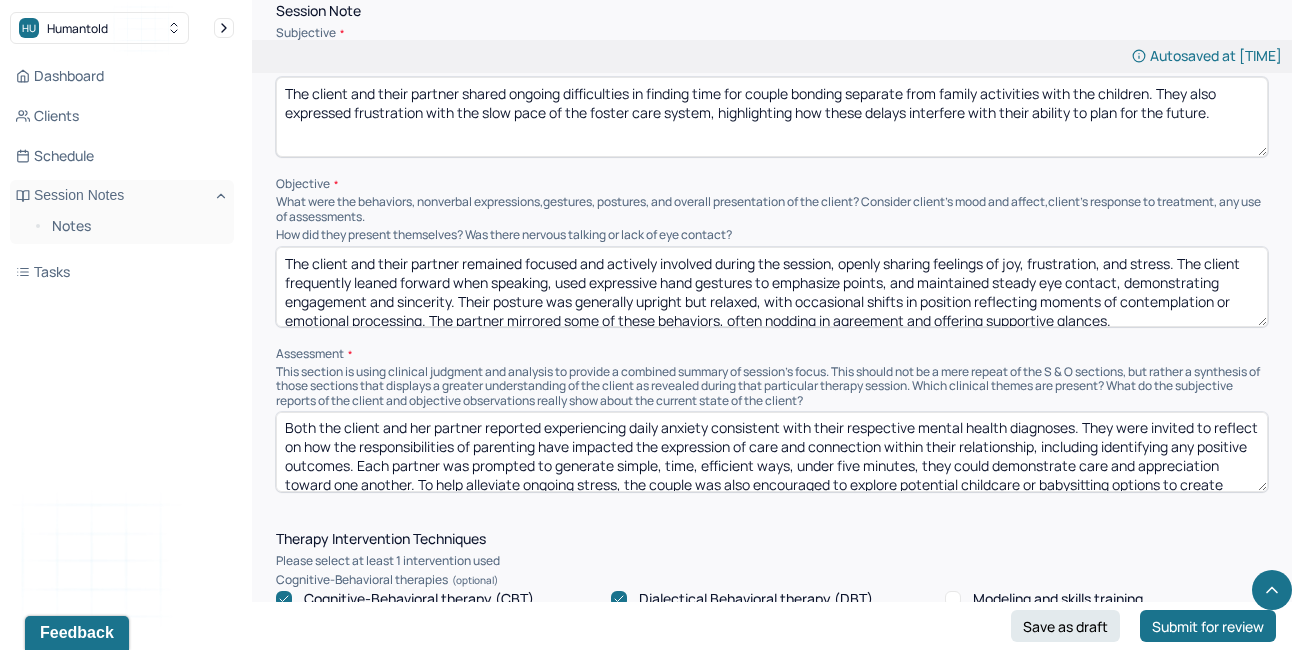 type on "The client and their partner remained focused and actively involved during the session, openly sharing feelings of joy, frustration, and stress. The client frequently leaned forward when speaking, used expressive hand gestures to emphasize points, and maintained steady eye contact, demonstrating engagement and sincerity. Their posture was generally upright but relaxed, with occasional shifts in position reflecting moments of contemplation or emotional processing. The partner mirrored some of these behaviors, often nodding in agreement and offering supportive glances." 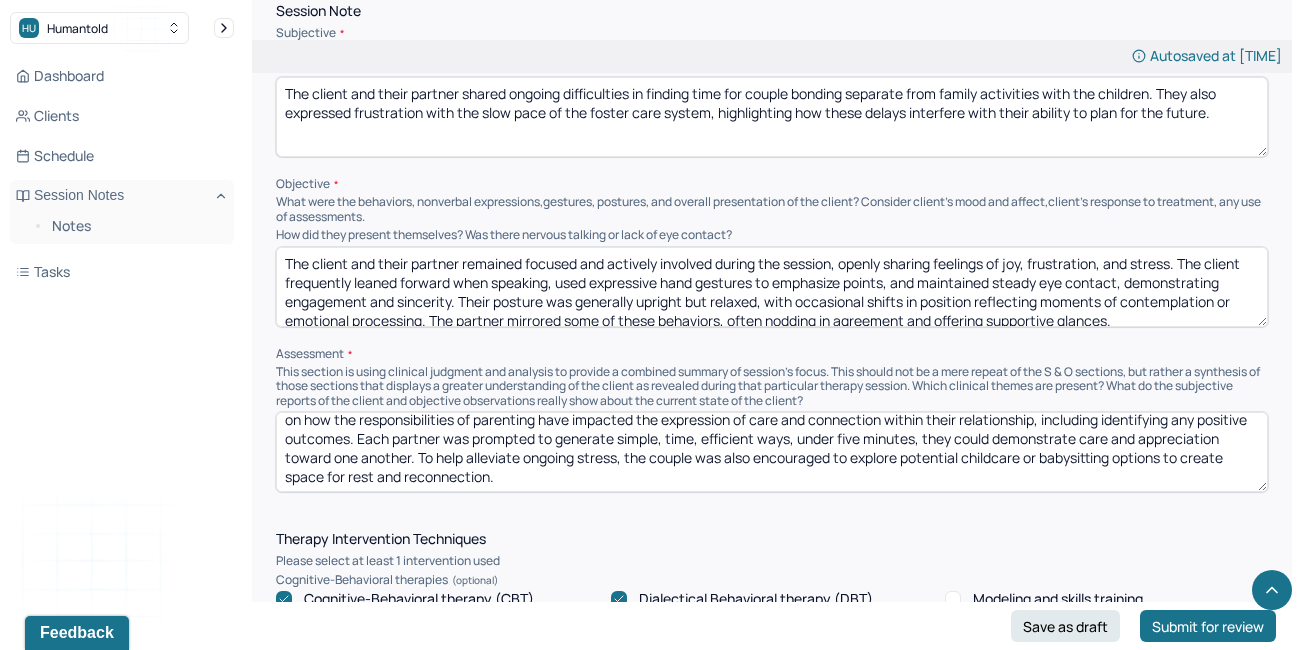 drag, startPoint x: 1087, startPoint y: 418, endPoint x: 502, endPoint y: 454, distance: 586.1066 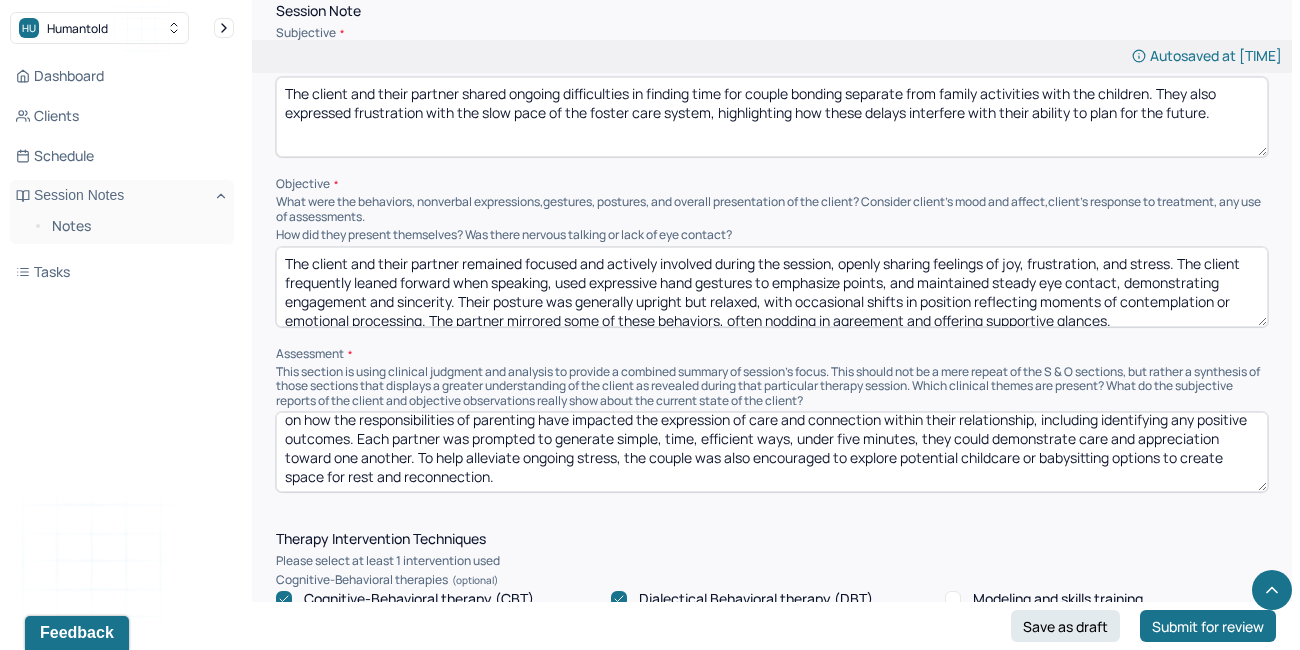 click on "Both the client and her partner reported experiencing daily anxiety consistent with their respective mental health diagnoses. They were invited to reflect on how the responsibilities of parenting have impacted the expression of care and connection within their relationship, including identifying any positive outcomes. Each partner was prompted to generate simple, time, efficient ways, under five minutes, they could demonstrate care and appreciation toward one another. To help alleviate ongoing stress, the couple was also encouraged to explore potential childcare or babysitting options to create space for rest and reconnection." at bounding box center (772, 452) 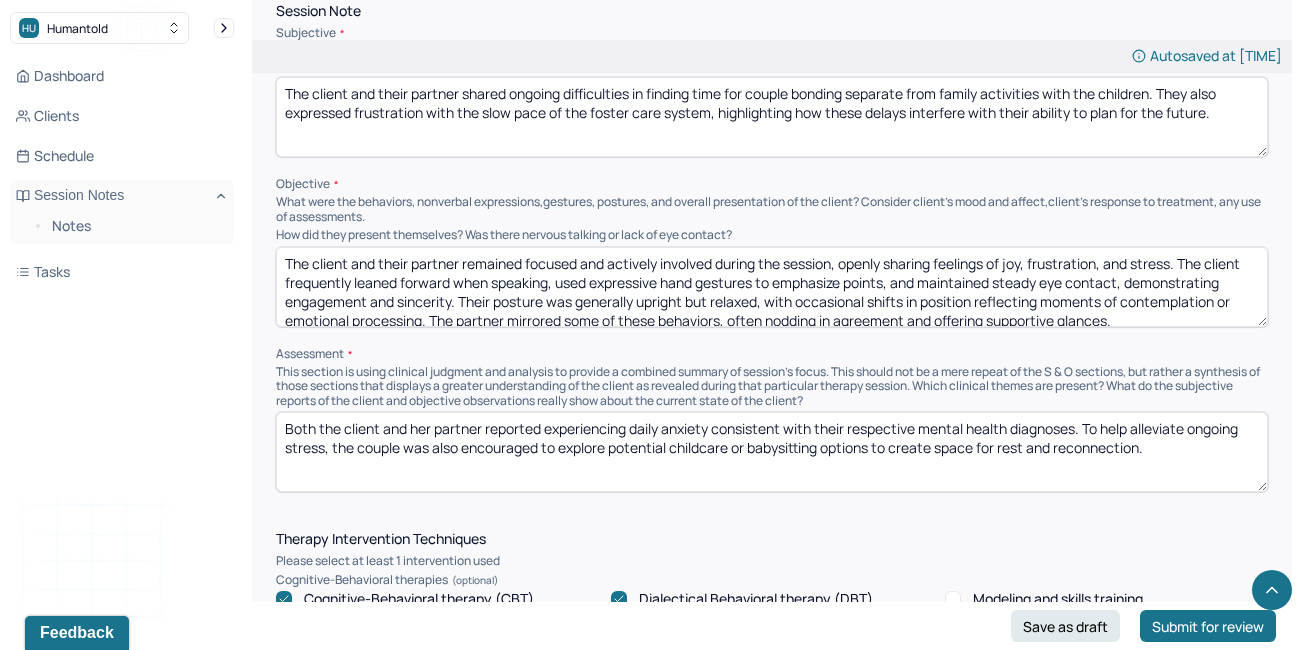 scroll, scrollTop: 0, scrollLeft: 0, axis: both 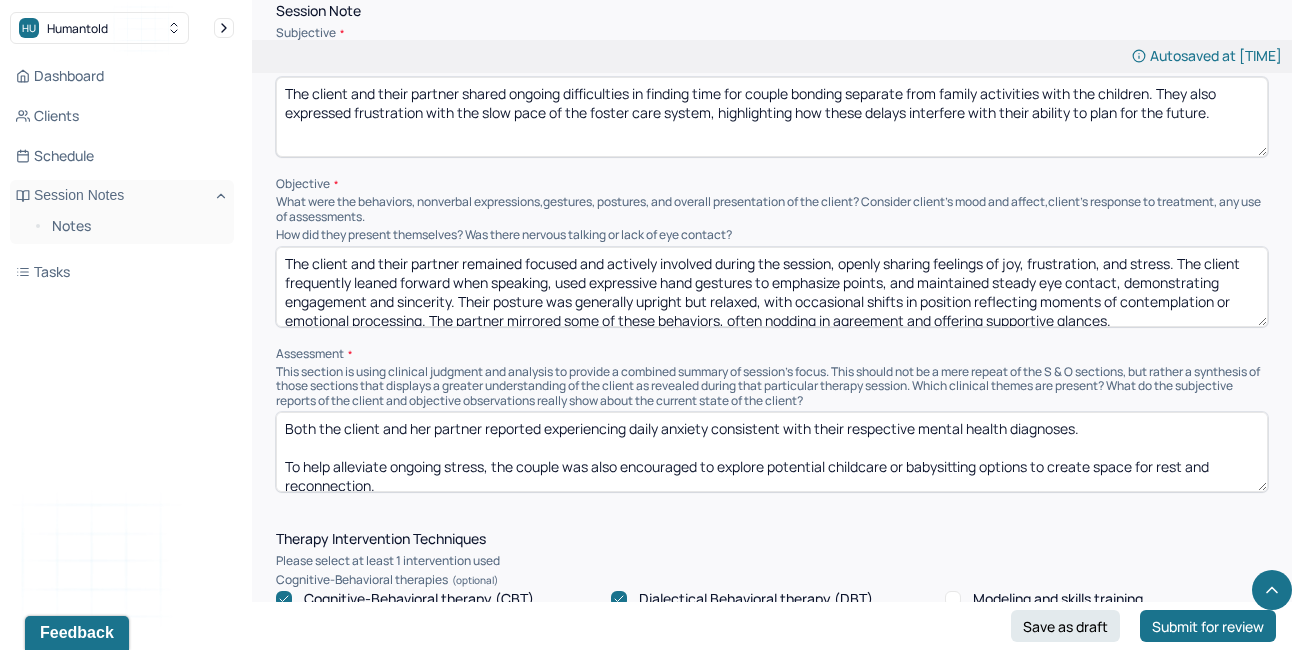 click on "Both the client and her partner reported experiencing daily anxiety consistent with their respective mental health diagnoses.
To help alleviate ongoing stress, the couple was also encouraged to explore potential childcare or babysitting options to create space for rest and reconnection." at bounding box center (772, 452) 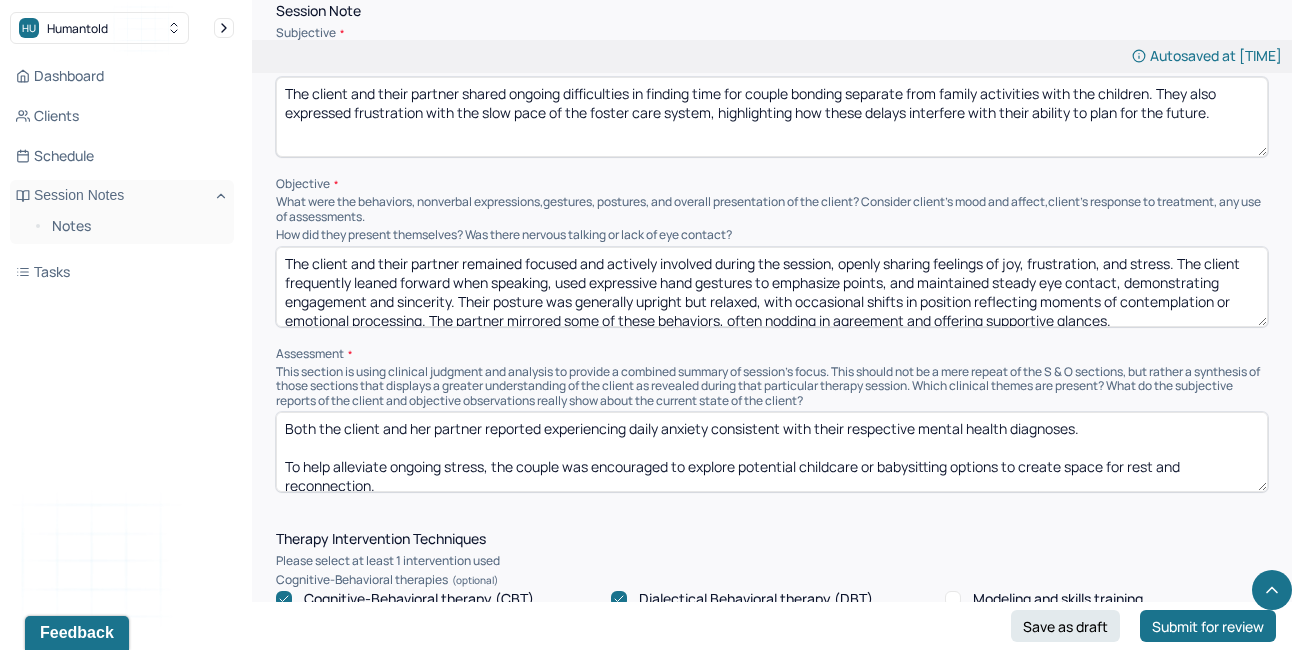 click on "Both the client and her partner reported experiencing daily anxiety consistent with their respective mental health diagnoses.
To help alleviate ongoing stress, the couple was also encouraged to explore potential childcare or babysitting options to create space for rest and reconnection." at bounding box center (772, 452) 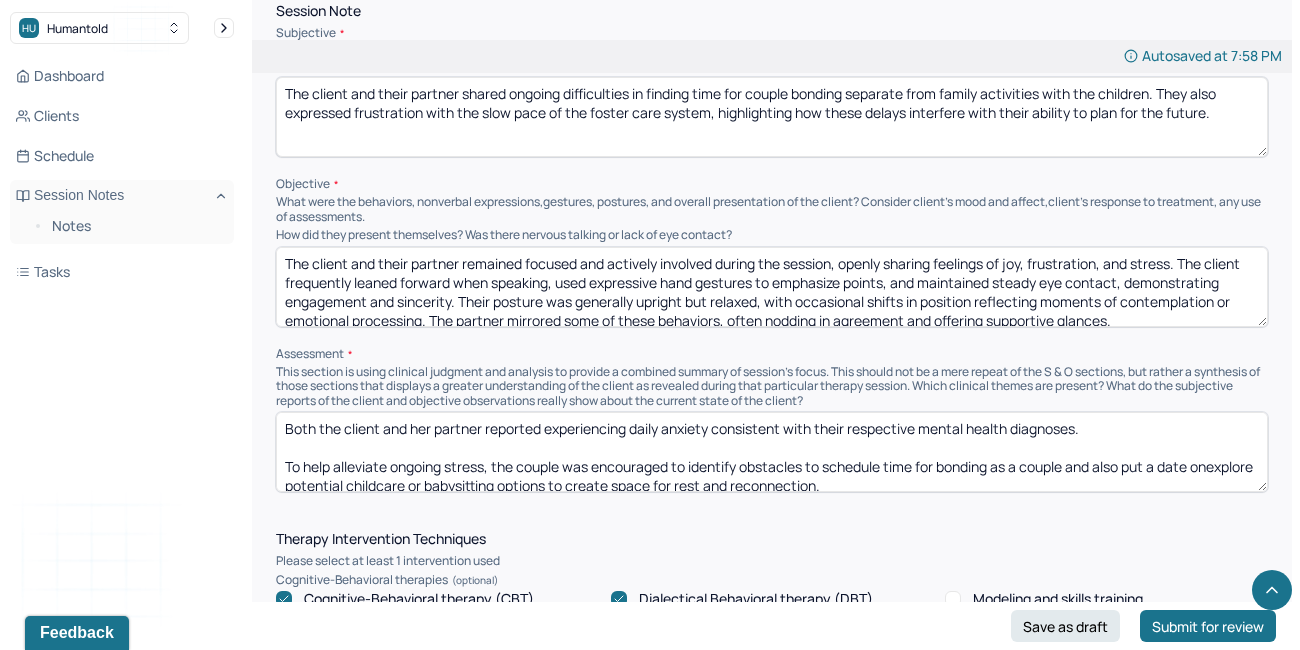 scroll, scrollTop: 3, scrollLeft: 0, axis: vertical 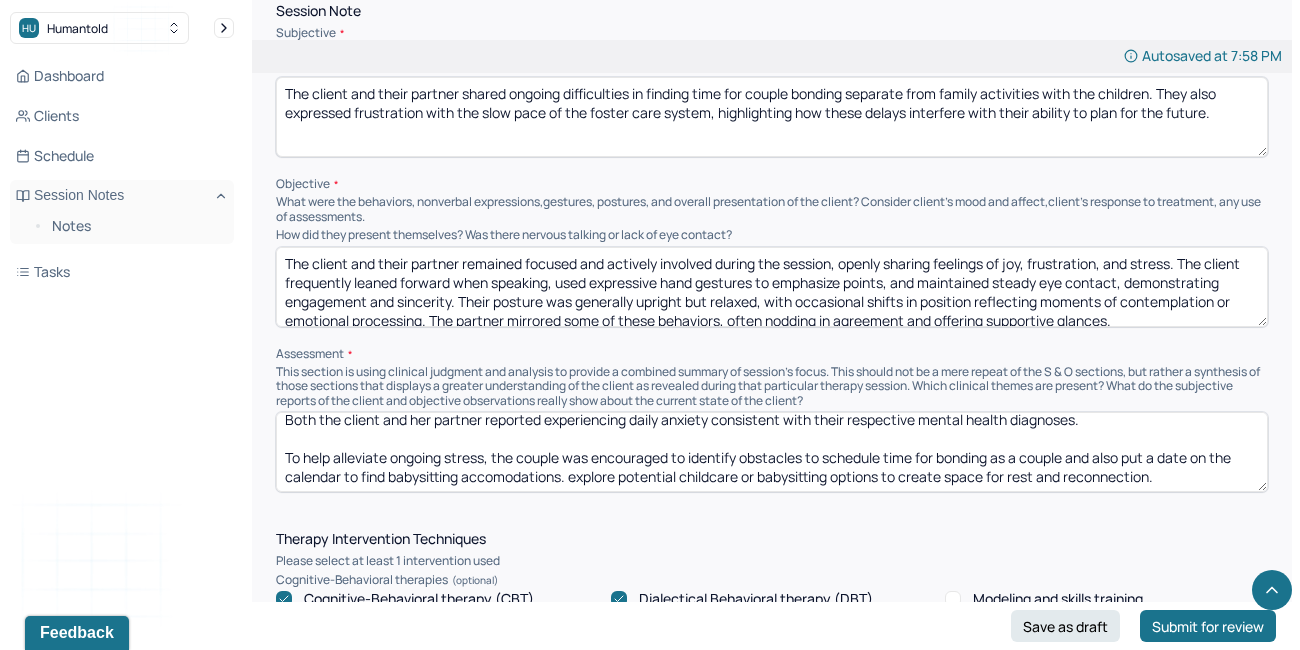 drag, startPoint x: 1200, startPoint y: 479, endPoint x: 568, endPoint y: 466, distance: 632.13367 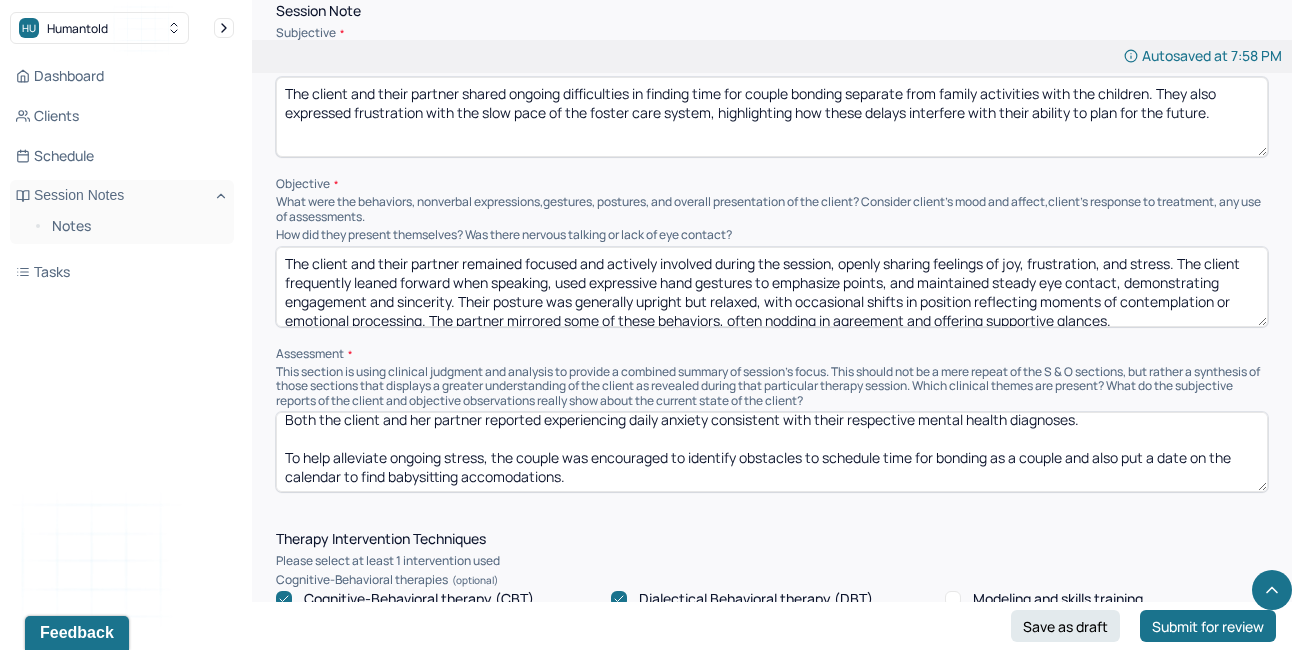 click on "Both the client and her partner reported experiencing daily anxiety consistent with their respective mental health diagnoses.
To help alleviate ongoing stress, the couple was encouraged to identify obstacles to schedule time for bonding as a couple and also put a date on the calendar to find babysitting accomodations." at bounding box center [772, 452] 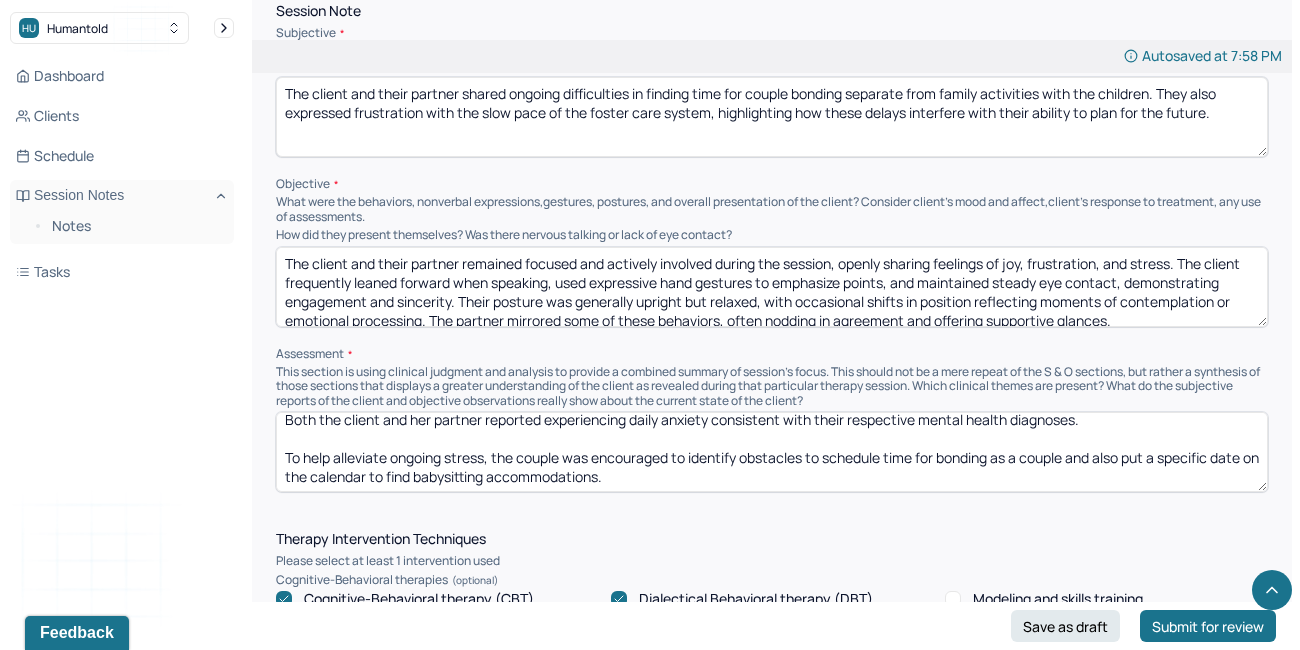 click on "Both the client and her partner reported experiencing daily anxiety consistent with their respective mental health diagnoses.
To help alleviate ongoing stress, the couple was encouraged to identify obstacles to schedule time for bonding as a couple and also put a specific date on the calendar to find babysitting accommodations." at bounding box center (772, 452) 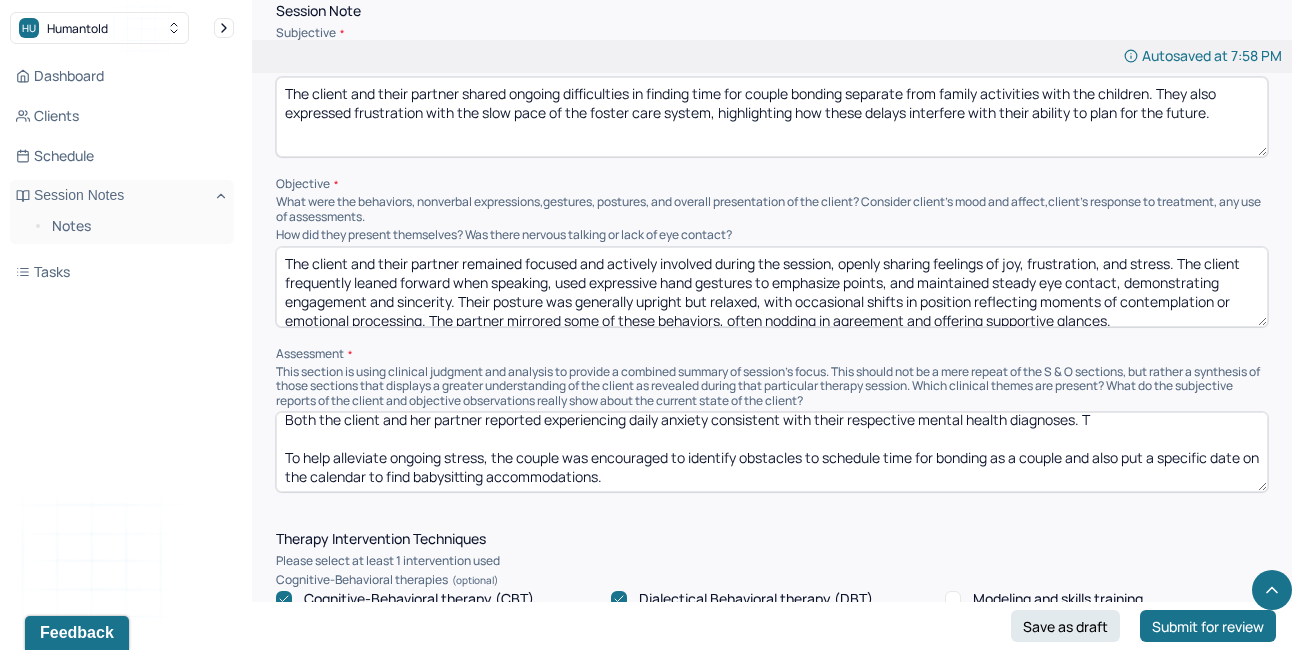scroll, scrollTop: 5, scrollLeft: 0, axis: vertical 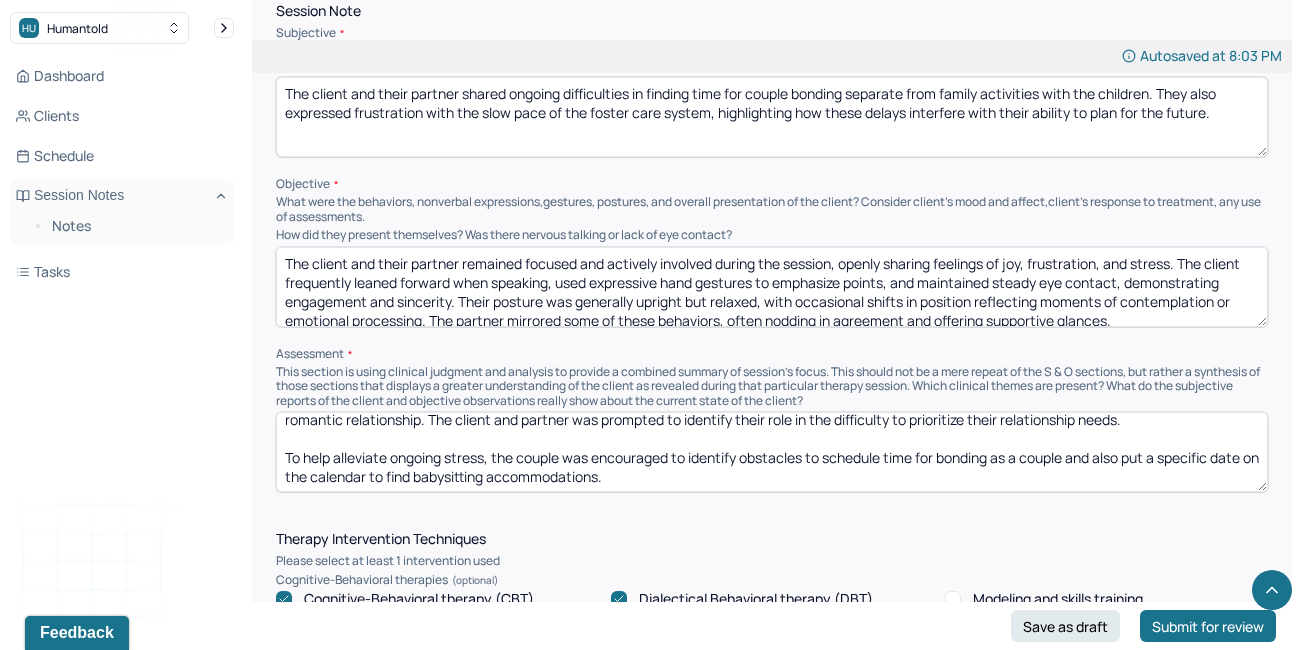click on "Both the client and her partner reported experiencing daily anxiety consistent with their respective mental health diagnoses. The clinician normalized client and partner's frustrations with the foster care system and their trouble with finding the resources and time to have dedicated time for their romantic relationship. The client and partner was prompted to identify their role in the difficulty to prioritize their relationship needs.
To help alleviate ongoing stress, the couple was encouraged to identify obstacles to schedule time for bonding as a couple and also put a specific date on the calendar to find babysitting accommodations." at bounding box center [772, 452] 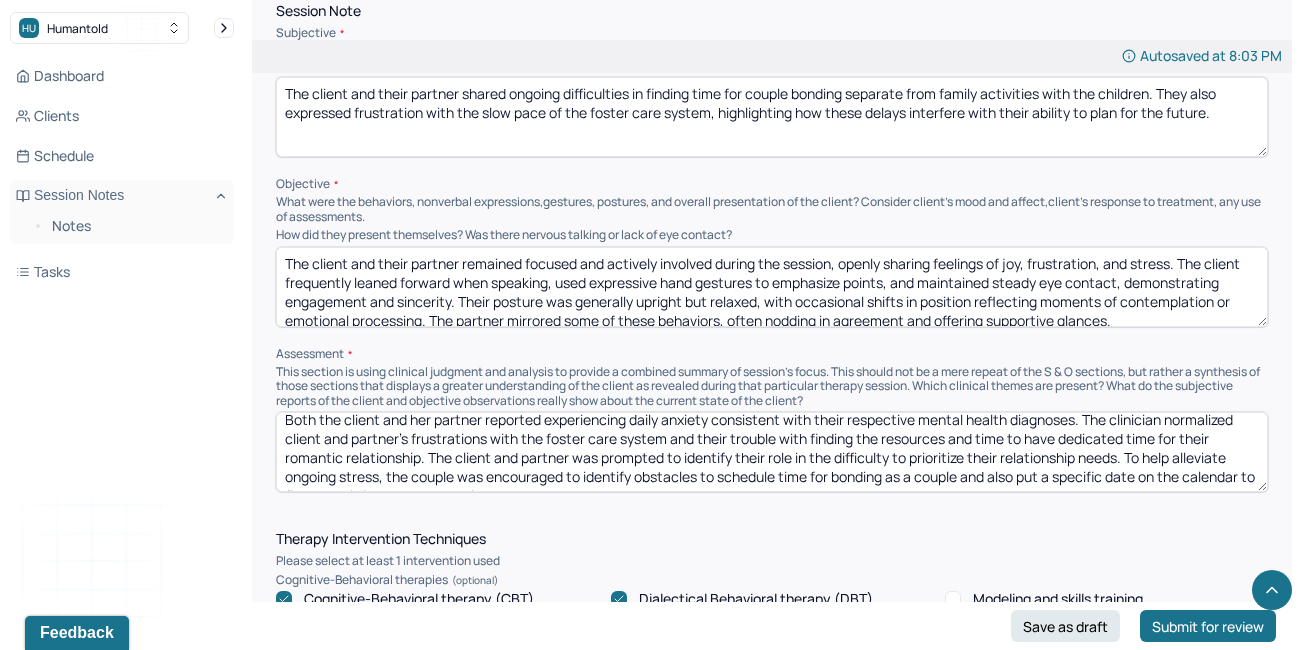 scroll, scrollTop: 28, scrollLeft: 0, axis: vertical 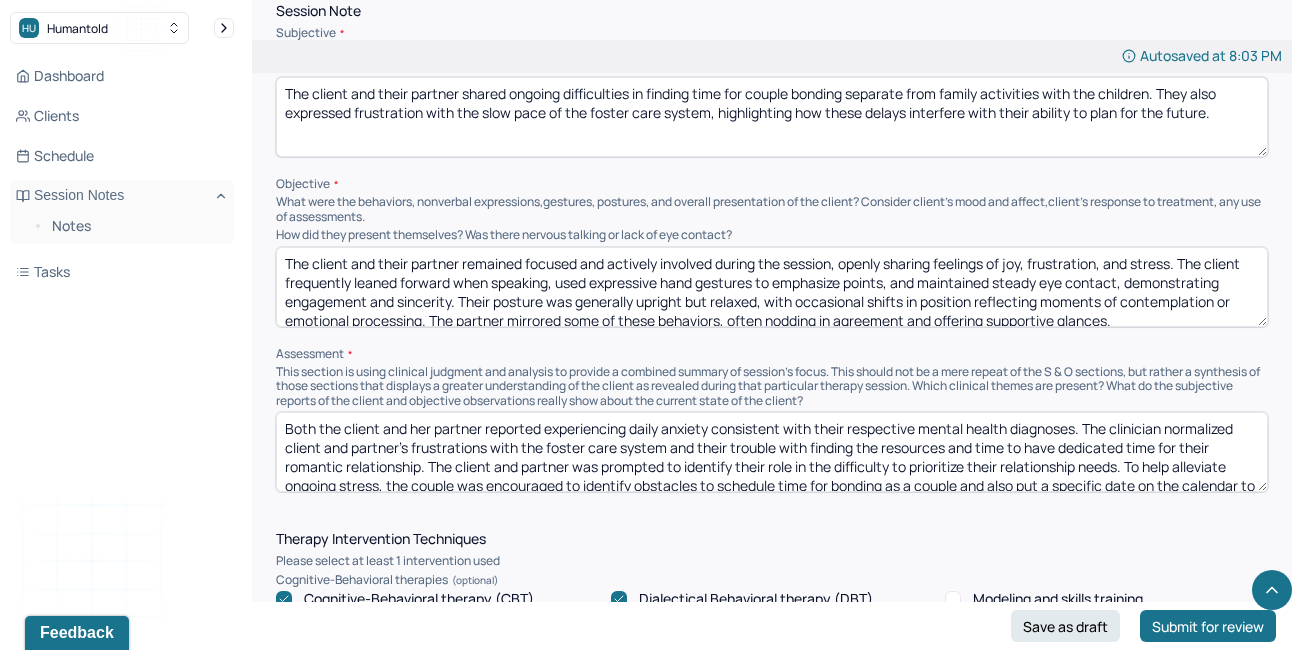 drag, startPoint x: 533, startPoint y: 470, endPoint x: 231, endPoint y: 291, distance: 351.06268 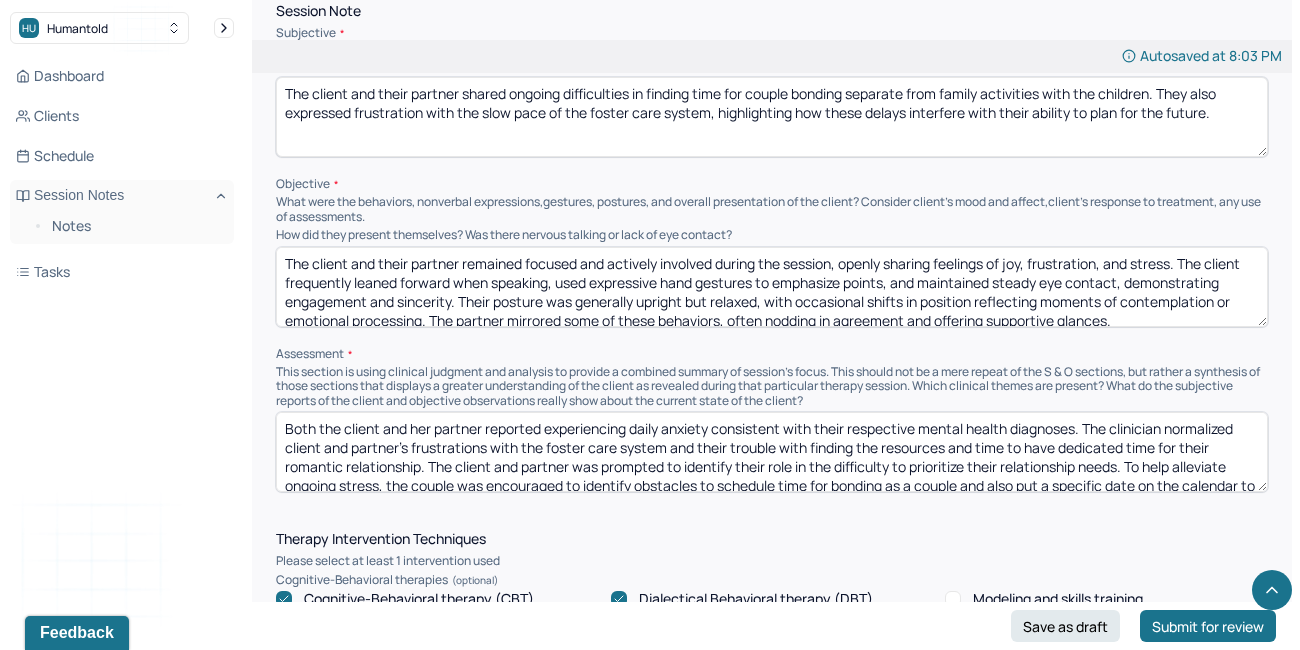 type on "Both the client and her partner reported experiencing daily anxiety consistent with their respective mental health diagnoses. The clinician normalized client and partner's frustrations with the foster care system and their trouble with finding the resources and time to have dedicated time for their romantic relationship. The client and partner was prompted to identify their role in the difficulty to prioritize their relationship needs. To help alleviate ongoing stress, the couple was encouraged to identify obstacles to schedule time for bonding as a couple and also put a specific date on the calendar to find babysitting accommodations." 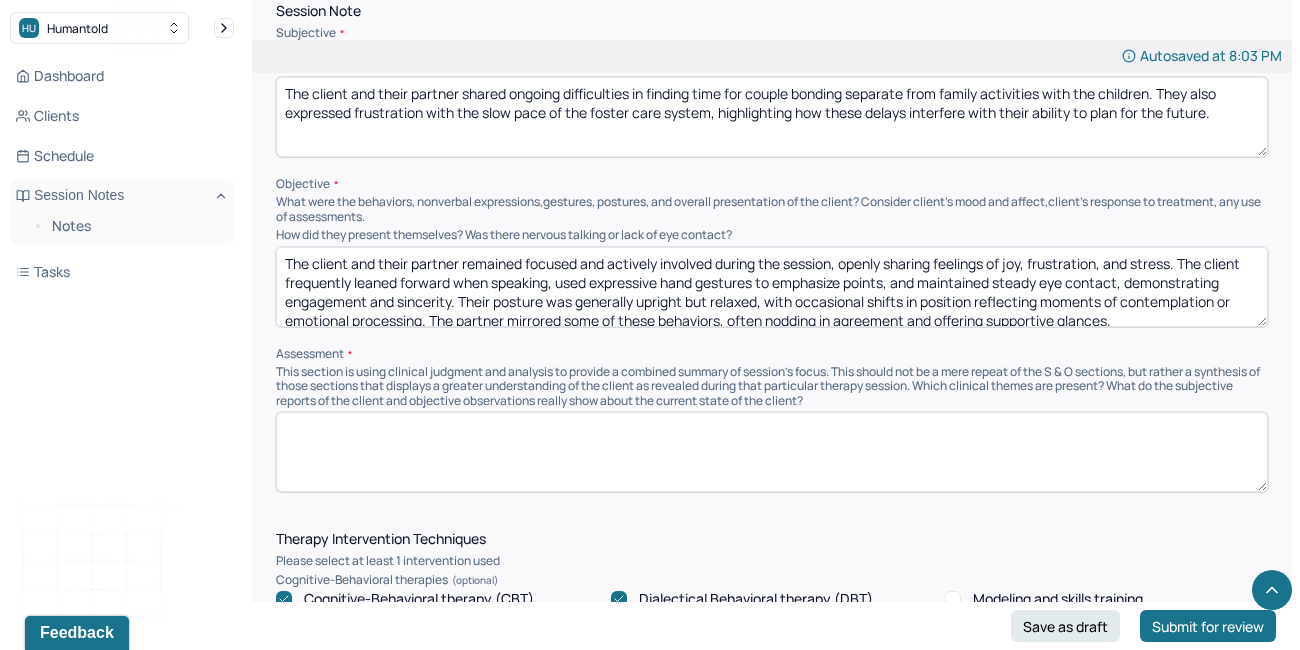 paste on "Both the client and her partner reported experiencing daily anxiety consistent with their respective mental health diagnoses. The clinician validated their frustrations with the foster care system and acknowledged the challenges they face in finding resources and time to nurture their romantic relationship. They were guided to explore how their own behaviors and priorities may contribute to difficulties in addressing relationship needs. To reduce ongoing stress, the couple was encouraged to identify barriers to scheduling quality time together and to commit to setting a specific date on the calendar for arranging babysitting support." 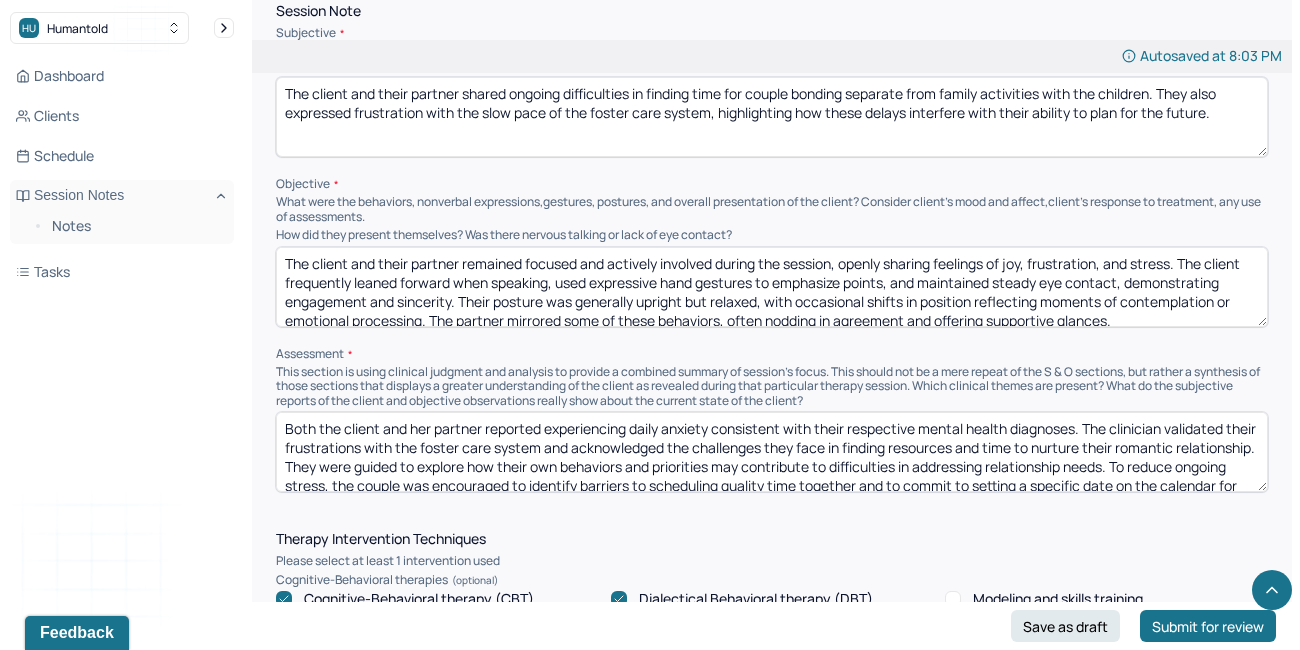 scroll, scrollTop: 28, scrollLeft: 0, axis: vertical 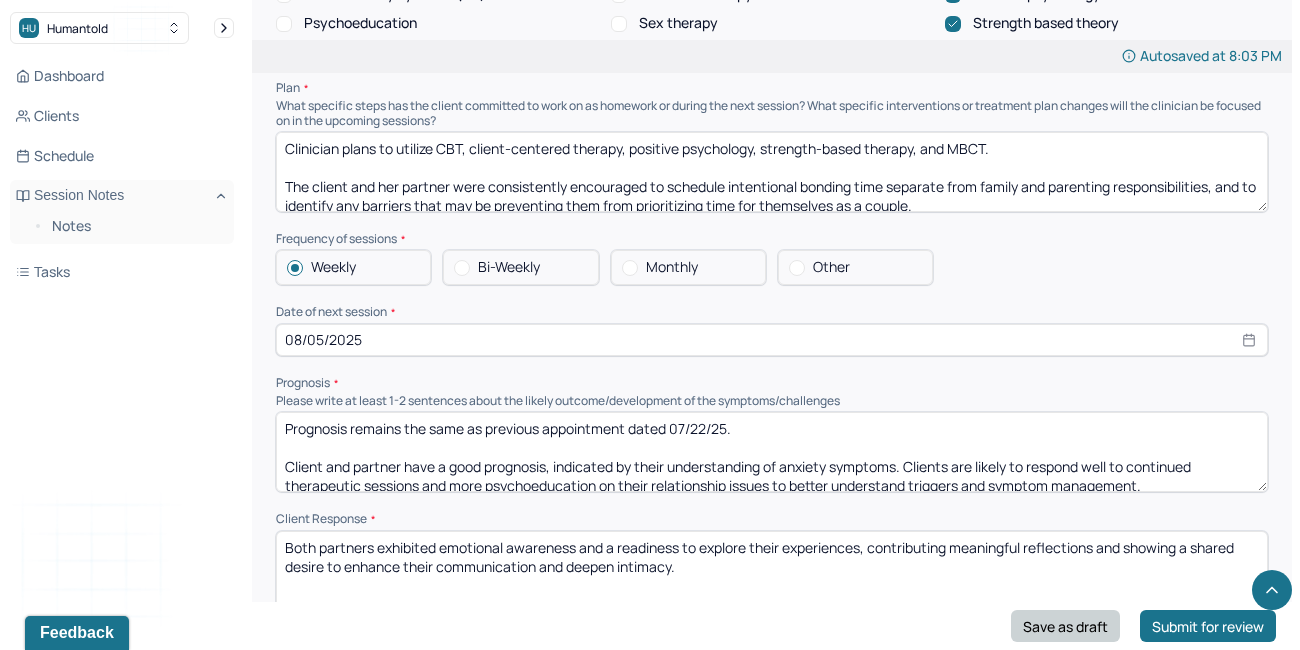 type on "Both the client and her partner reported experiencing daily anxiety consistent with their respective mental health diagnoses. The clinician validated their frustrations with the foster care system and acknowledged the challenges they face in finding resources and time to nurture their romantic relationship. They were guided to explore how their own behaviors and priorities may contribute to difficulties in addressing relationship needs. To reduce ongoing stress, the couple was encouraged to identify barriers to scheduling quality time together and to commit to setting a specific date on the calendar for arranging babysitting support." 